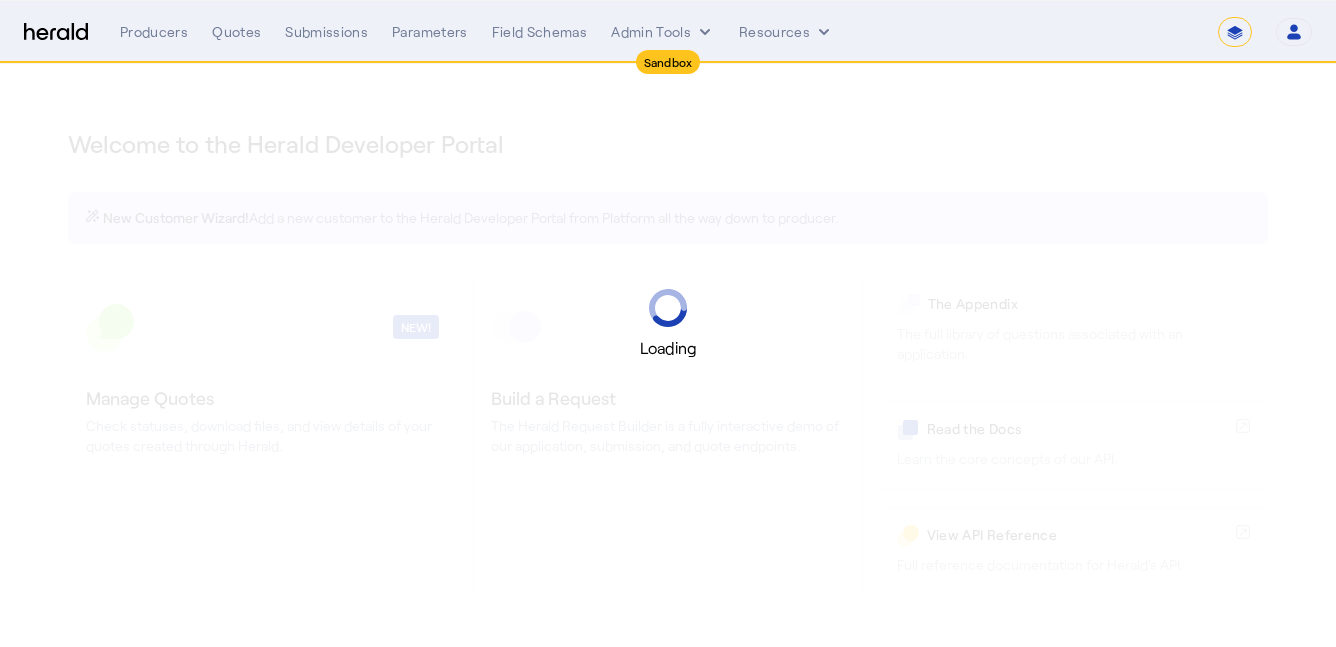 select on "*******" 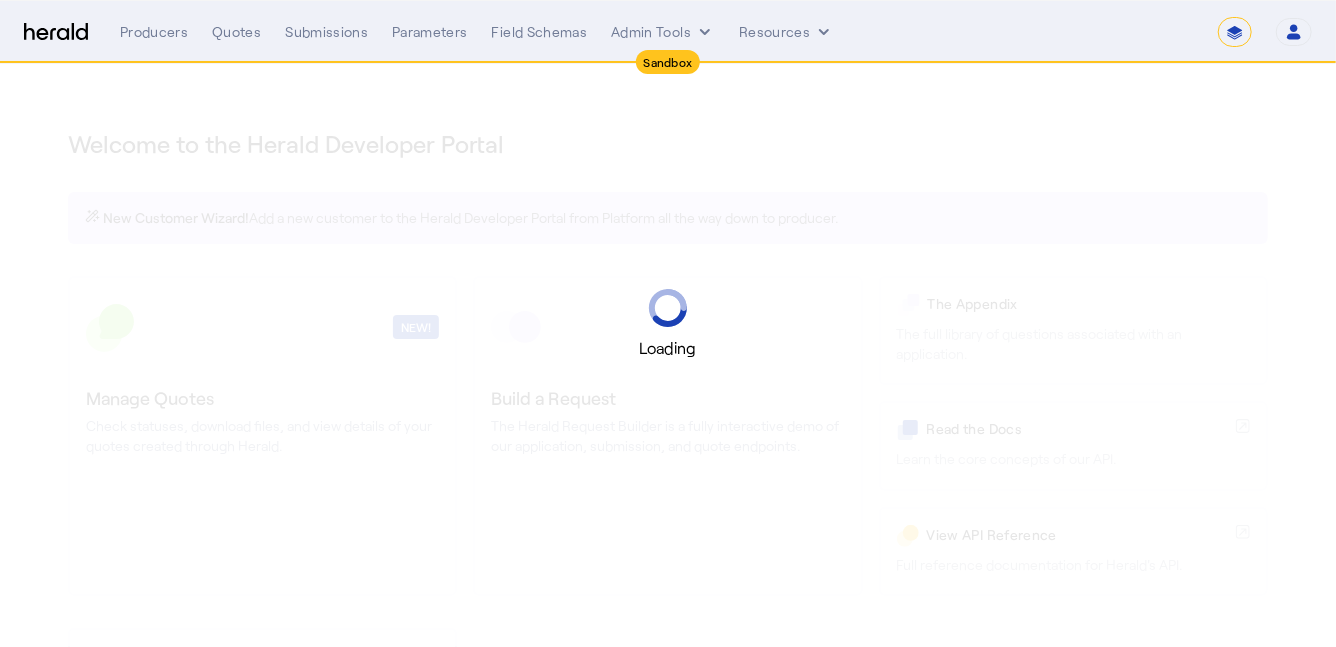 select on "pfm_2v8p_herald_api" 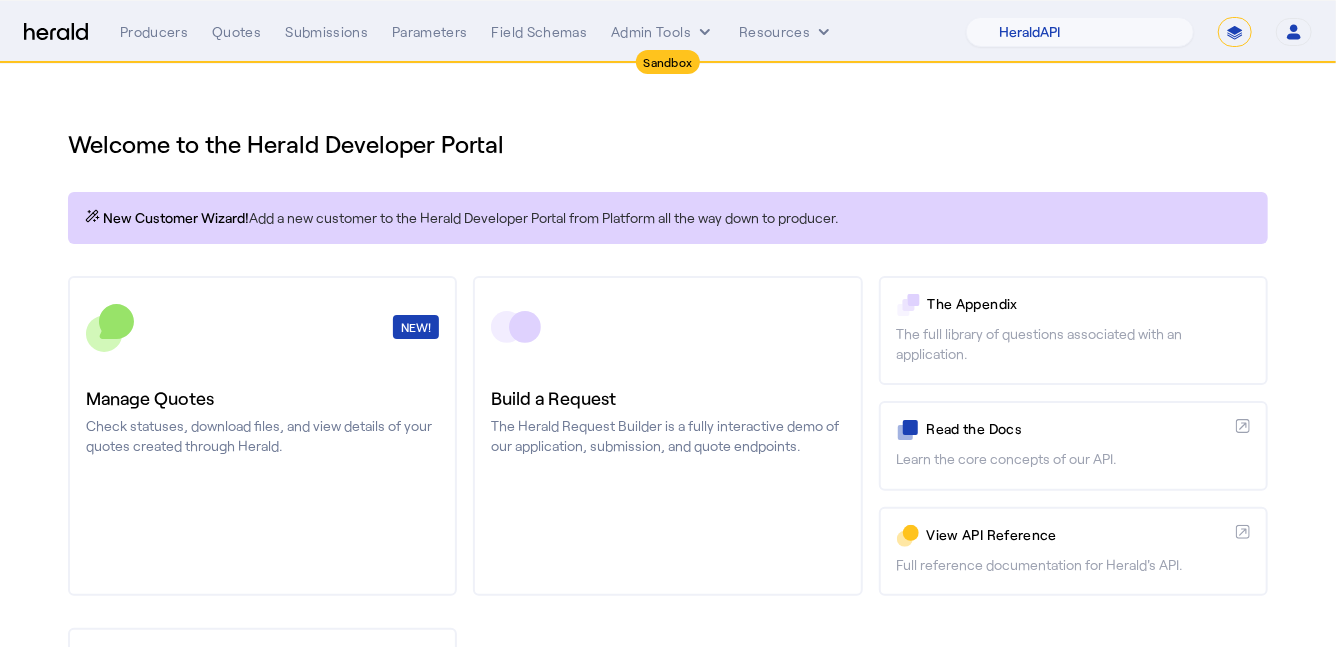 click on "**********" at bounding box center (1235, 32) 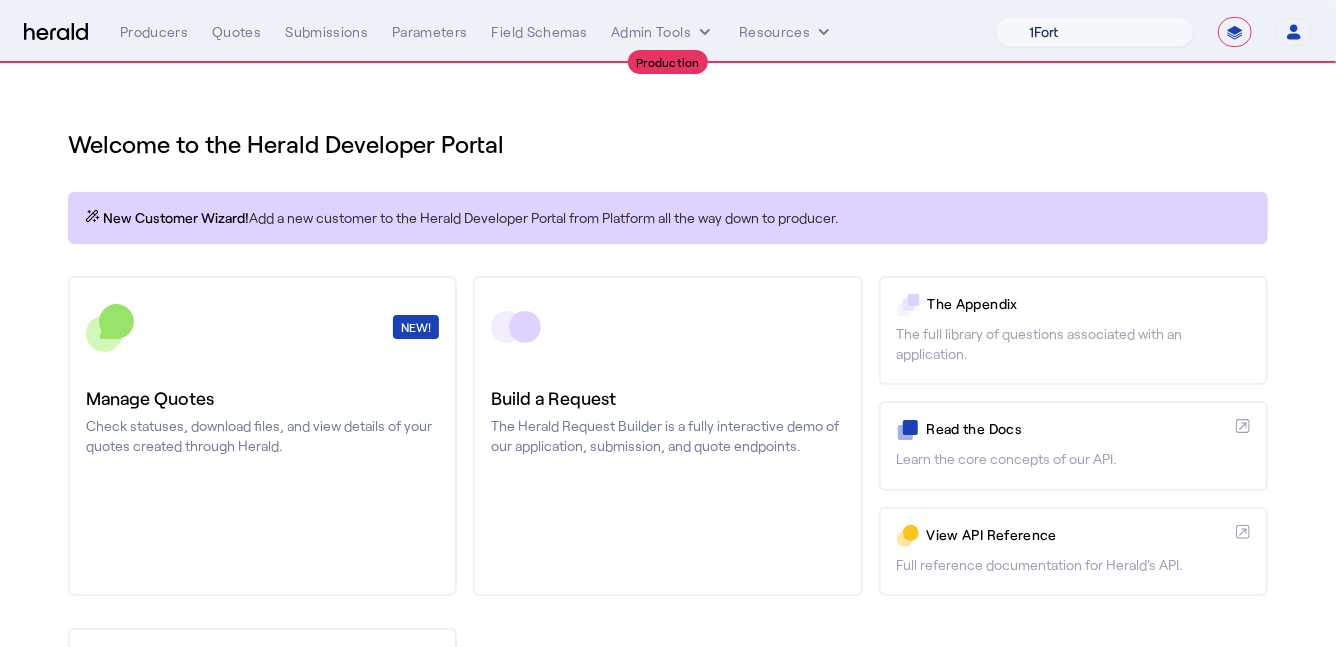 click on "1Fort   Billy   BindHQ   Bunker   CRC   Campus Coverage   Citadel   Fifthwall   Flow Specialty (Capitola)   Founder Shield   Growthmill   HIB Marketplace   HeraldAPI   Layr   Limit   Marsh   QuoteWell   Sayata Labs   Semsee   Stere   USI   Vouch   Zywave" at bounding box center [1095, 32] 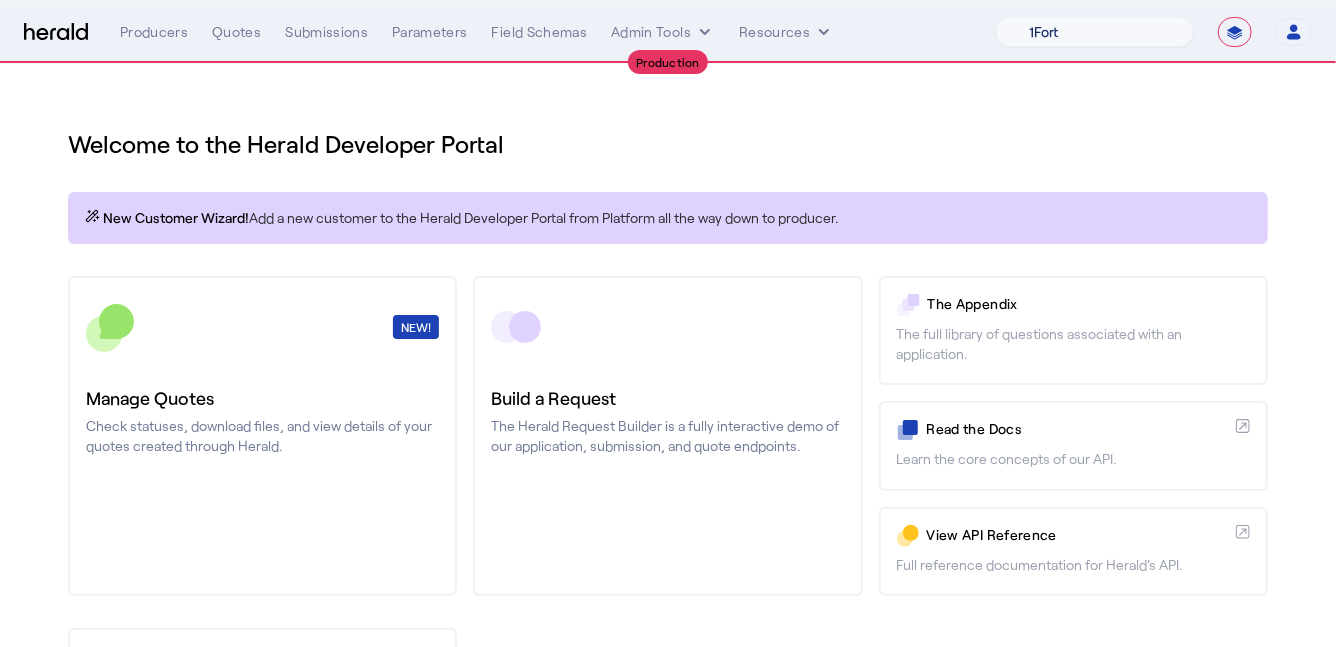 select on "pfm_h3db_crc" 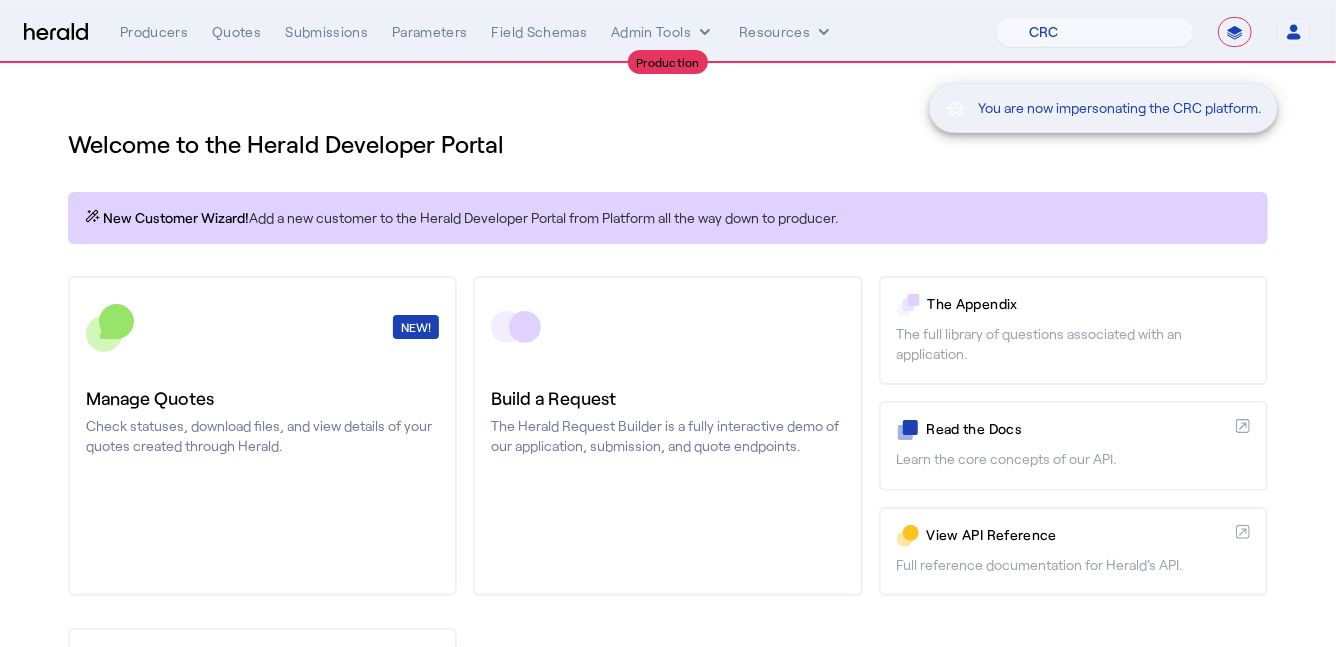 click on "You are now impersonating the CRC platform." at bounding box center [668, 323] 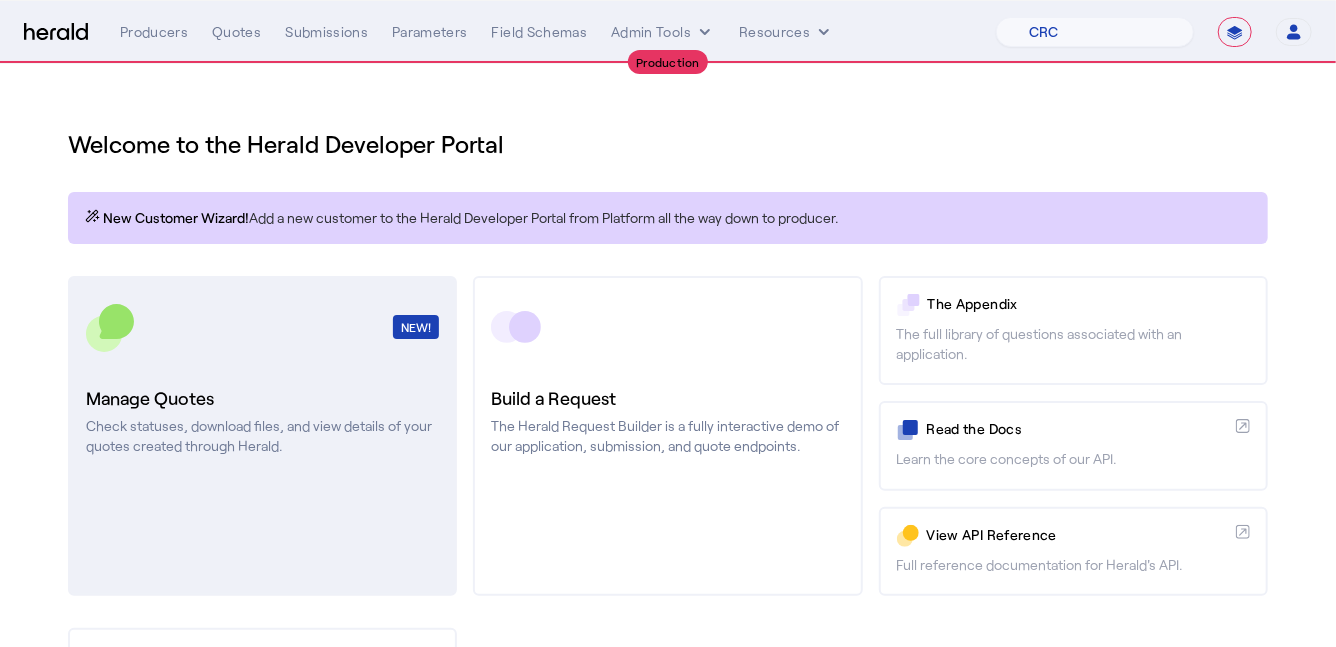 click on "Manage Quotes" 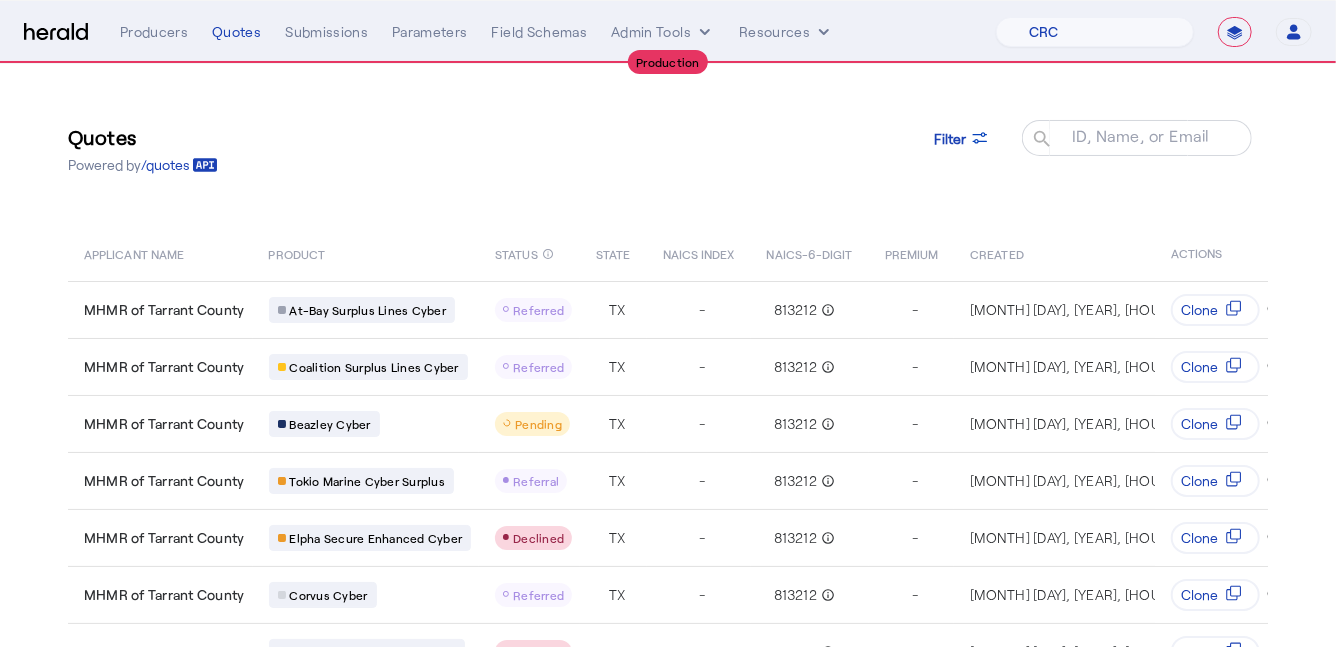click on "ID, Name, or Email" at bounding box center (1141, 136) 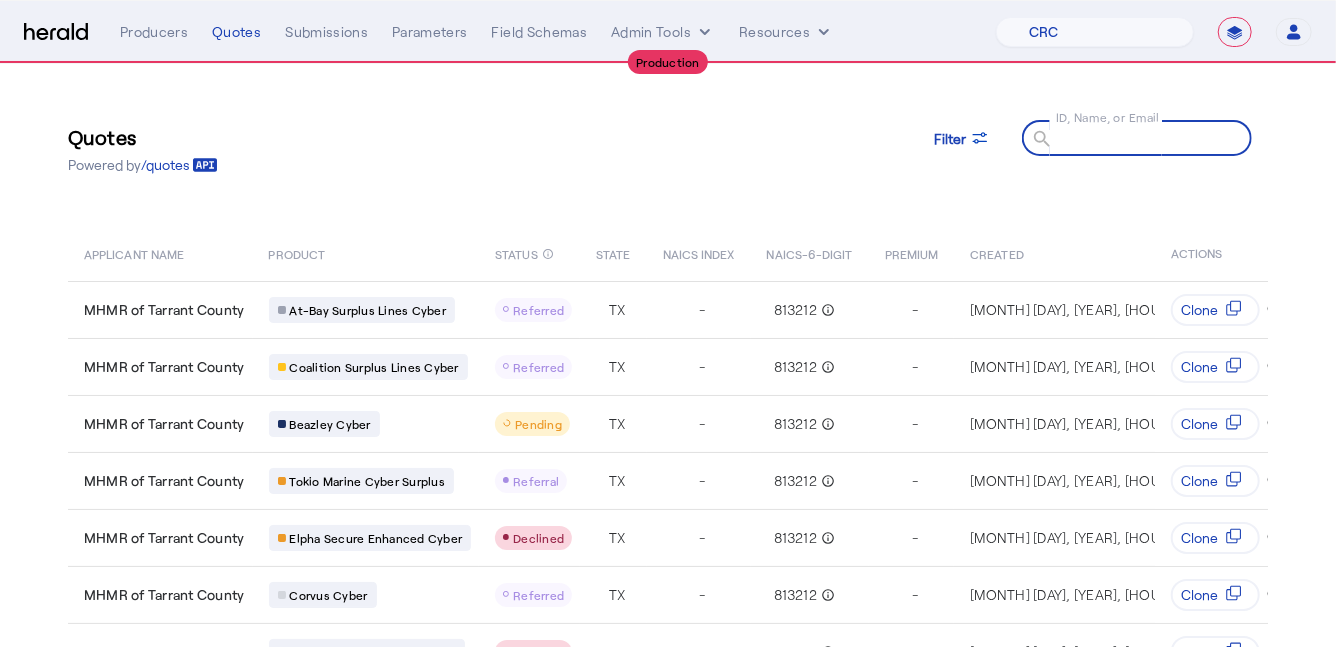 paste on "**********" 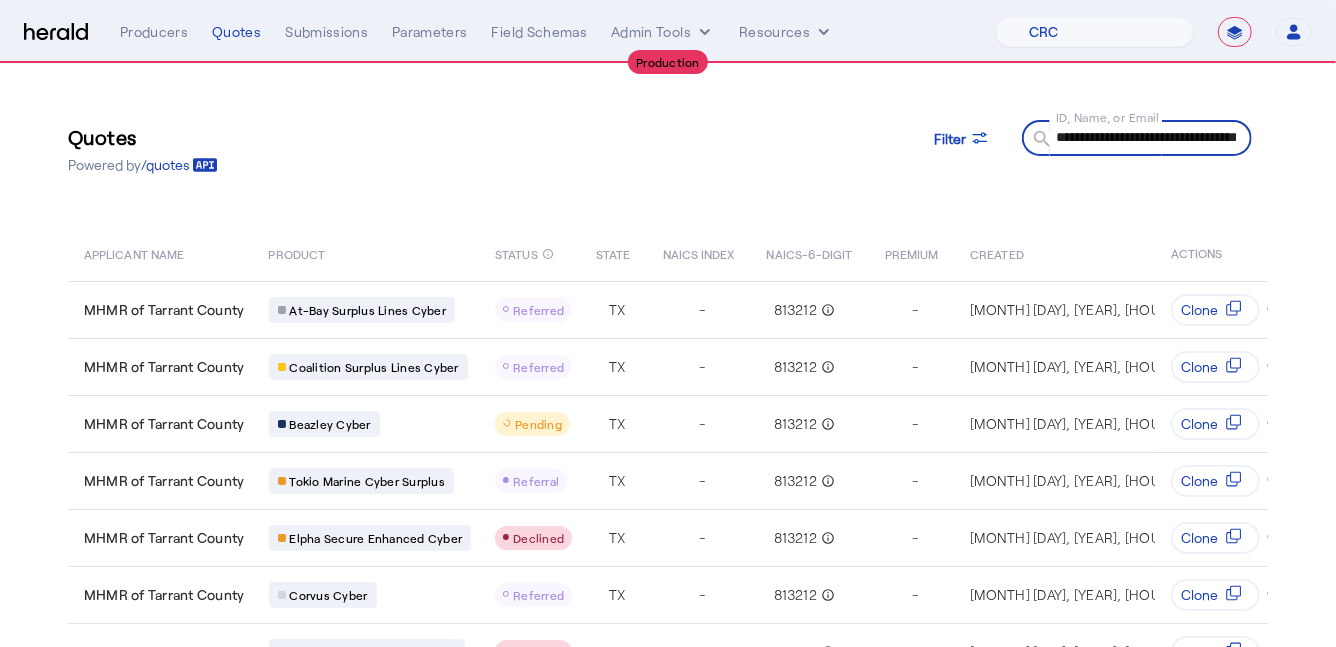 scroll, scrollTop: 0, scrollLeft: 132, axis: horizontal 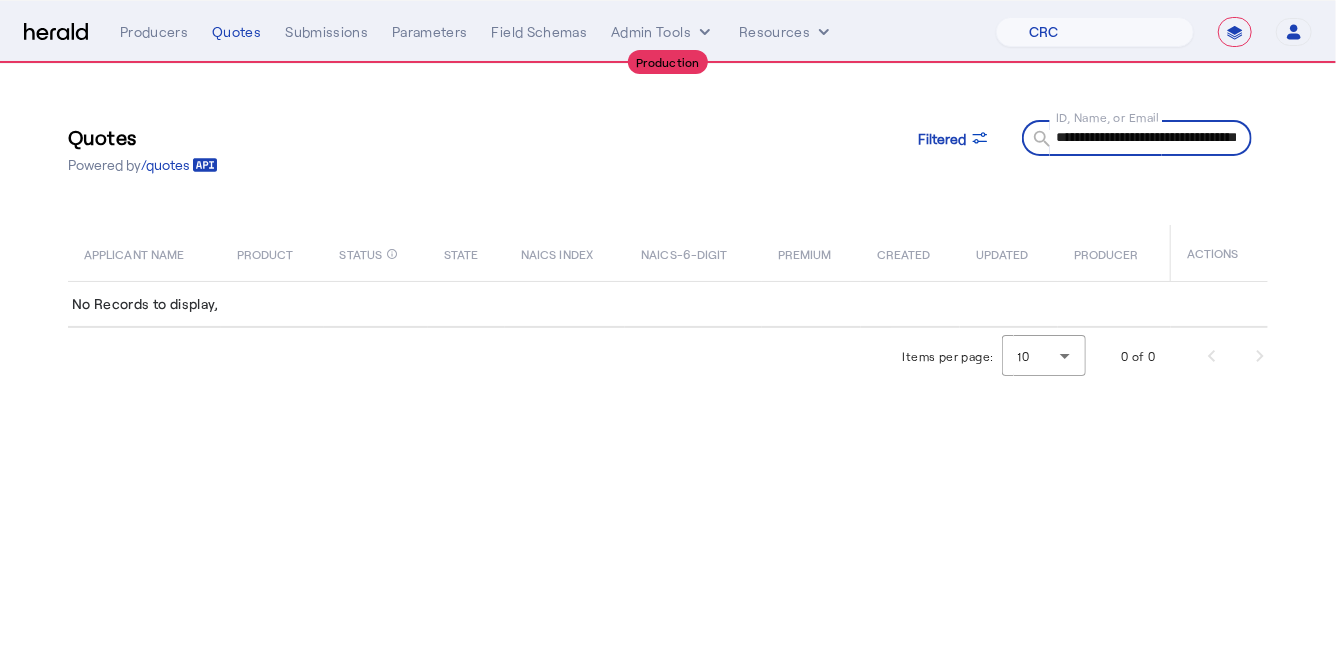 click on "**********" at bounding box center (1146, 137) 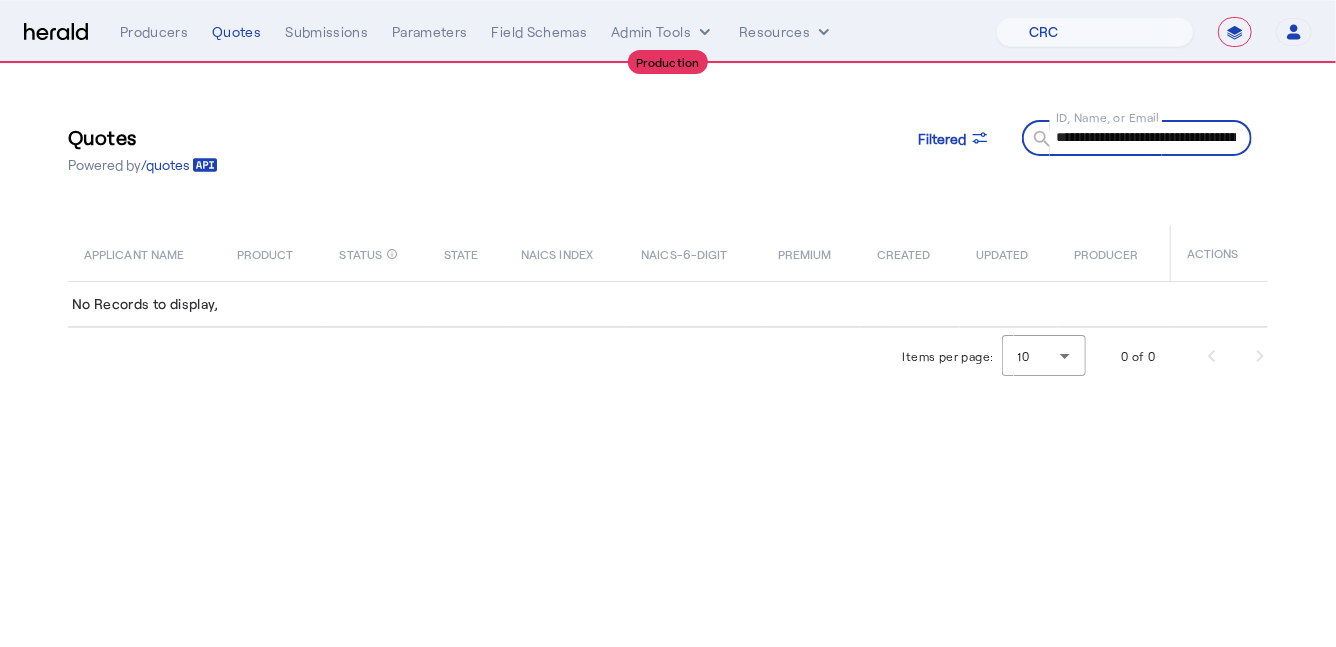 scroll, scrollTop: 0, scrollLeft: 125, axis: horizontal 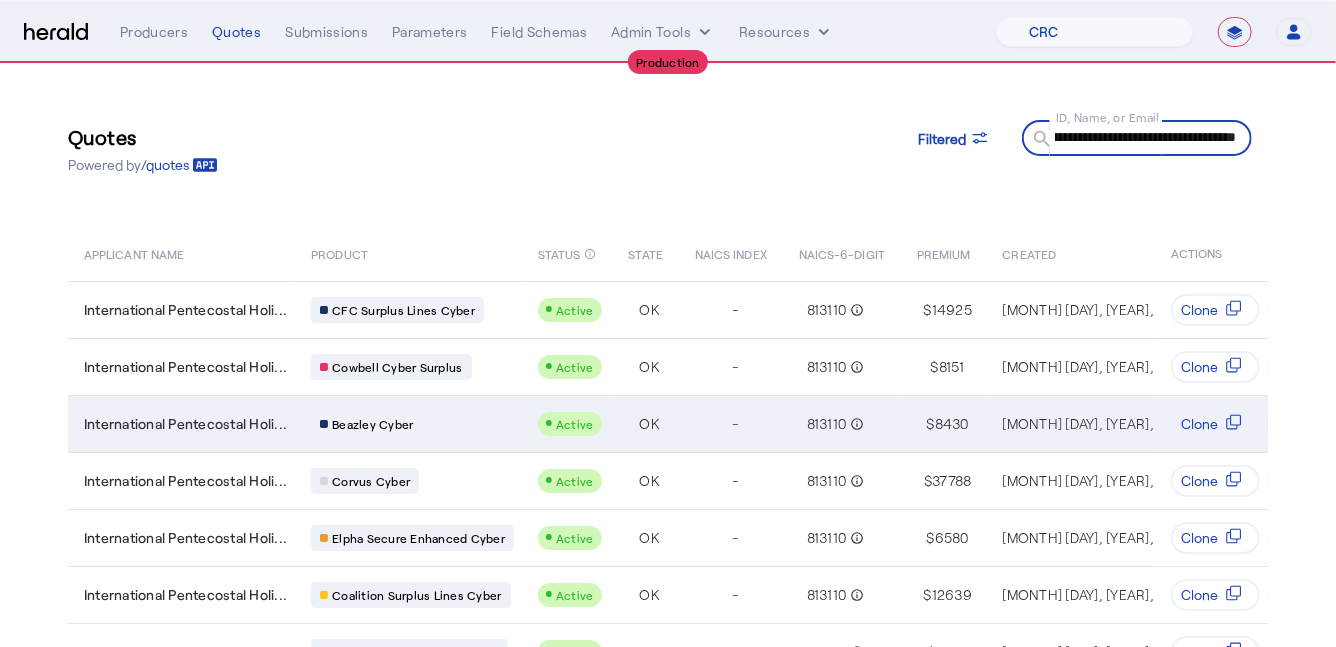 type on "**********" 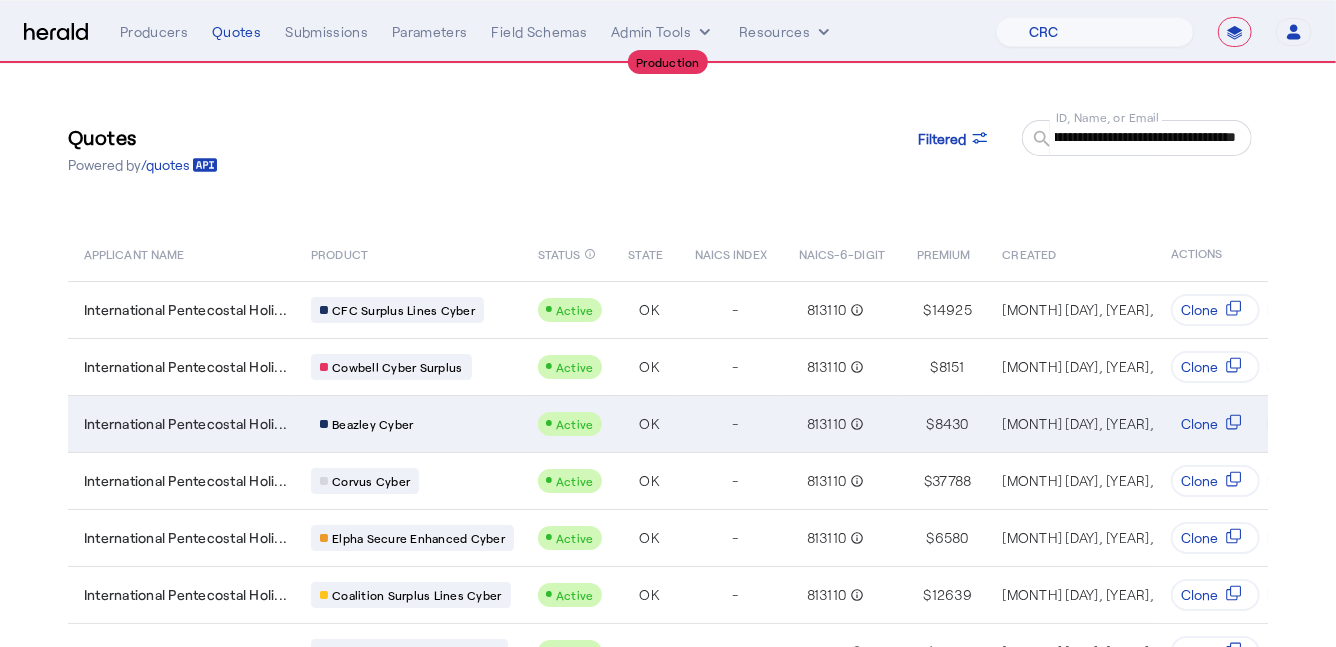 scroll, scrollTop: 0, scrollLeft: 0, axis: both 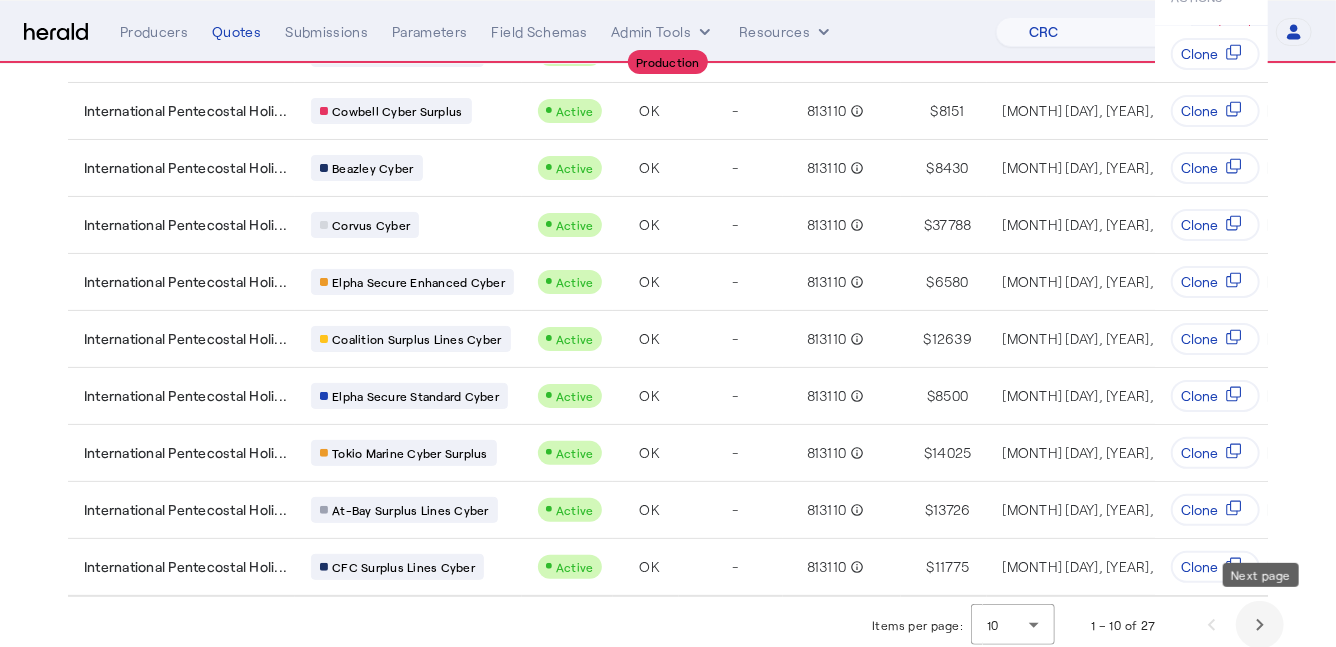 click 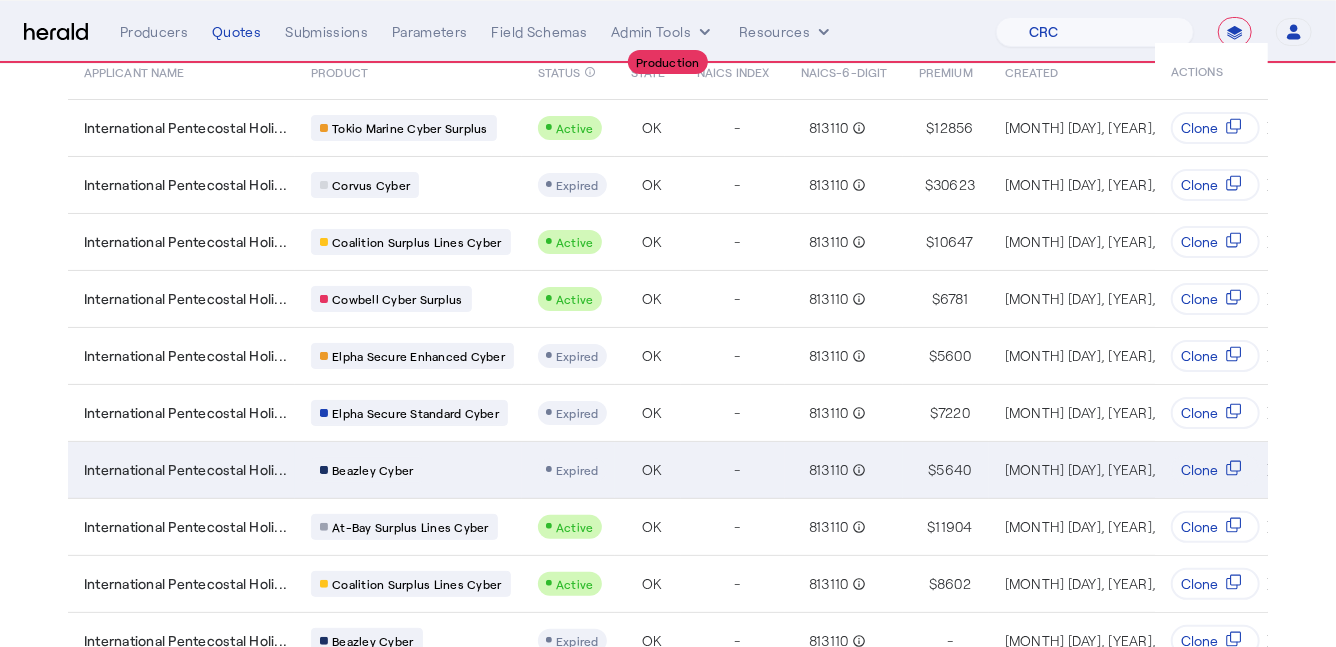 scroll, scrollTop: 185, scrollLeft: 0, axis: vertical 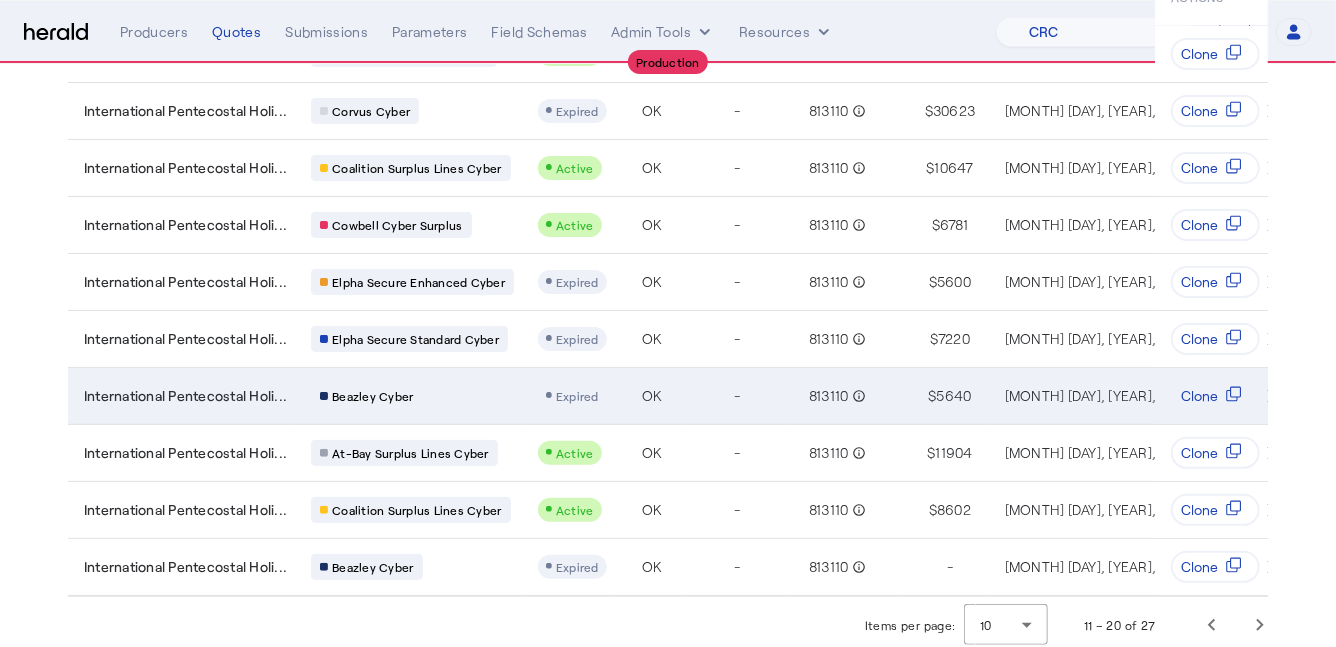 click on "Beazley Cyber" at bounding box center [412, 396] 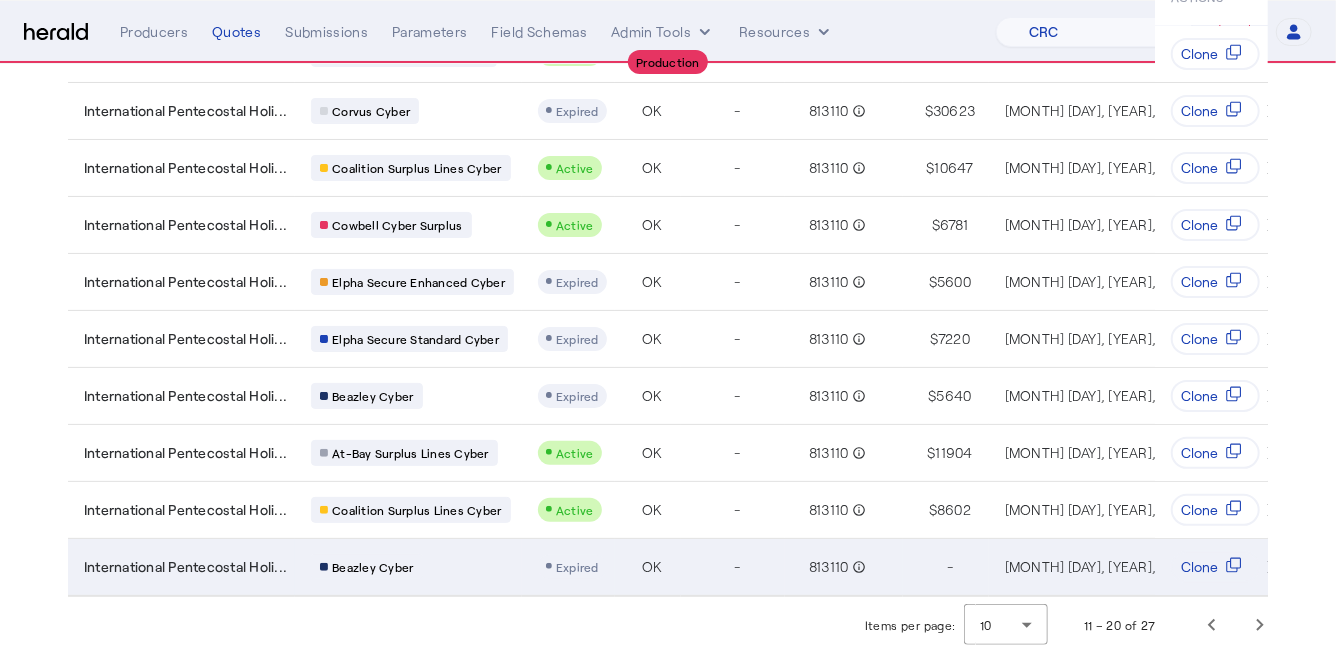 click on "Beazley Cyber" at bounding box center (412, 567) 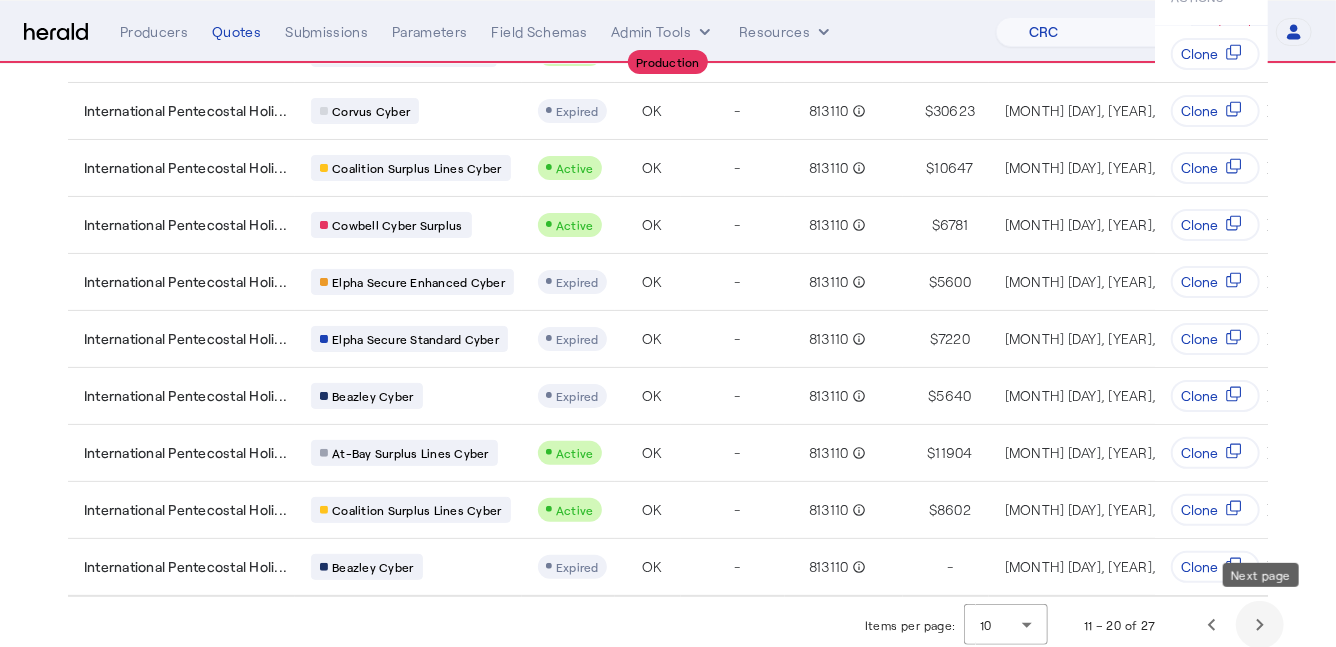 click 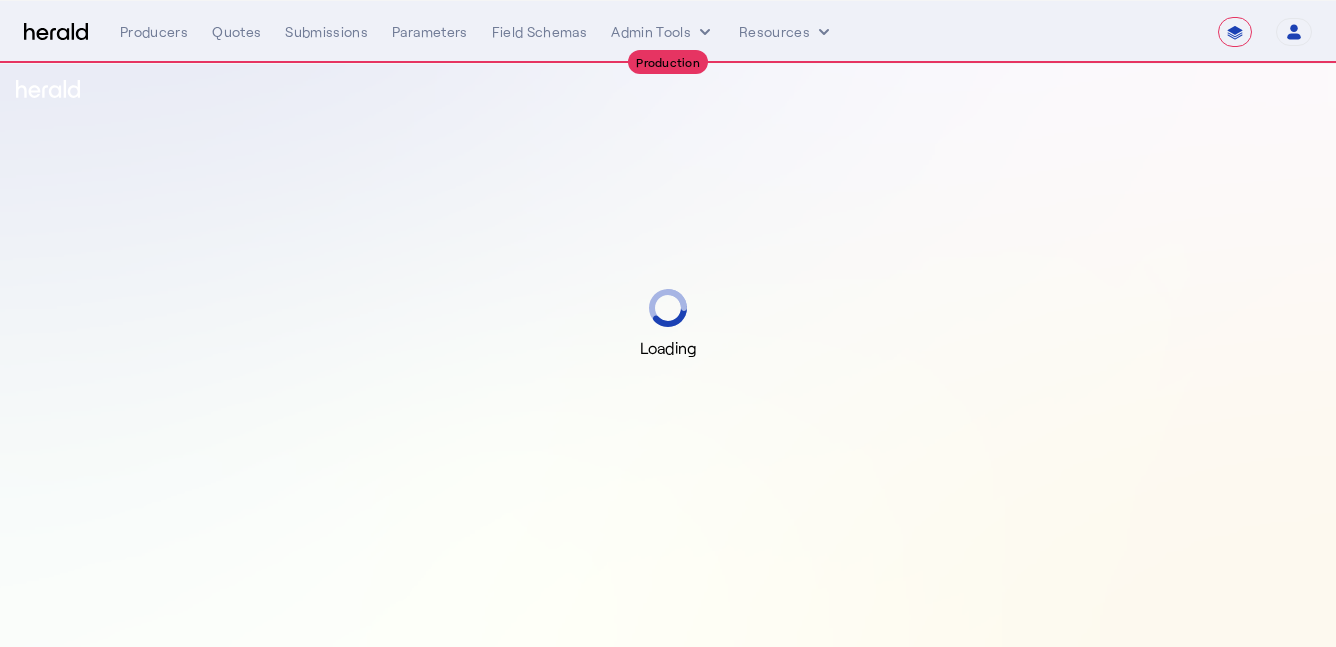 select on "**********" 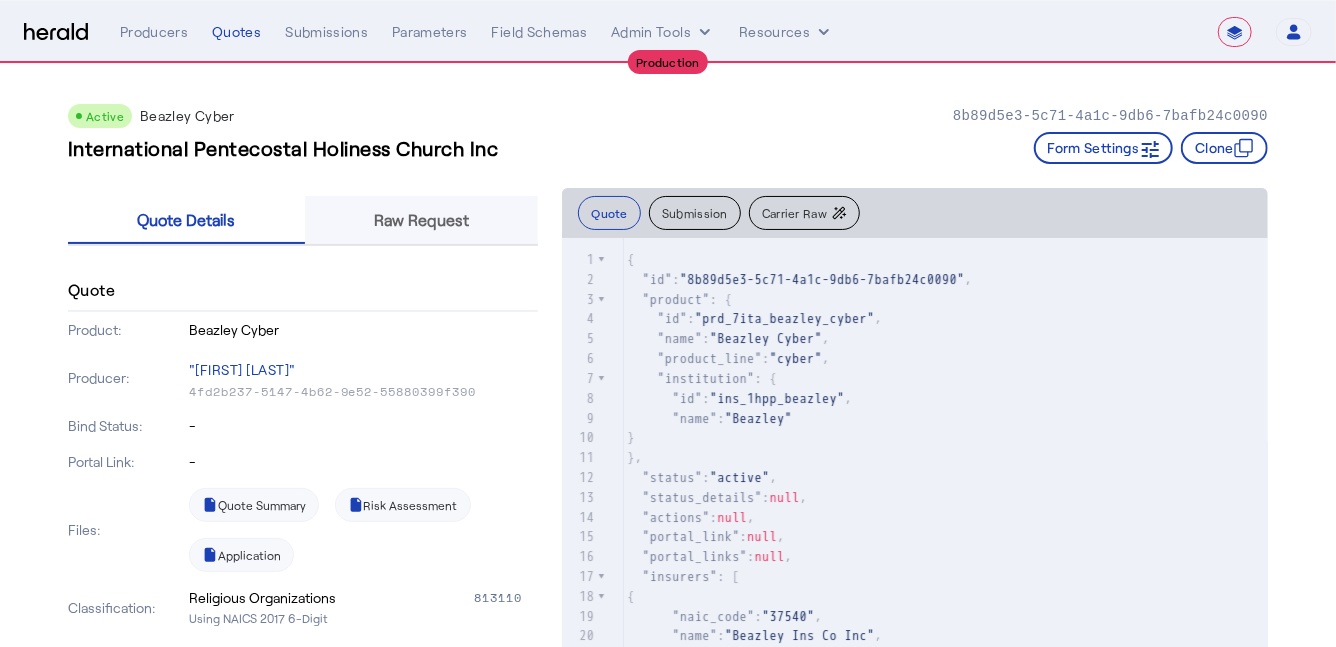 click on "Raw Request" at bounding box center [421, 220] 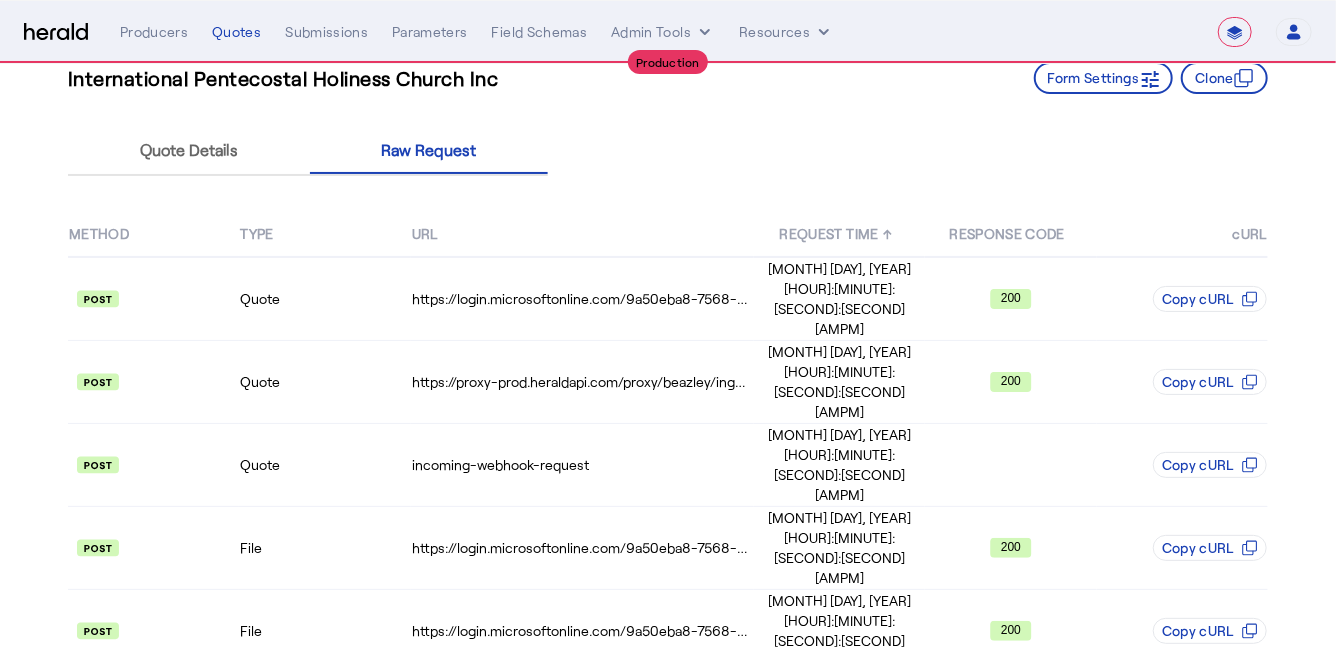scroll, scrollTop: 164, scrollLeft: 0, axis: vertical 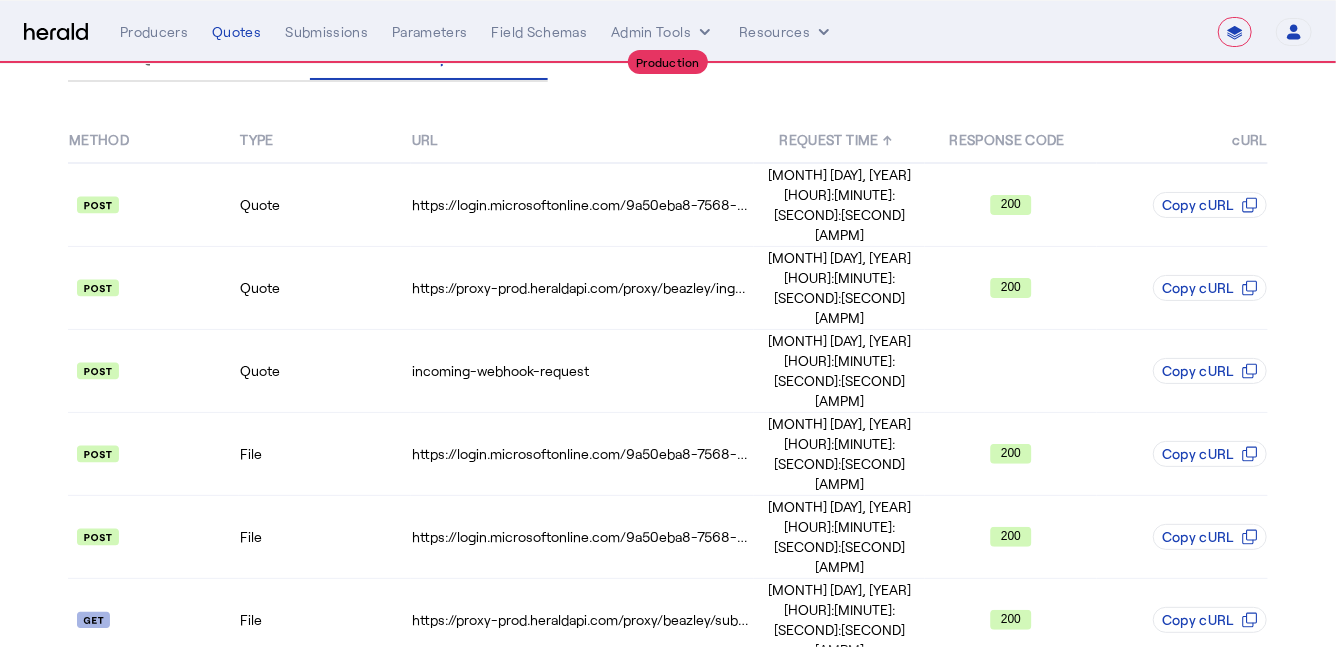click on "File" 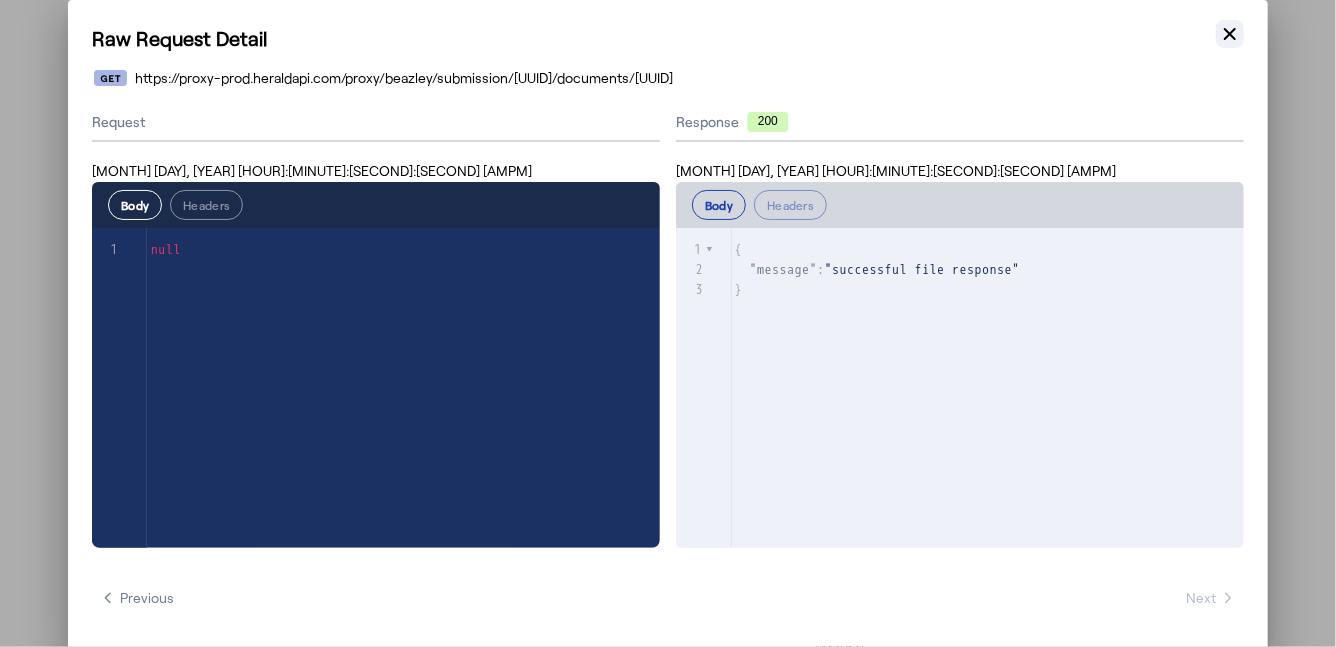 click 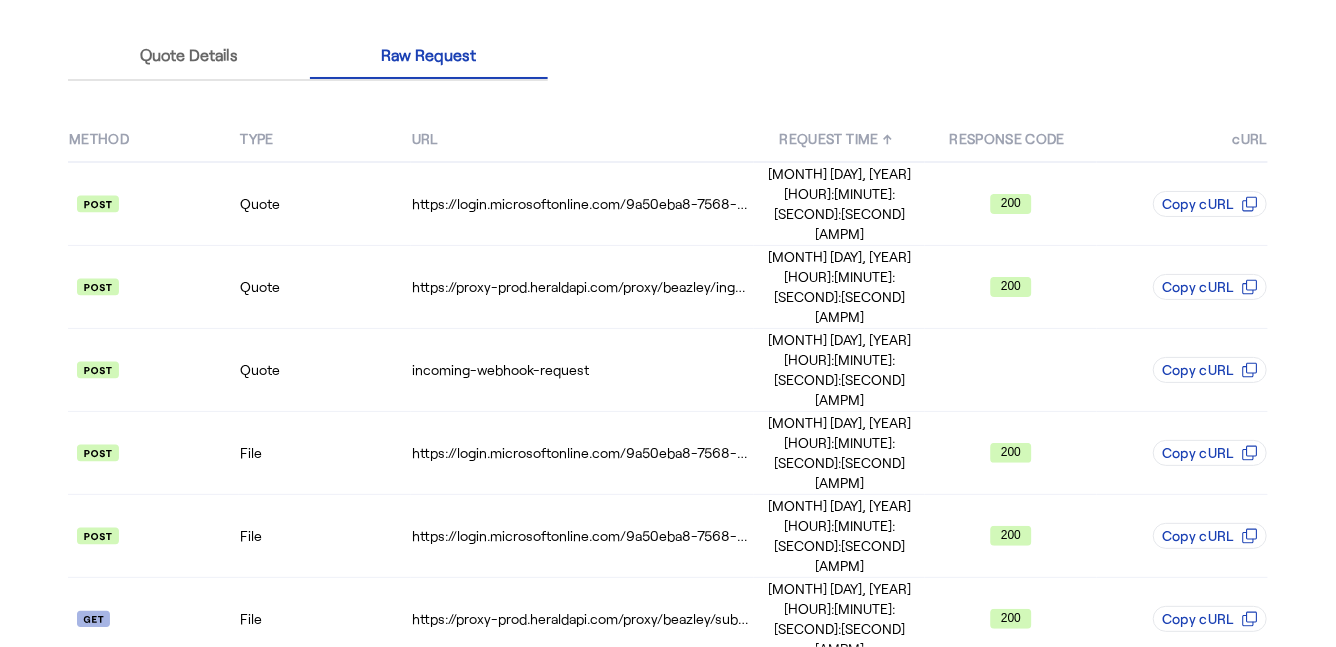 scroll, scrollTop: 164, scrollLeft: 0, axis: vertical 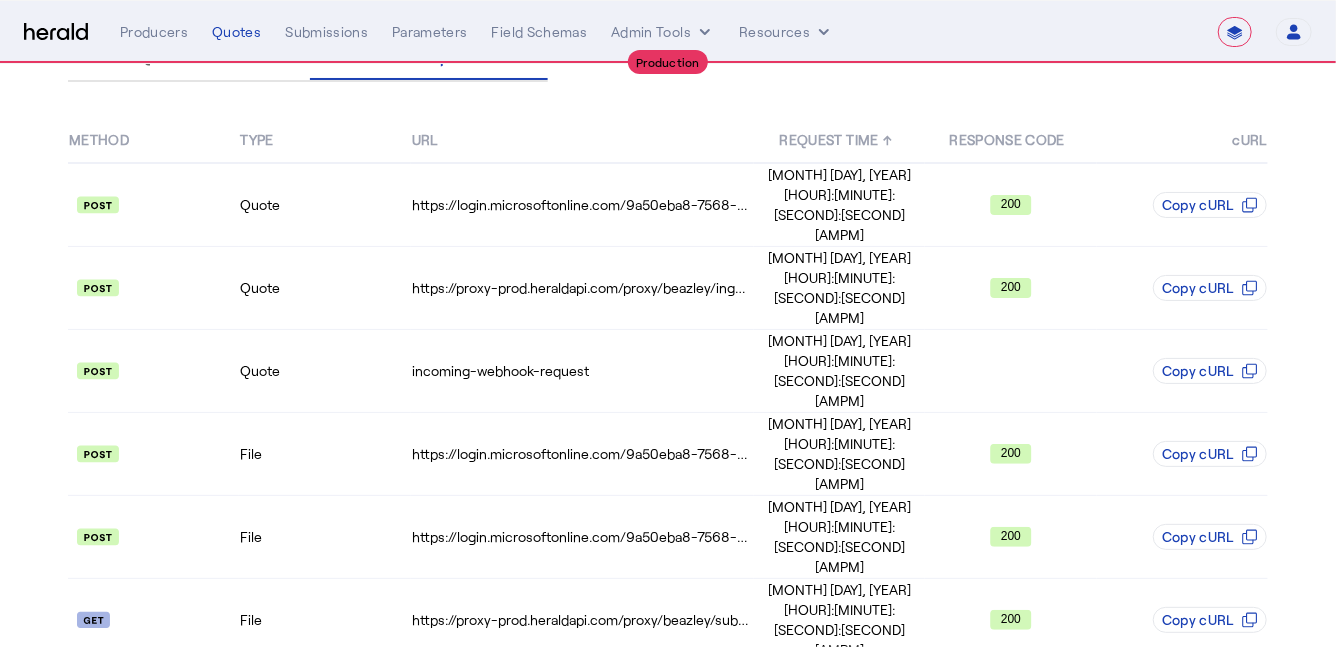 click on "File" 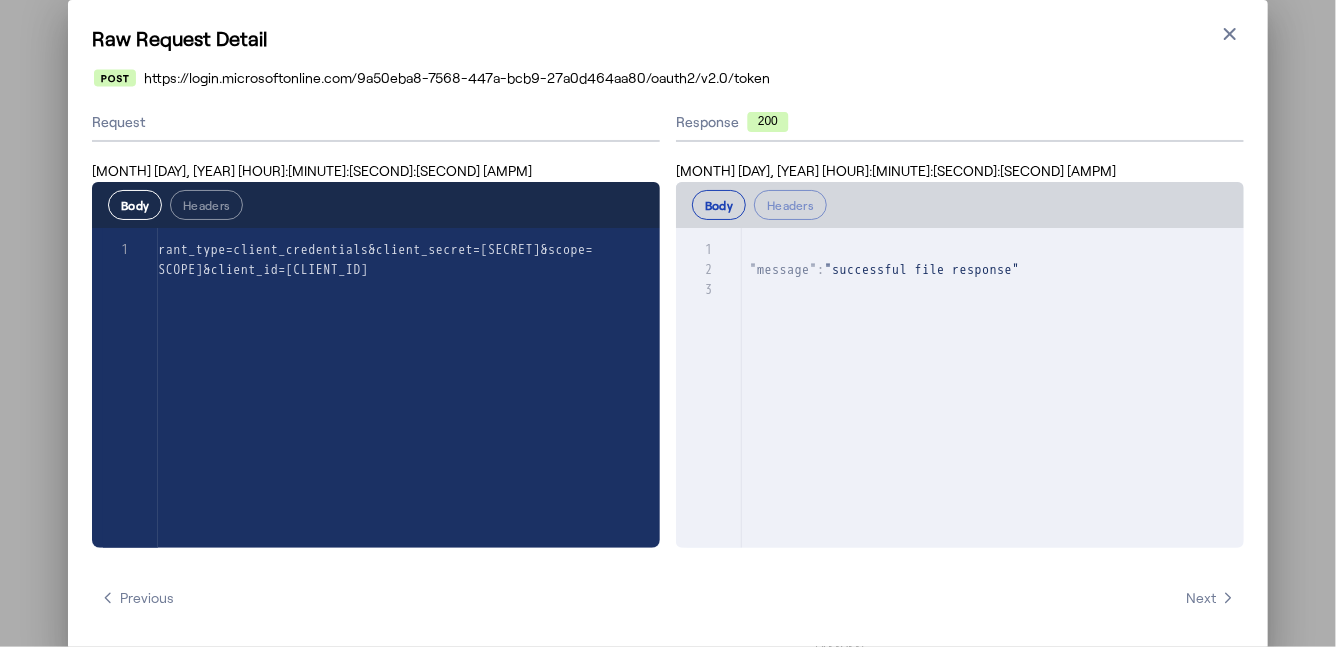scroll, scrollTop: 0, scrollLeft: 0, axis: both 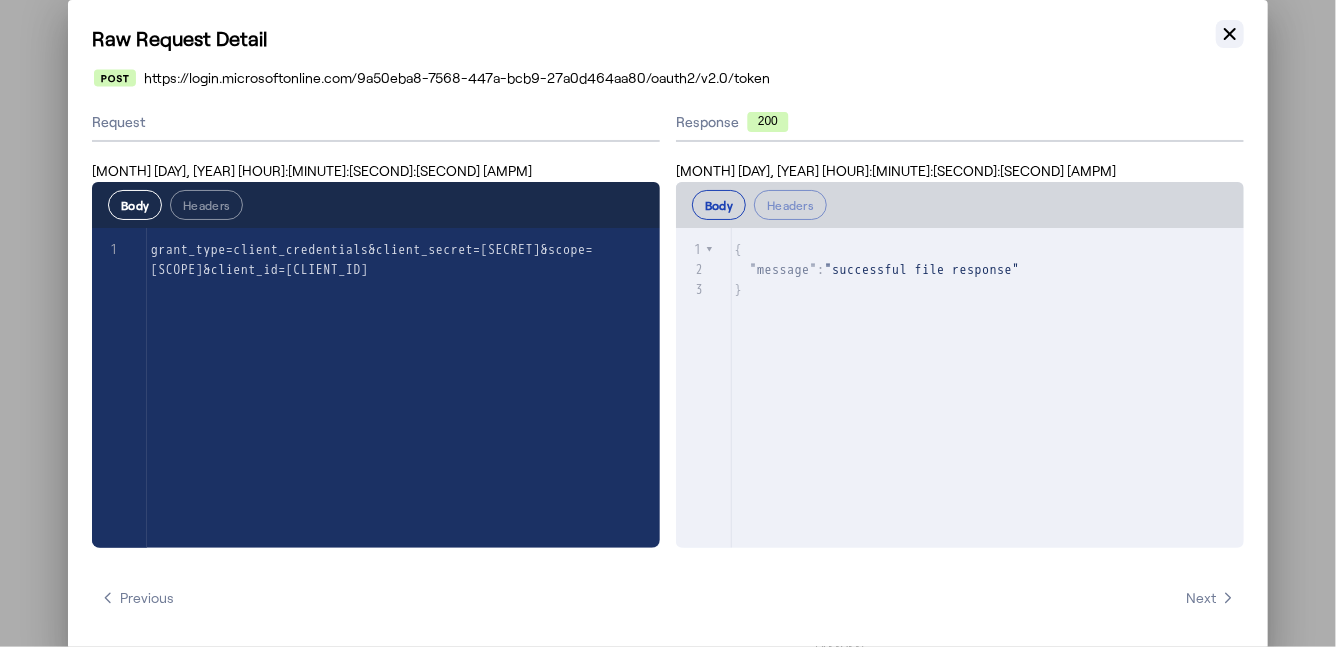 click 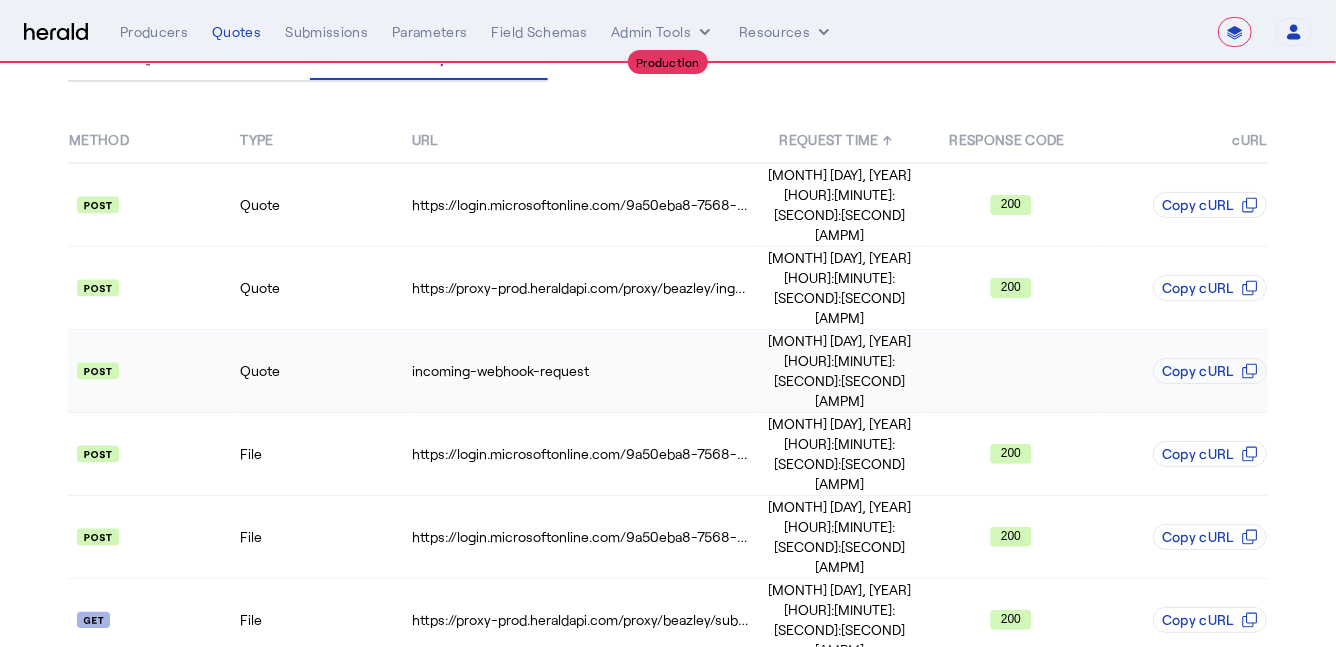 click on "Quote" 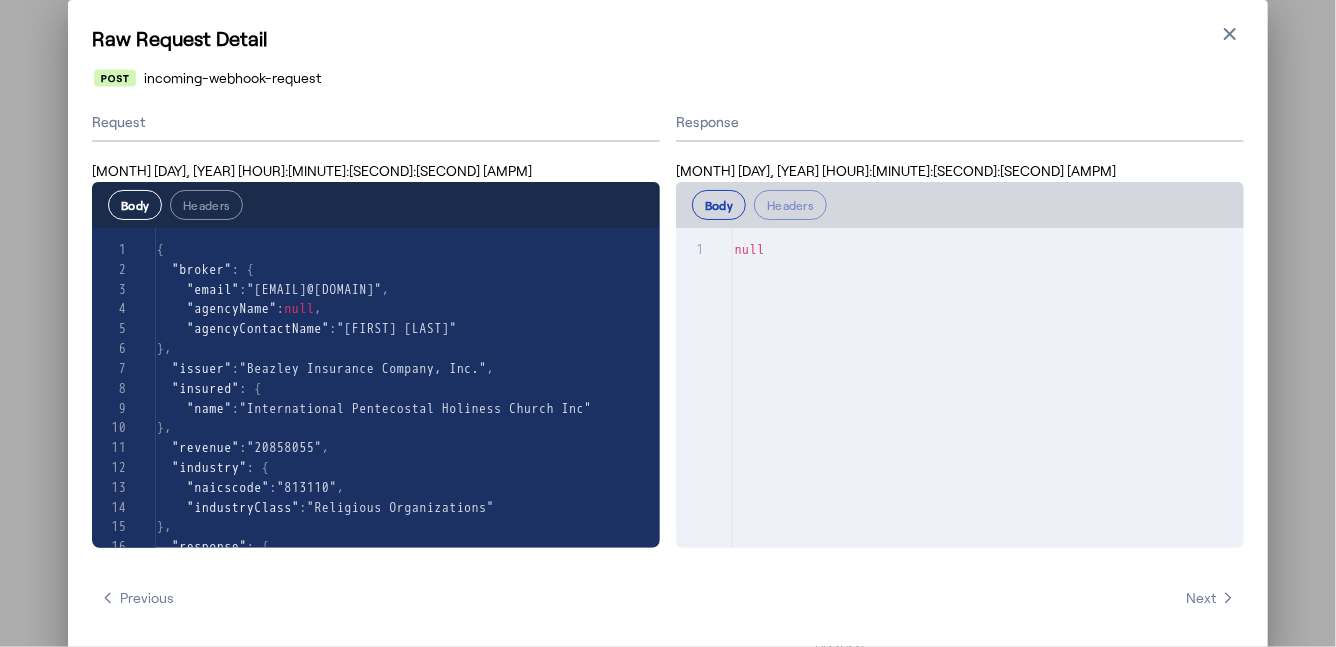 scroll, scrollTop: 0, scrollLeft: 0, axis: both 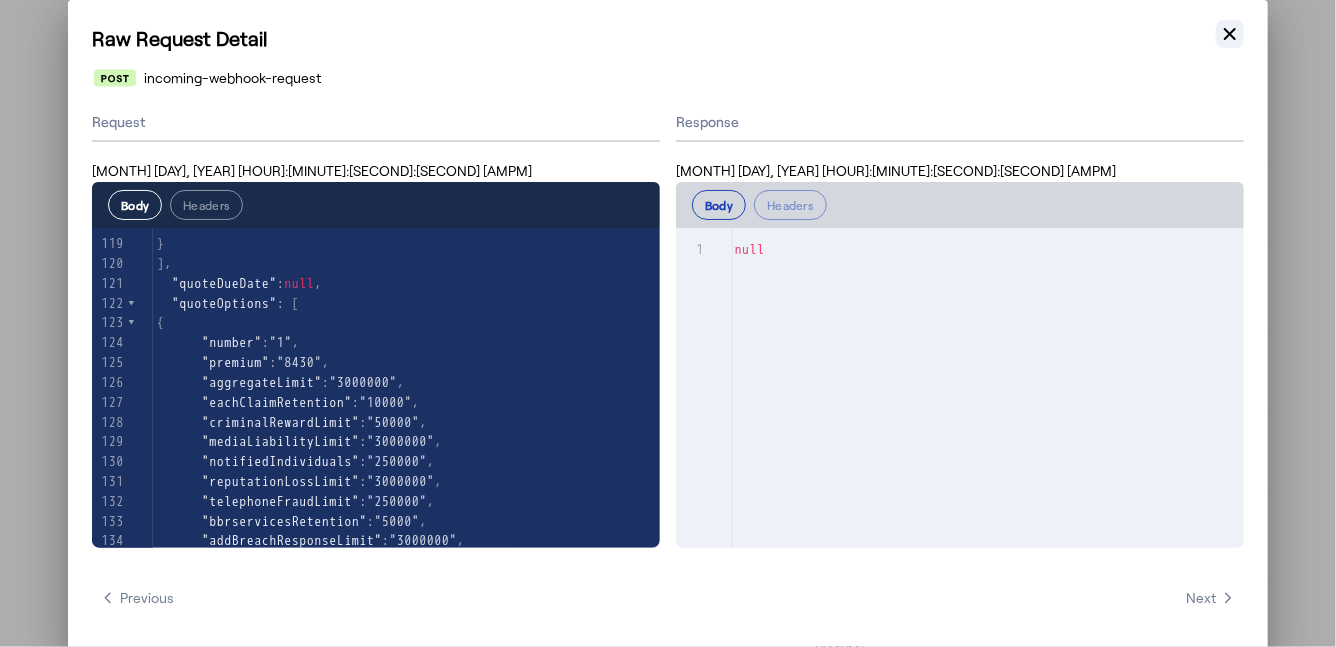 click 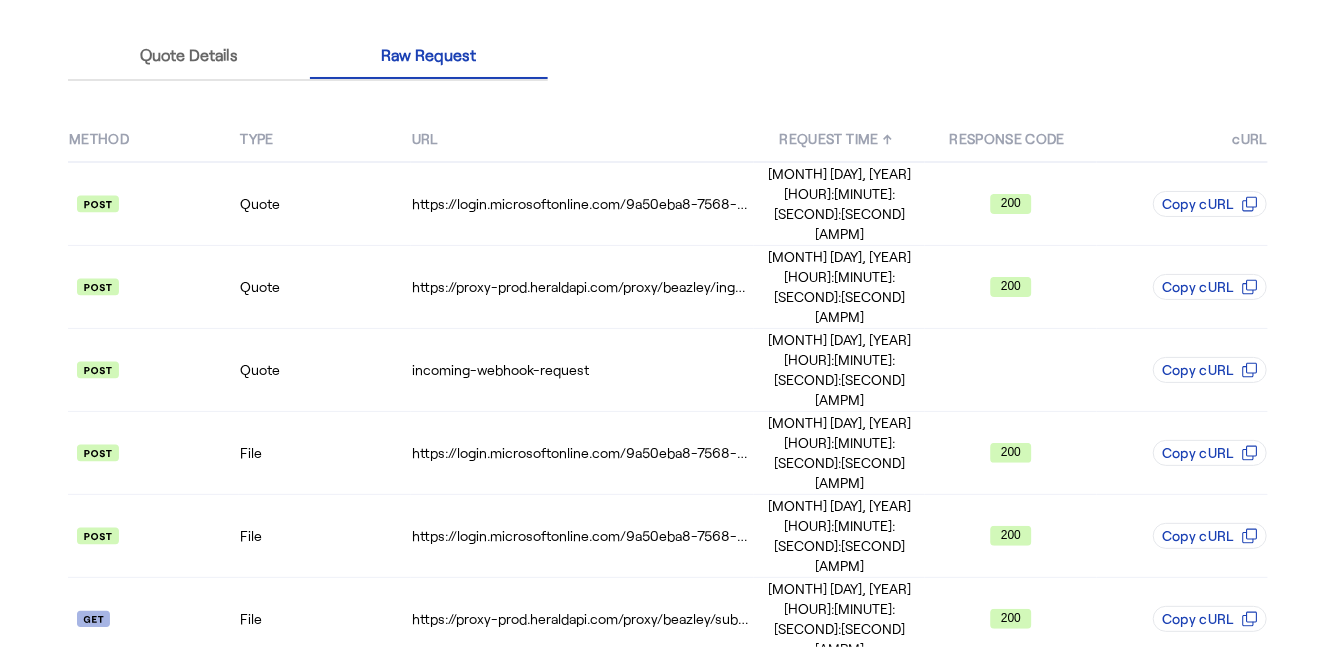 scroll, scrollTop: 2503, scrollLeft: 0, axis: vertical 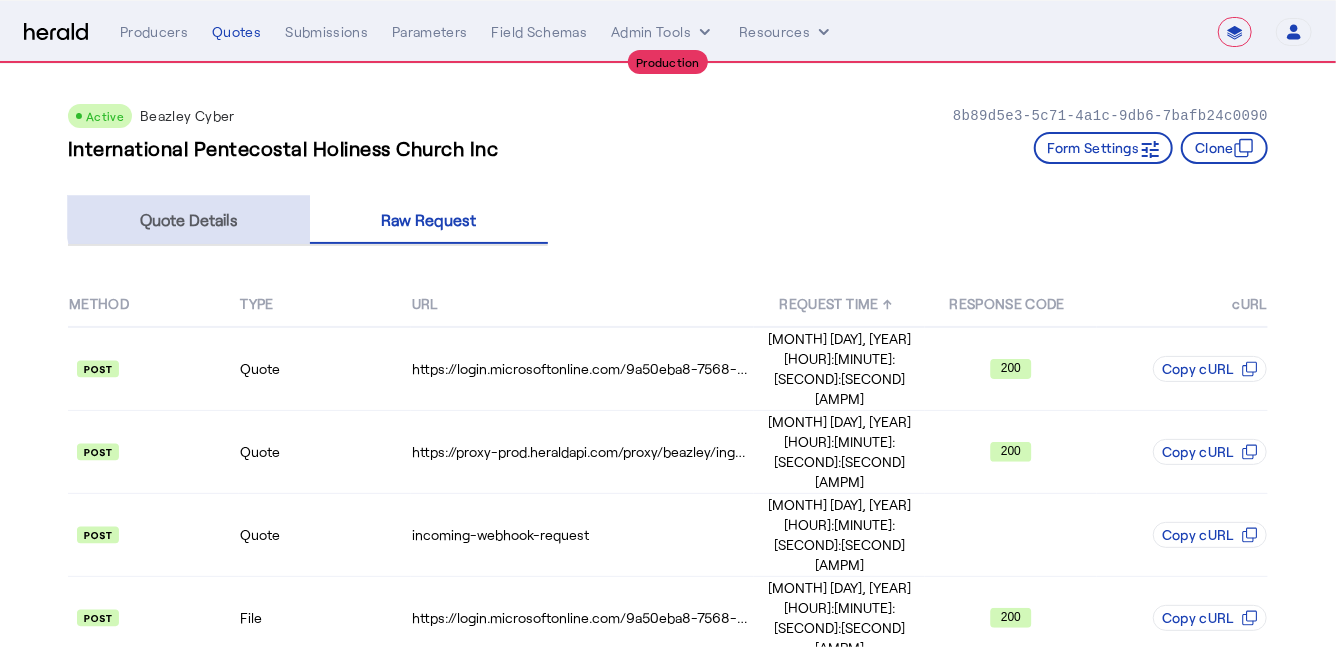click on "Quote Details" at bounding box center (189, 220) 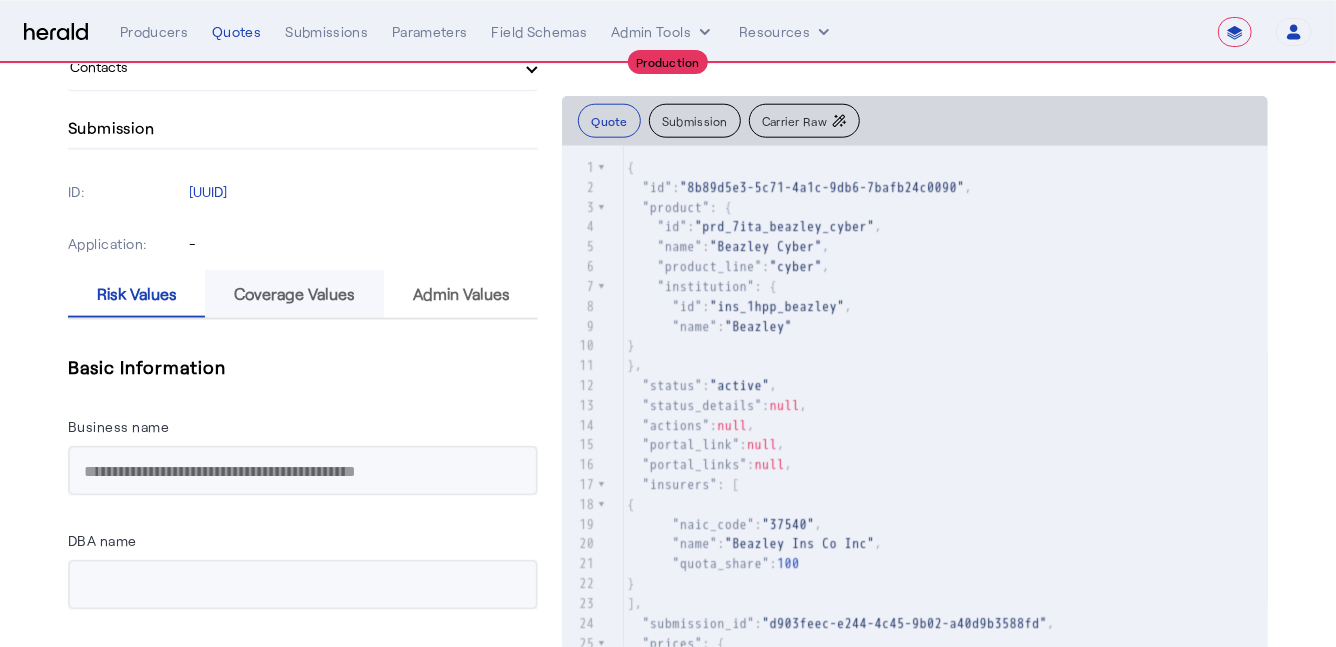 scroll, scrollTop: 1029, scrollLeft: 0, axis: vertical 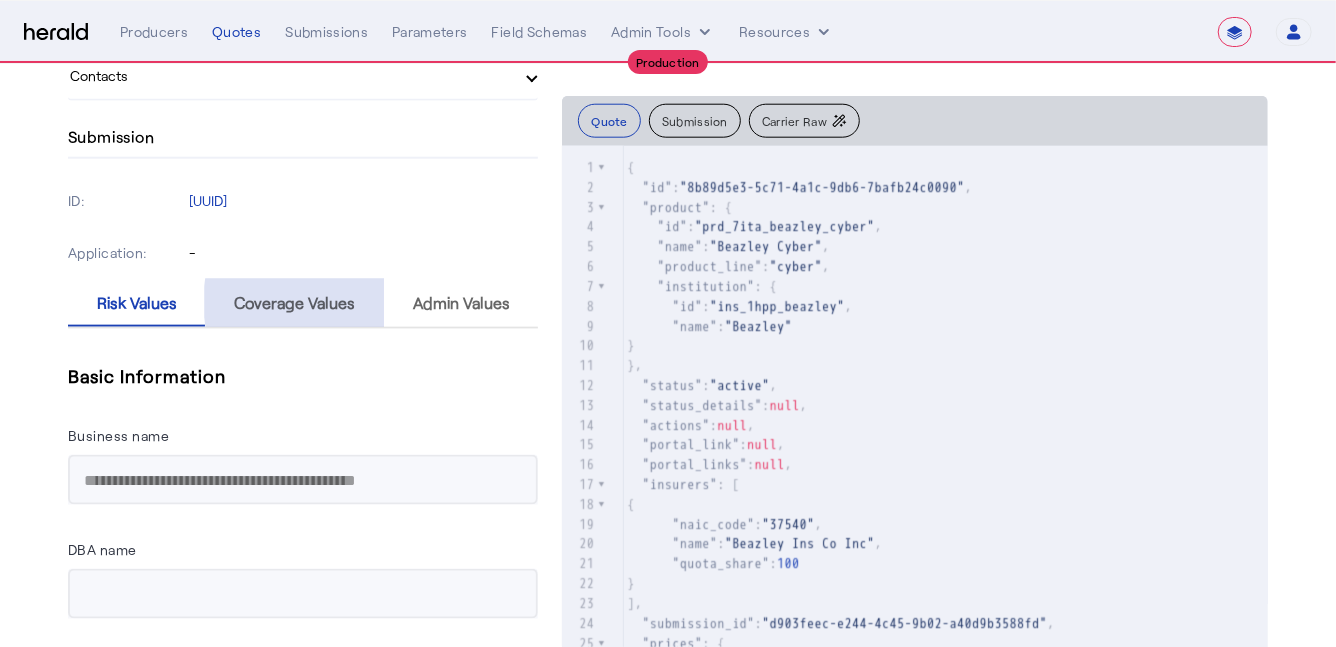 click on "Coverage Values" at bounding box center [294, 303] 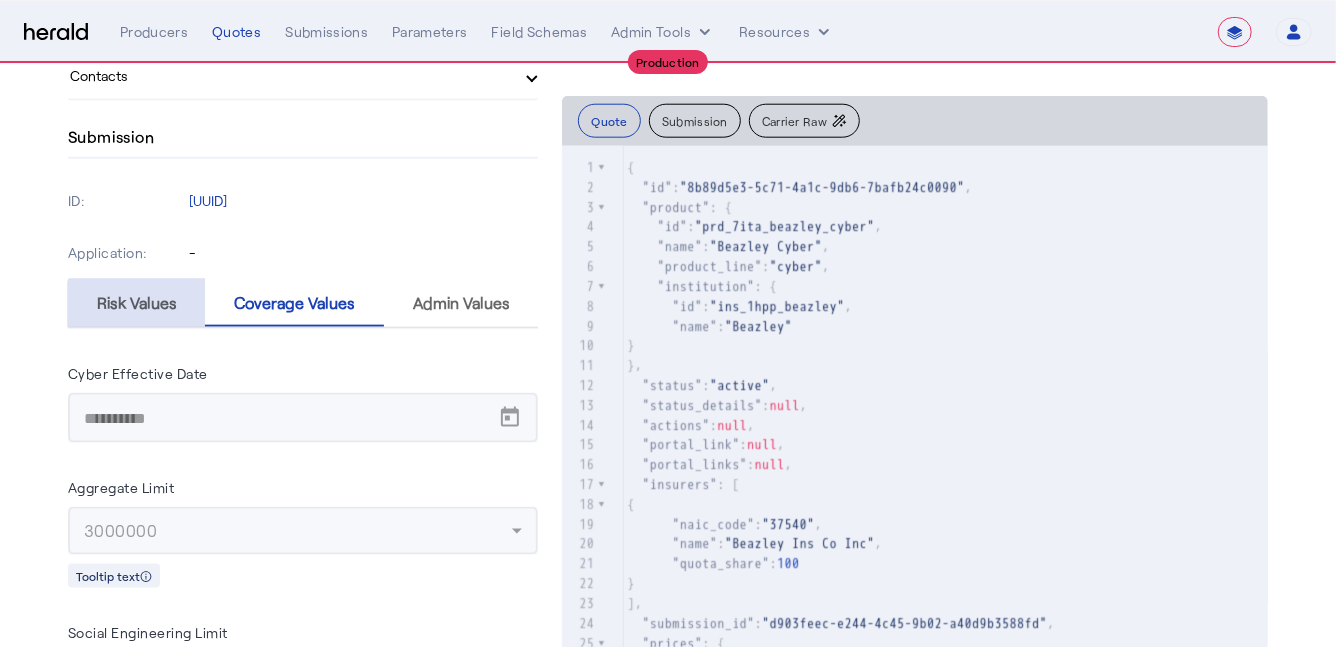 click on "Risk Values" at bounding box center (137, 303) 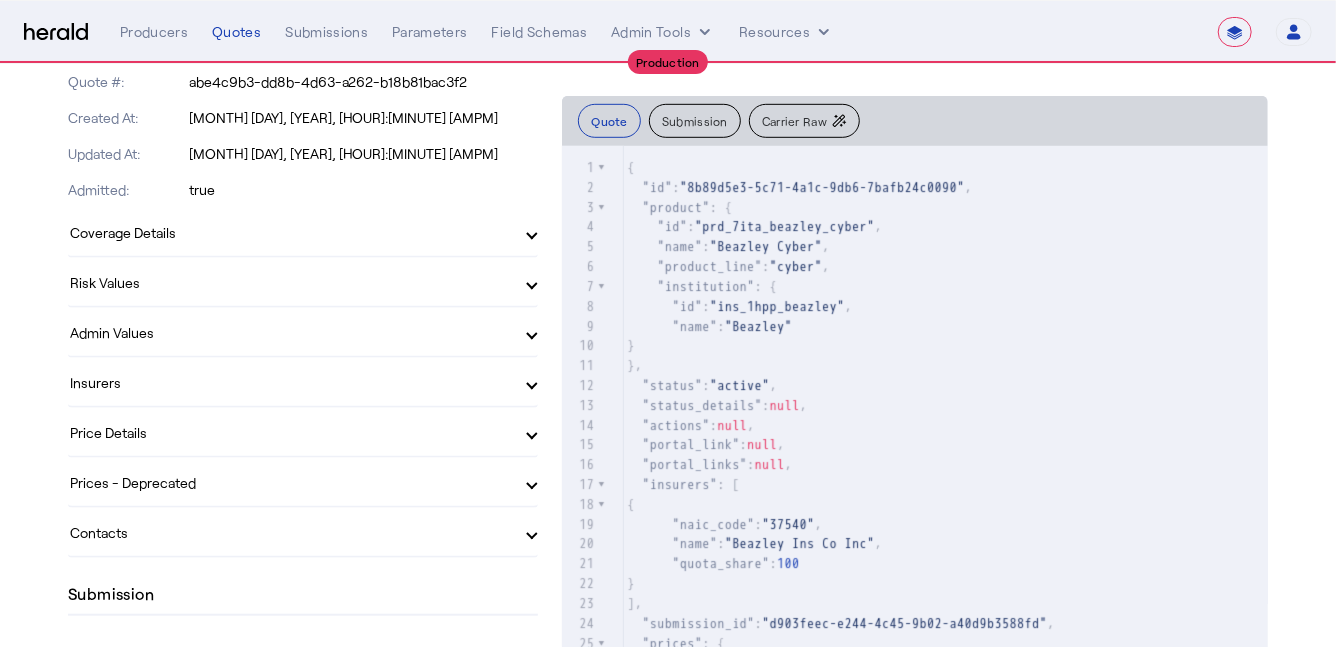 scroll, scrollTop: 0, scrollLeft: 0, axis: both 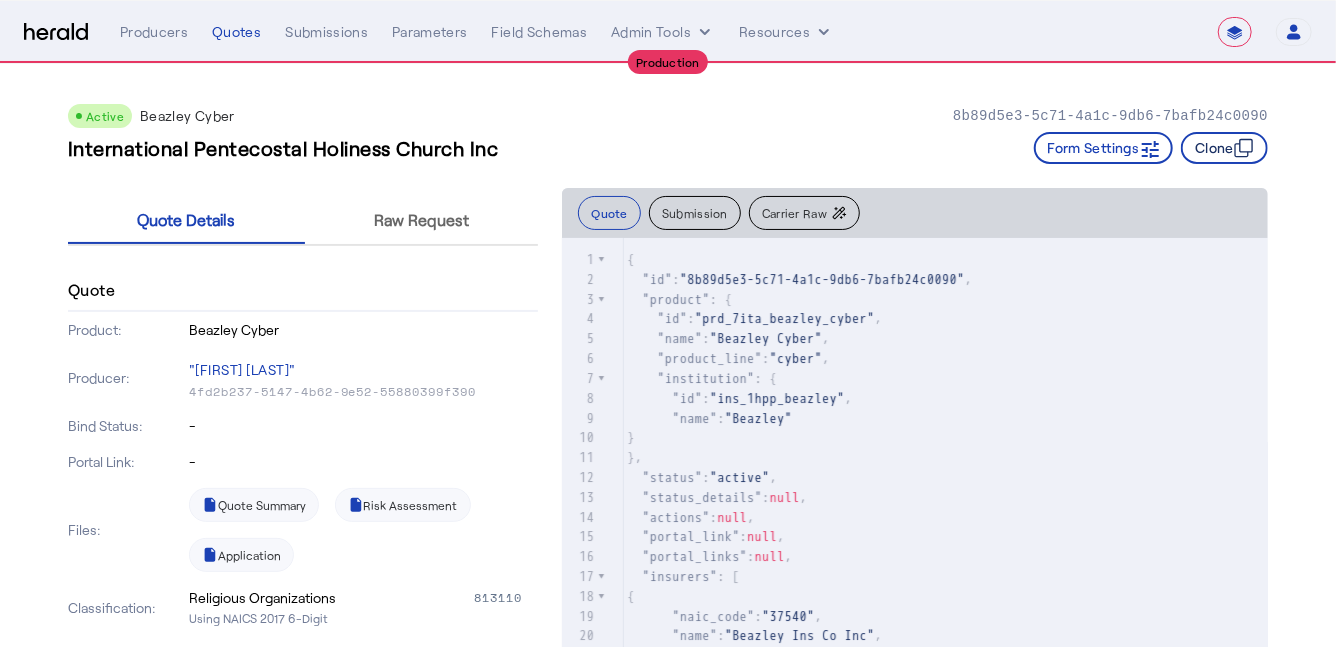 click on "Clone" 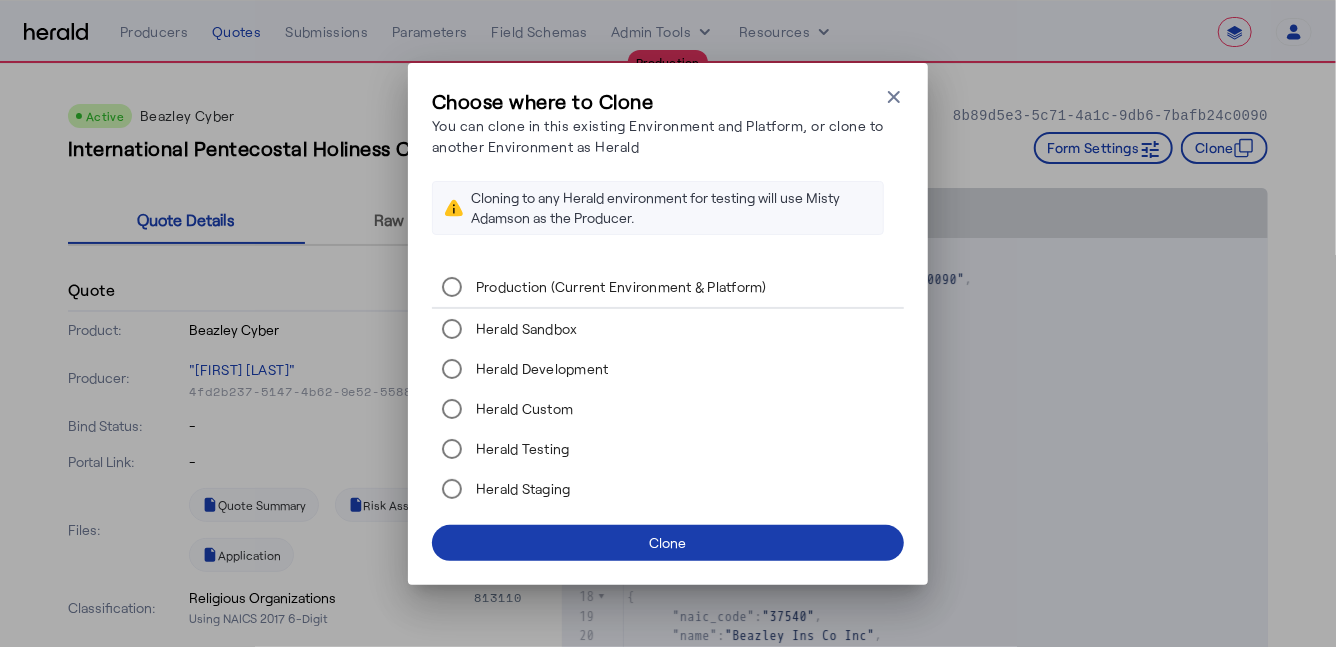 click on "Clone" at bounding box center [668, 542] 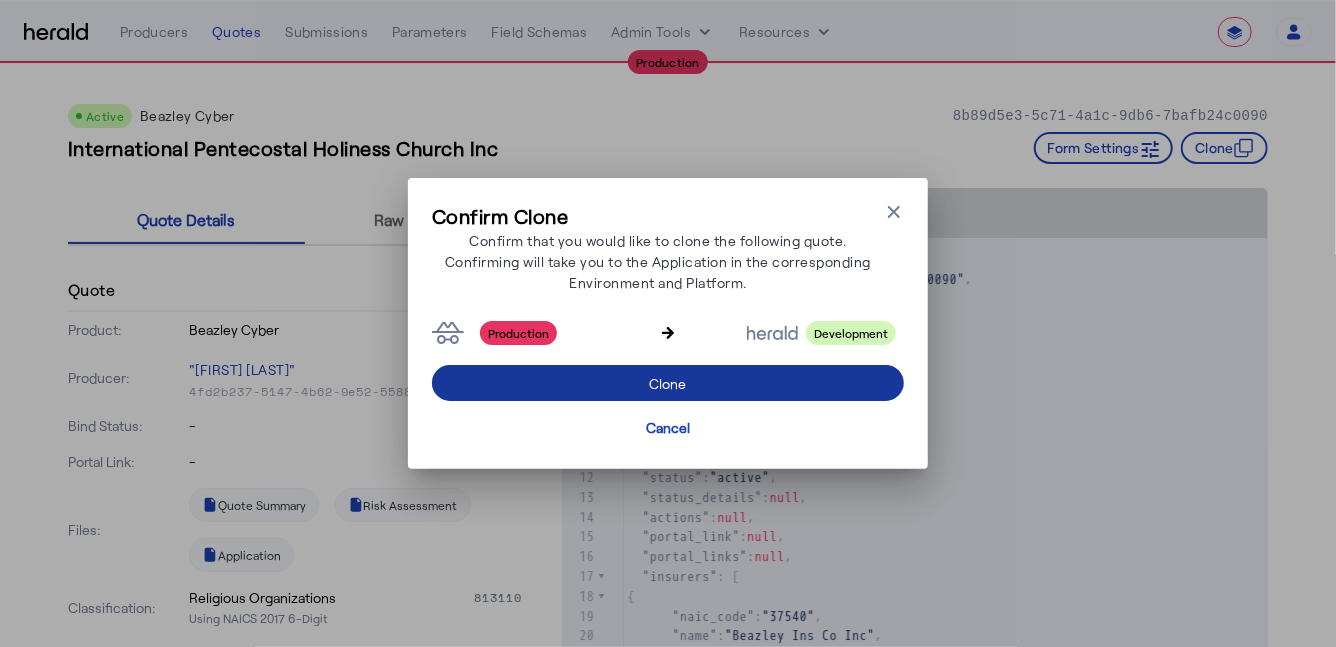 click at bounding box center (668, 383) 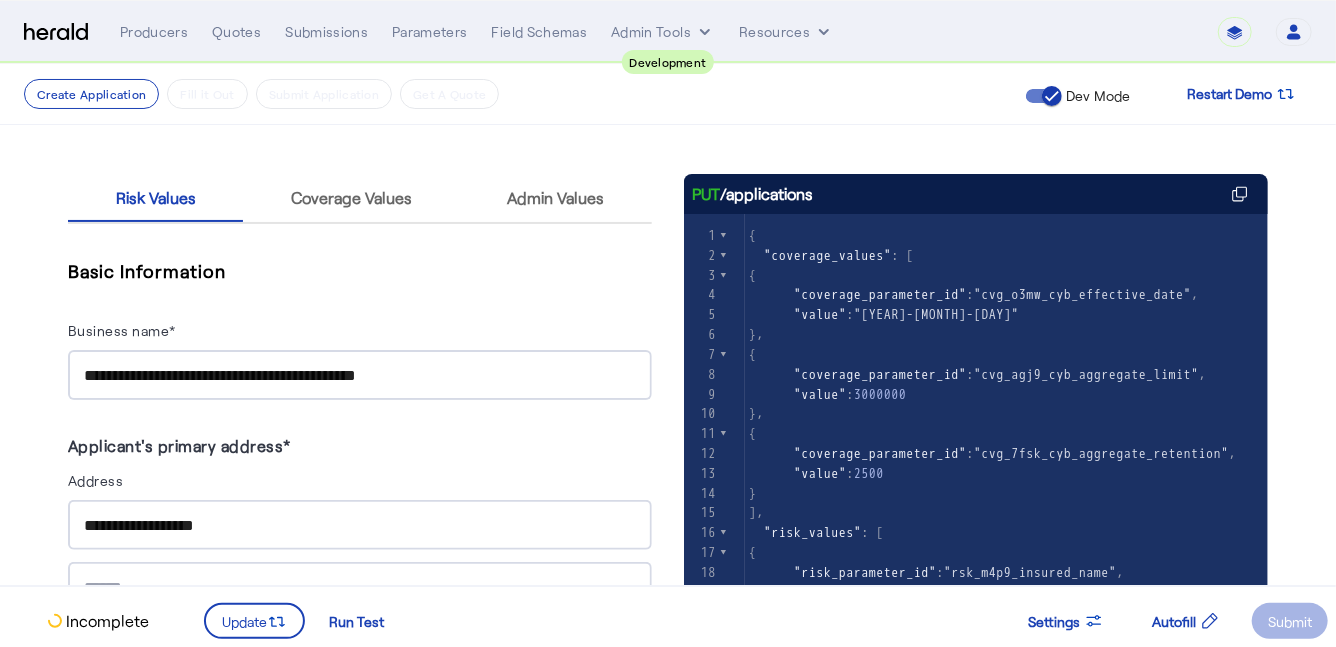 scroll, scrollTop: 93, scrollLeft: 0, axis: vertical 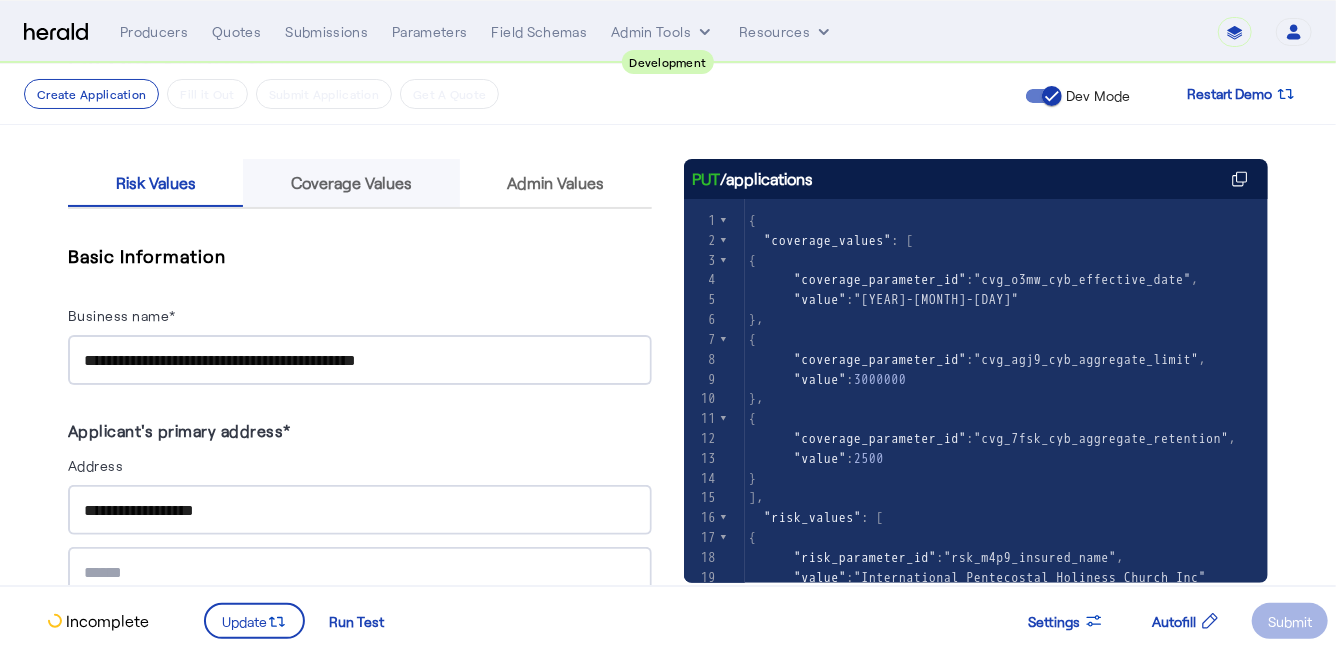 click on "Coverage Values" at bounding box center [351, 183] 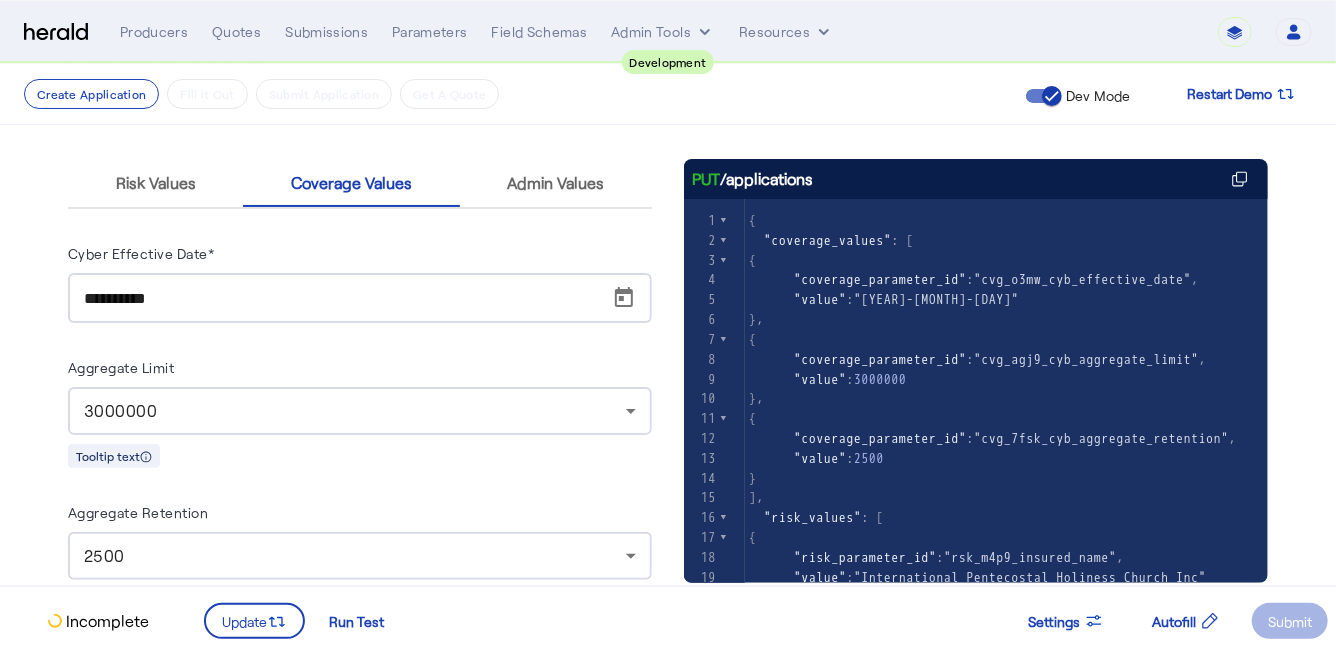 scroll, scrollTop: 131, scrollLeft: 0, axis: vertical 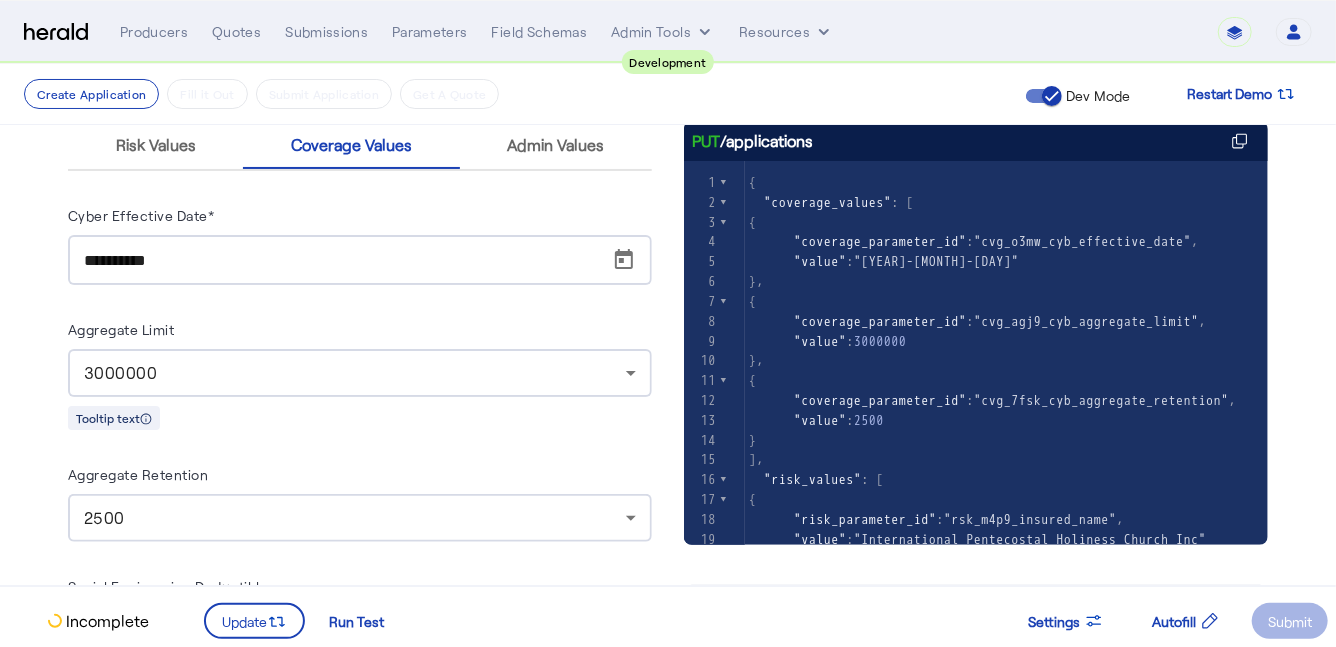 click on "3000000" at bounding box center [355, 373] 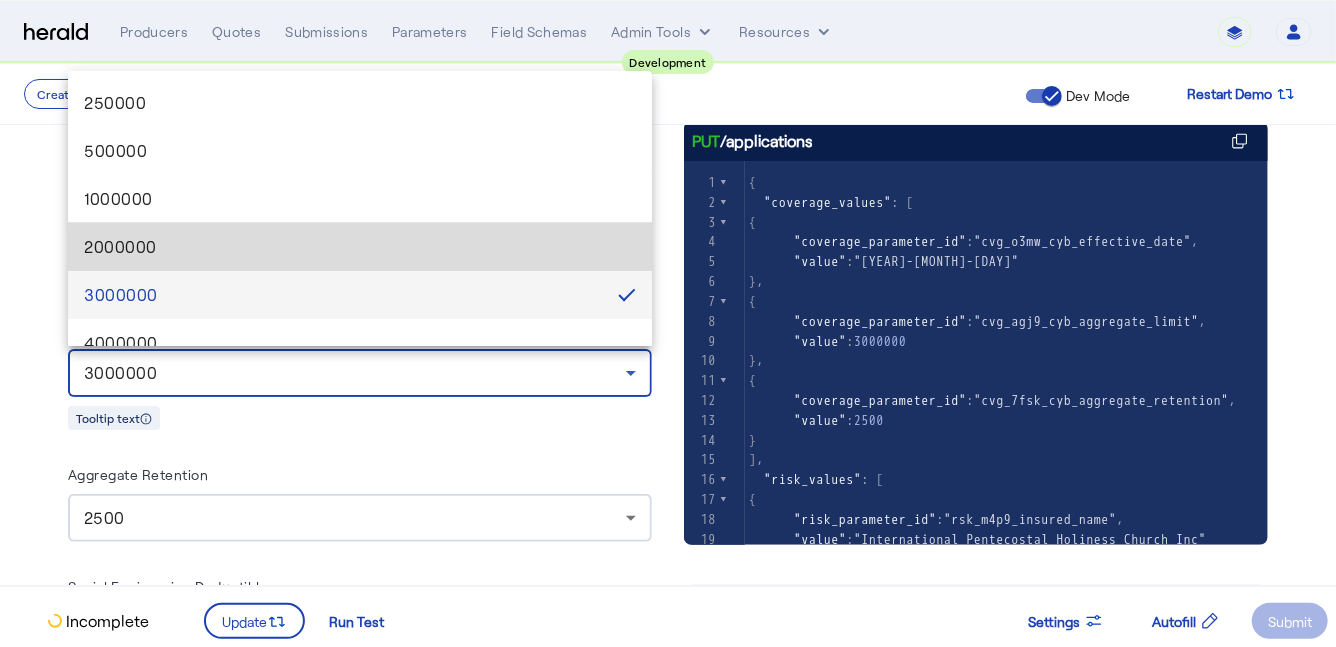 click on "2000000" at bounding box center [360, 247] 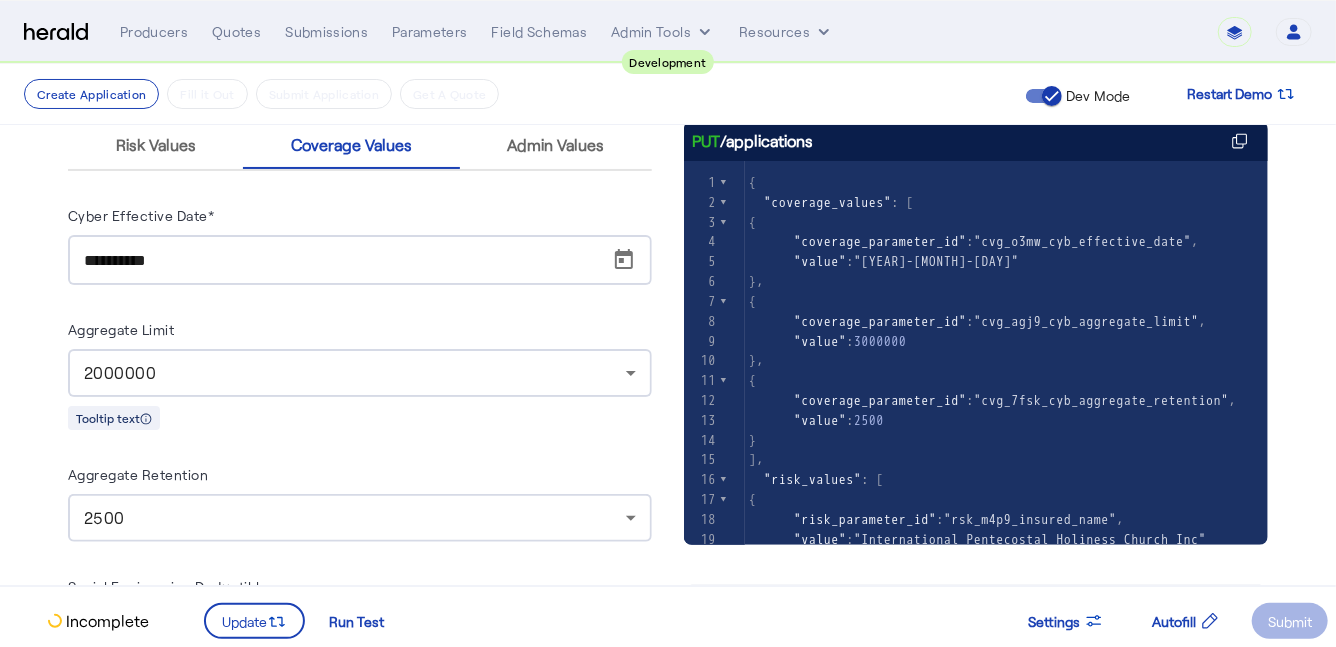 click on "**********" at bounding box center (360, 485) 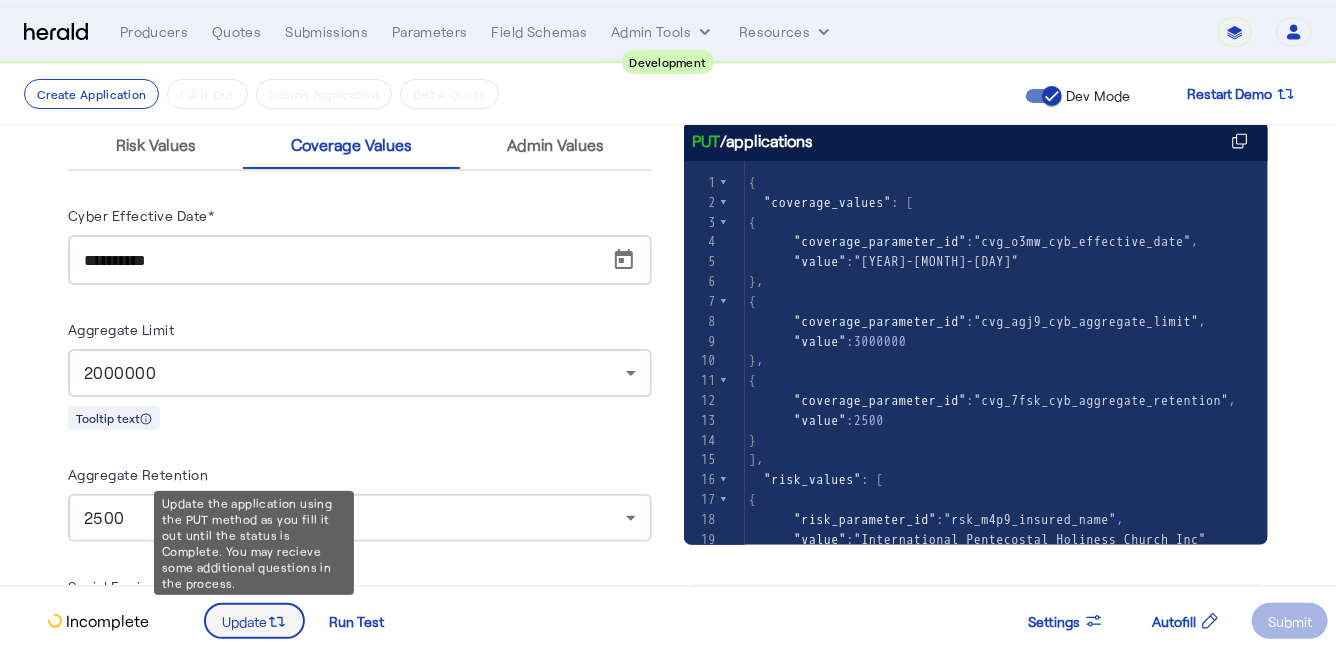 click on "Update" at bounding box center (244, 621) 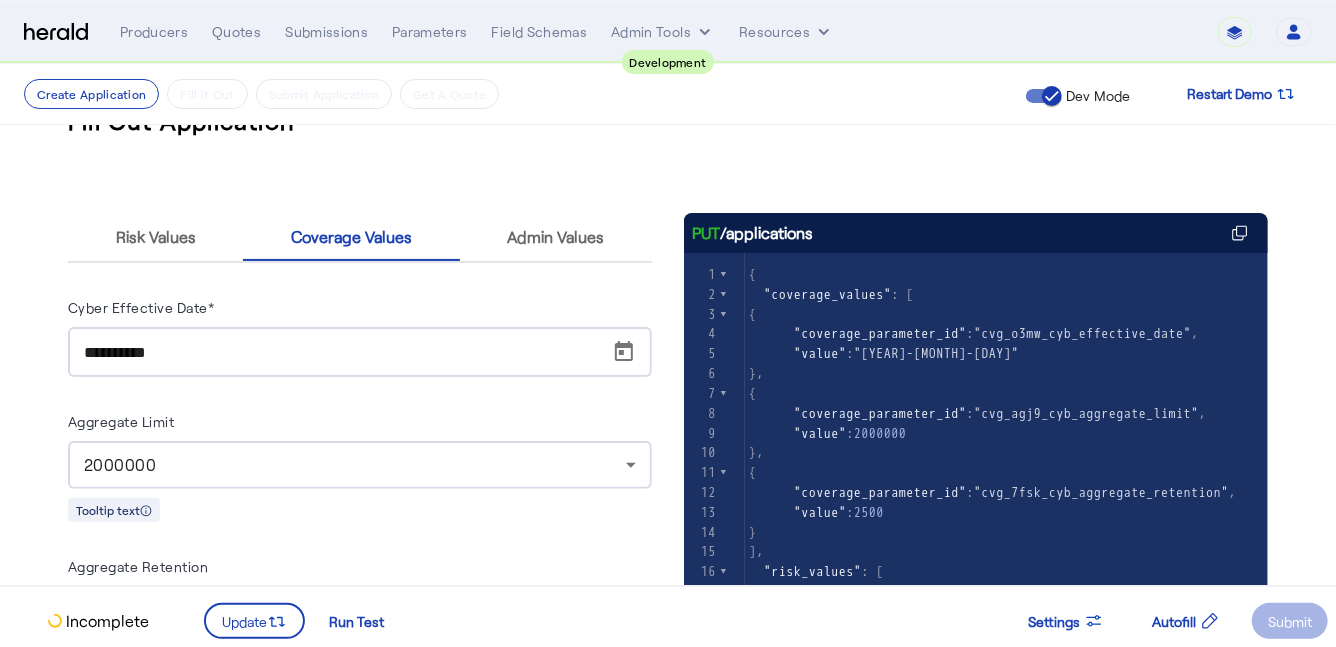 scroll, scrollTop: 0, scrollLeft: 0, axis: both 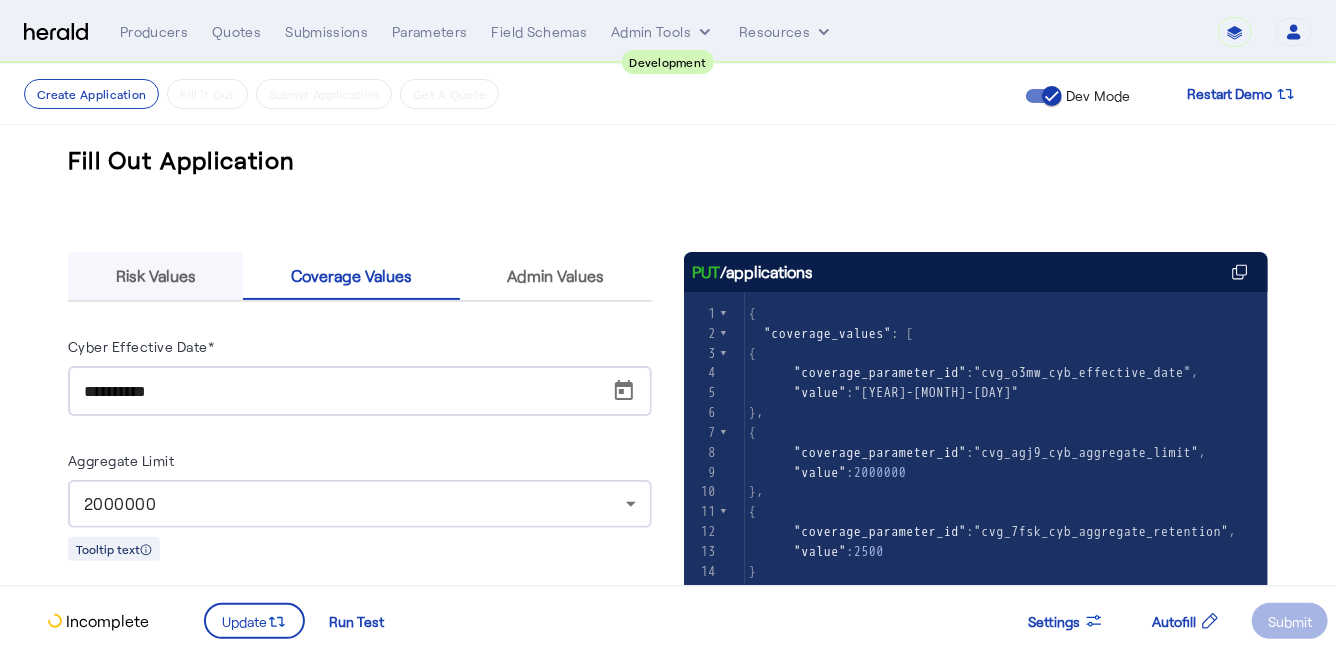 click on "Risk Values" at bounding box center [155, 276] 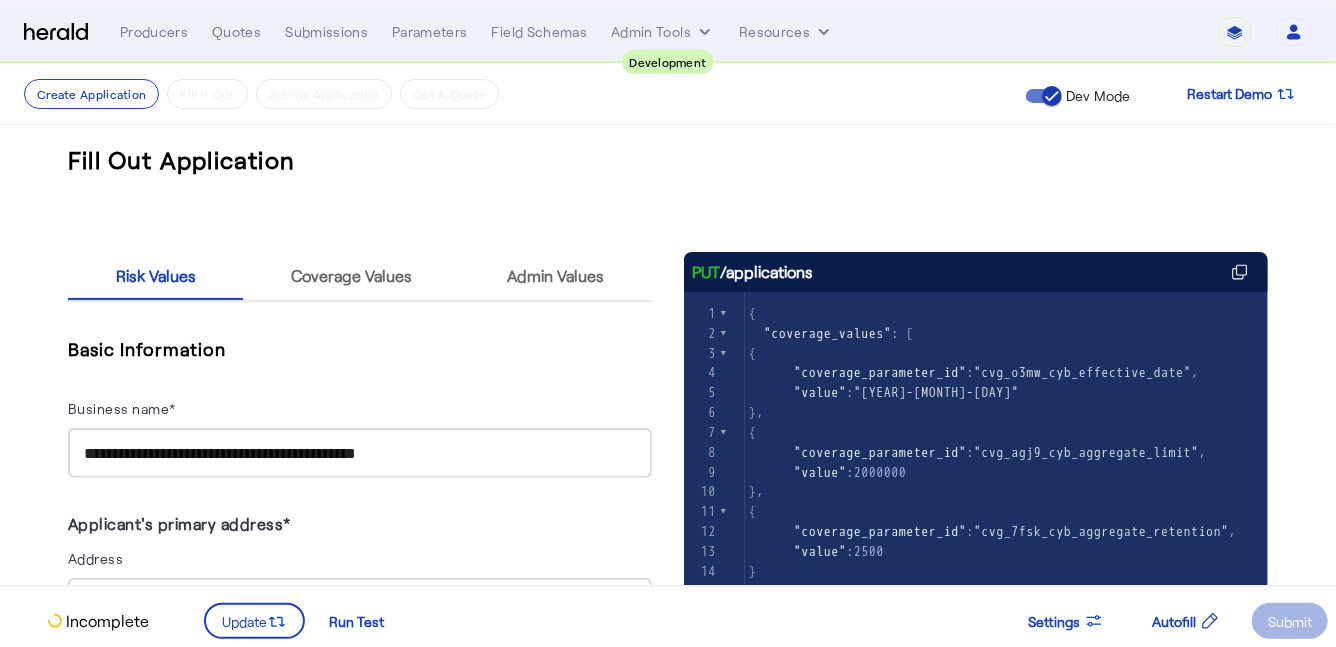 click on "**********" at bounding box center [360, 454] 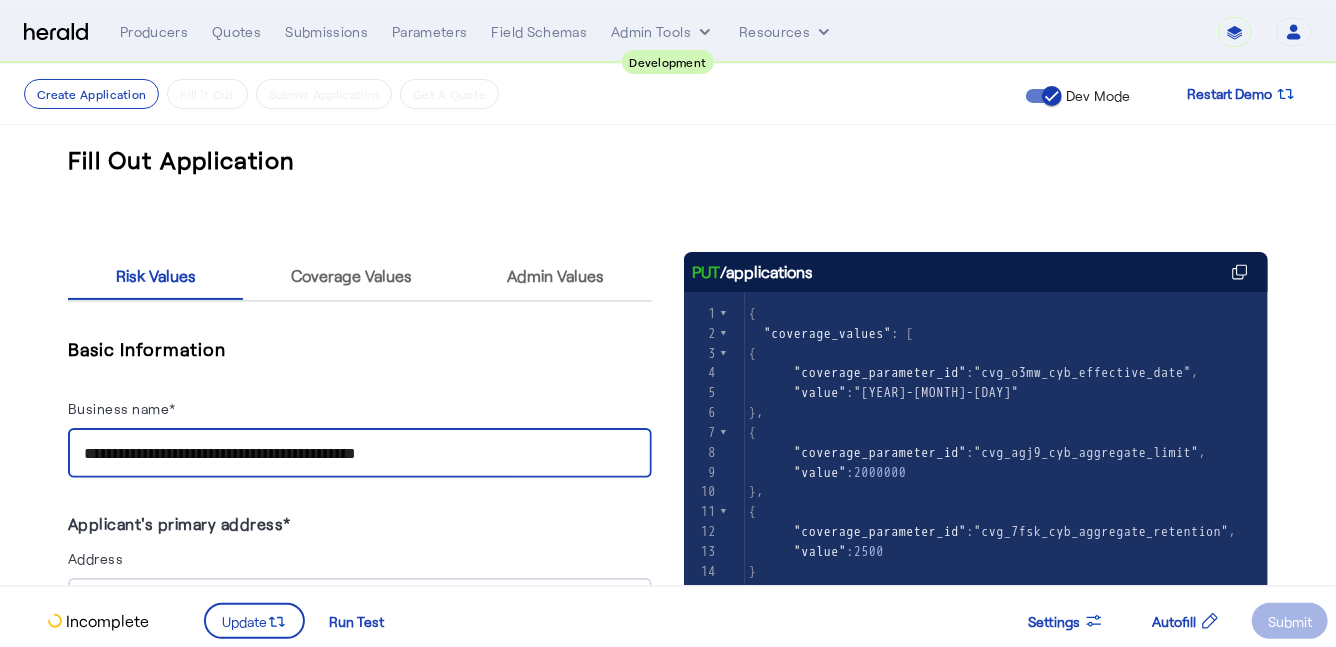 click on "**********" at bounding box center (360, 454) 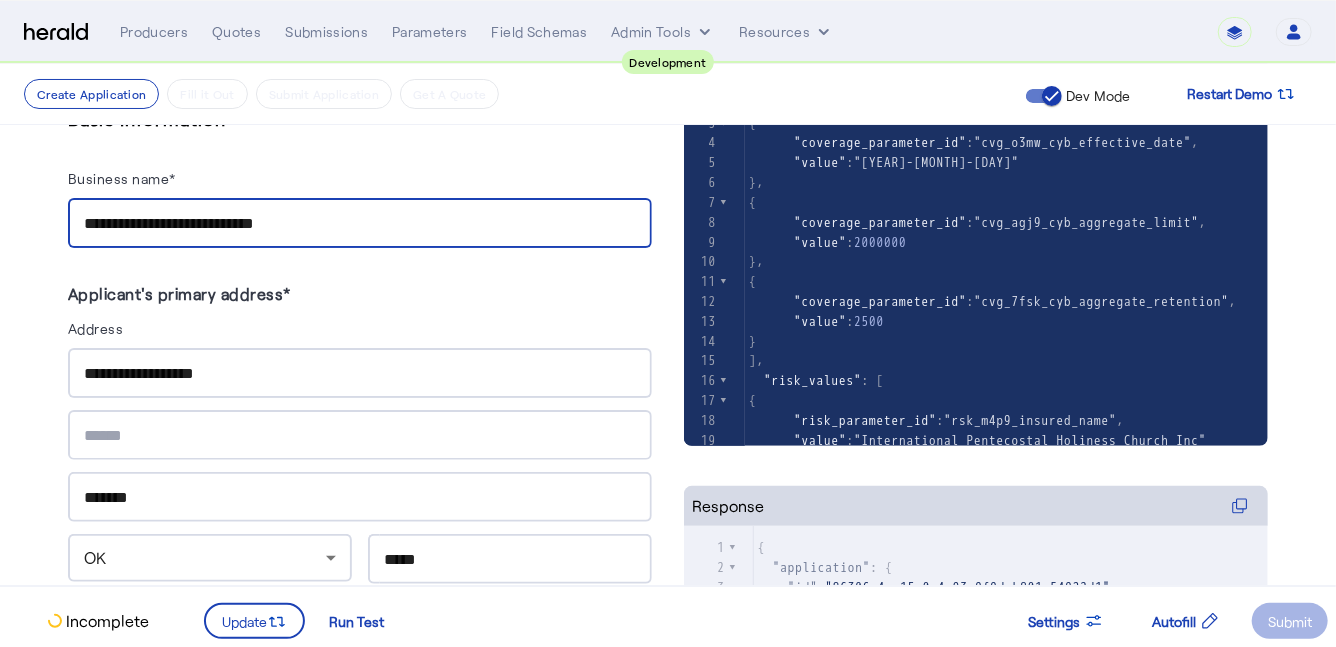 scroll, scrollTop: 300, scrollLeft: 0, axis: vertical 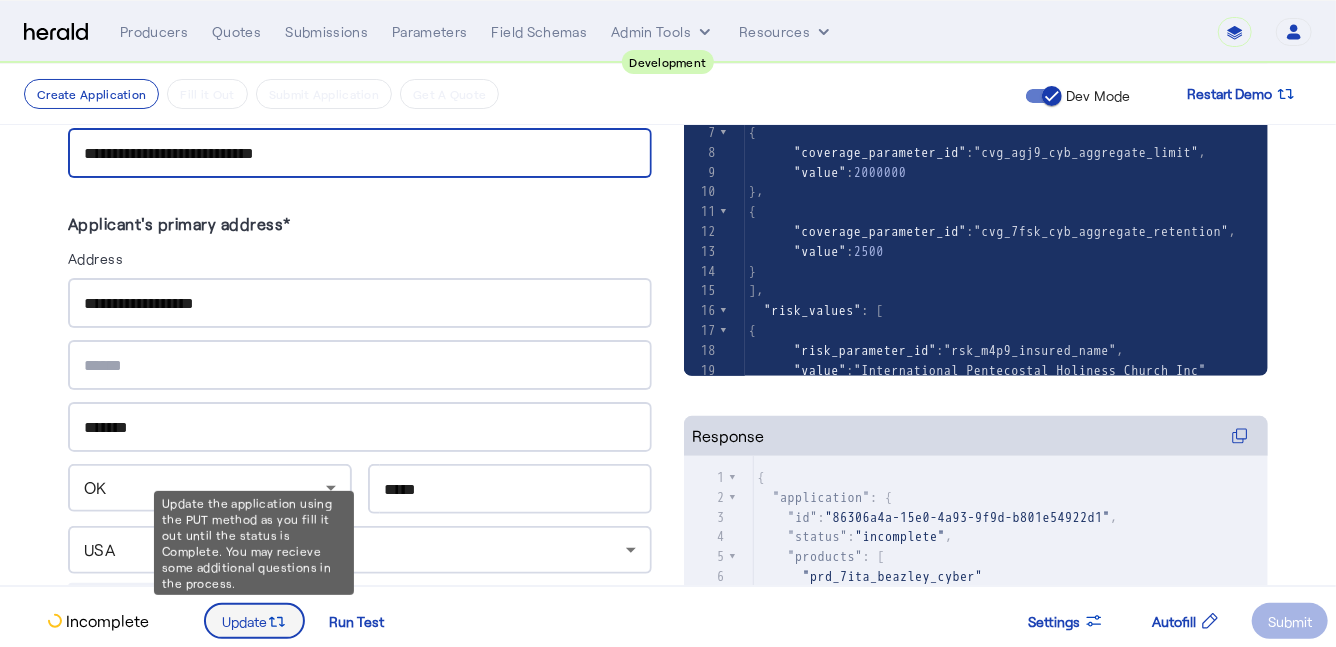 type on "**********" 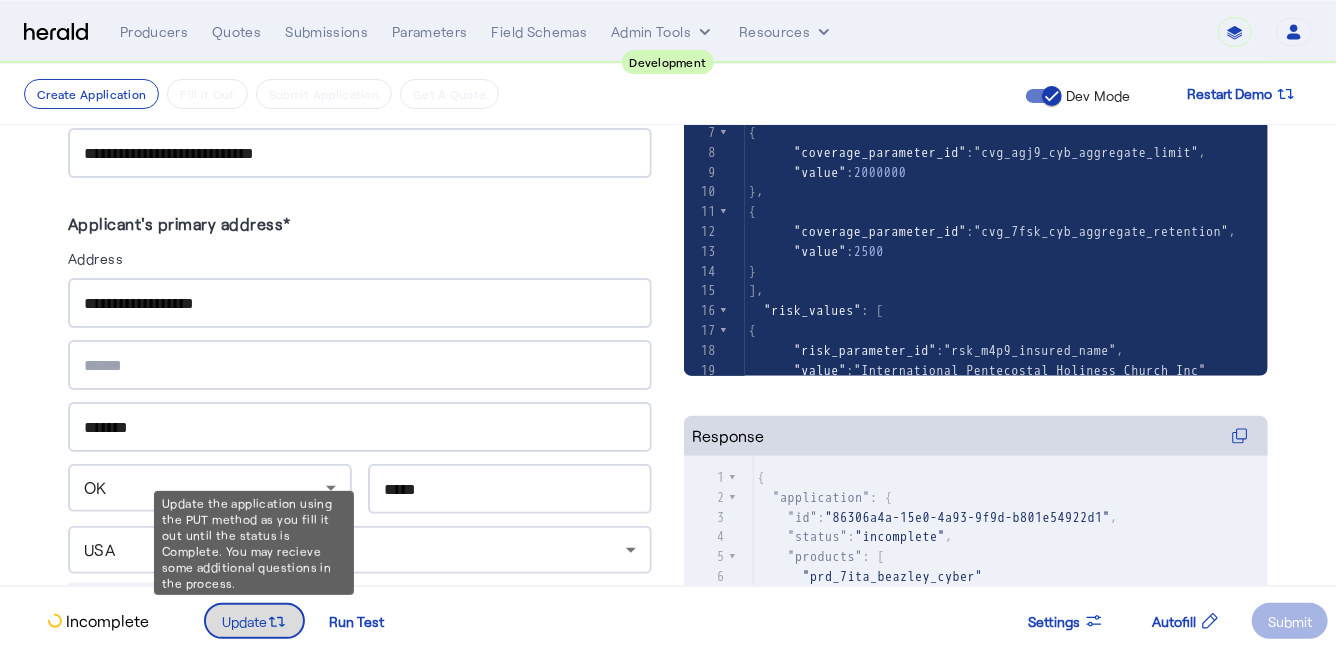 click on "Update" at bounding box center (244, 621) 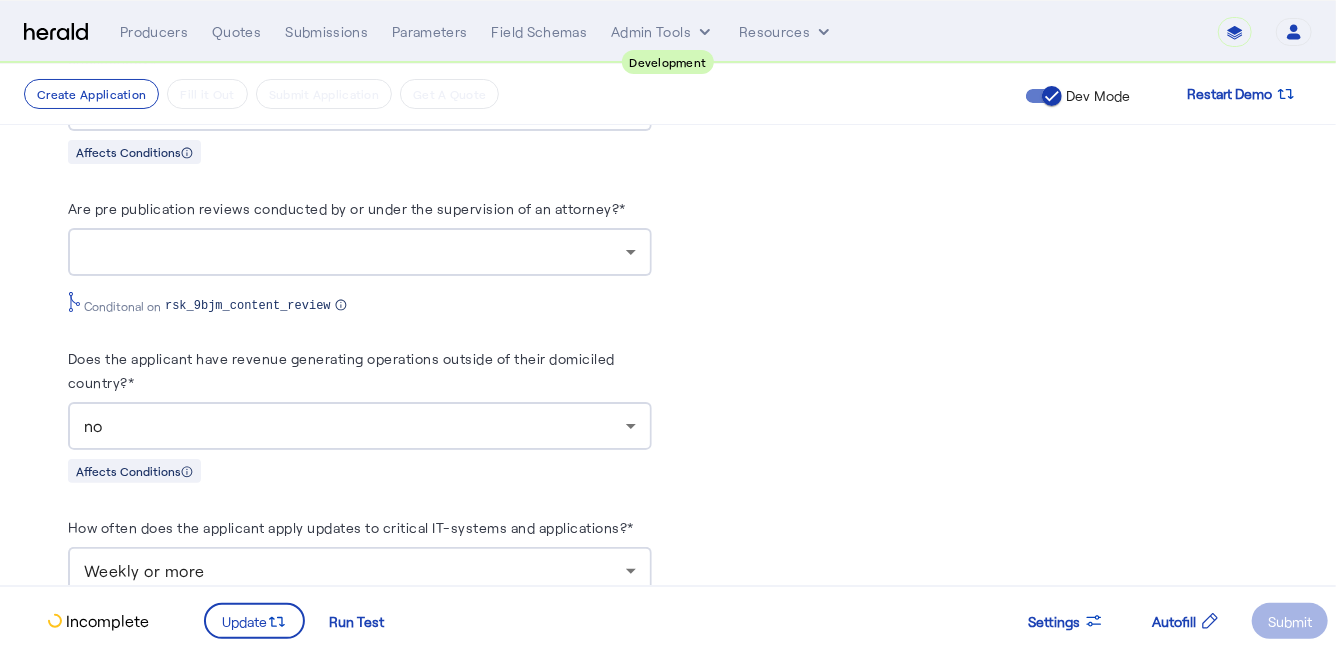 scroll, scrollTop: 2350, scrollLeft: 0, axis: vertical 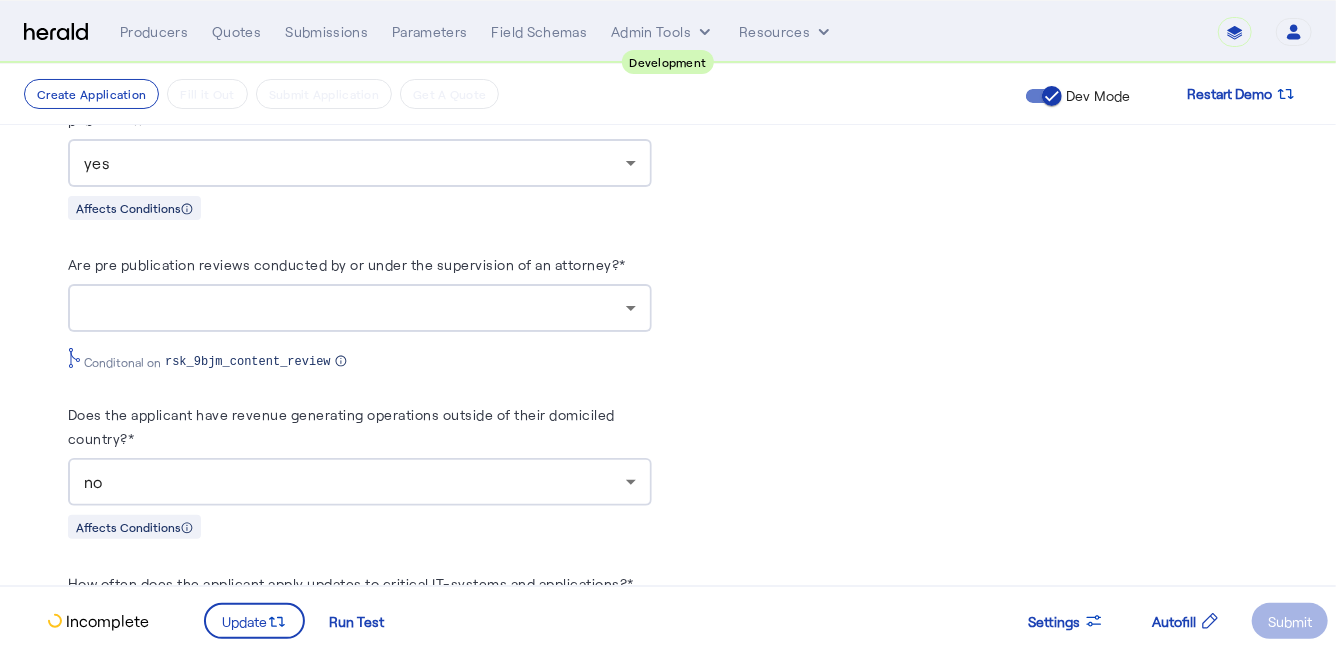 click at bounding box center [360, 308] 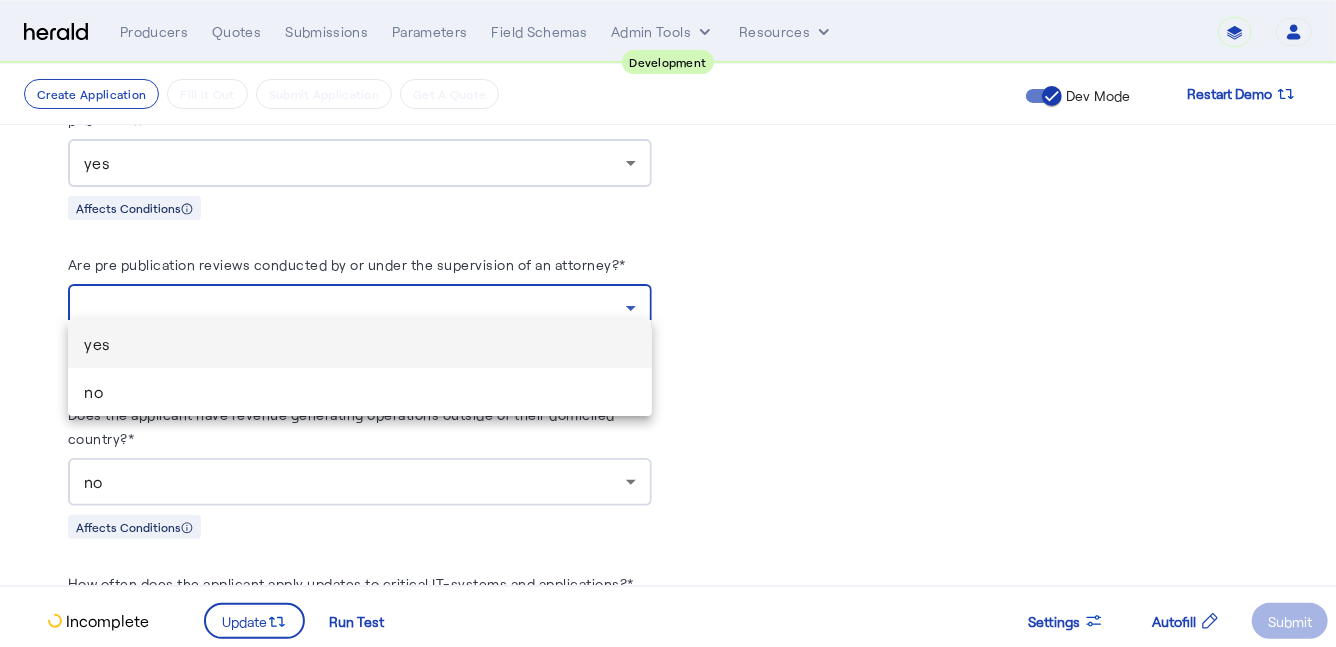 click on "yes" at bounding box center (360, 344) 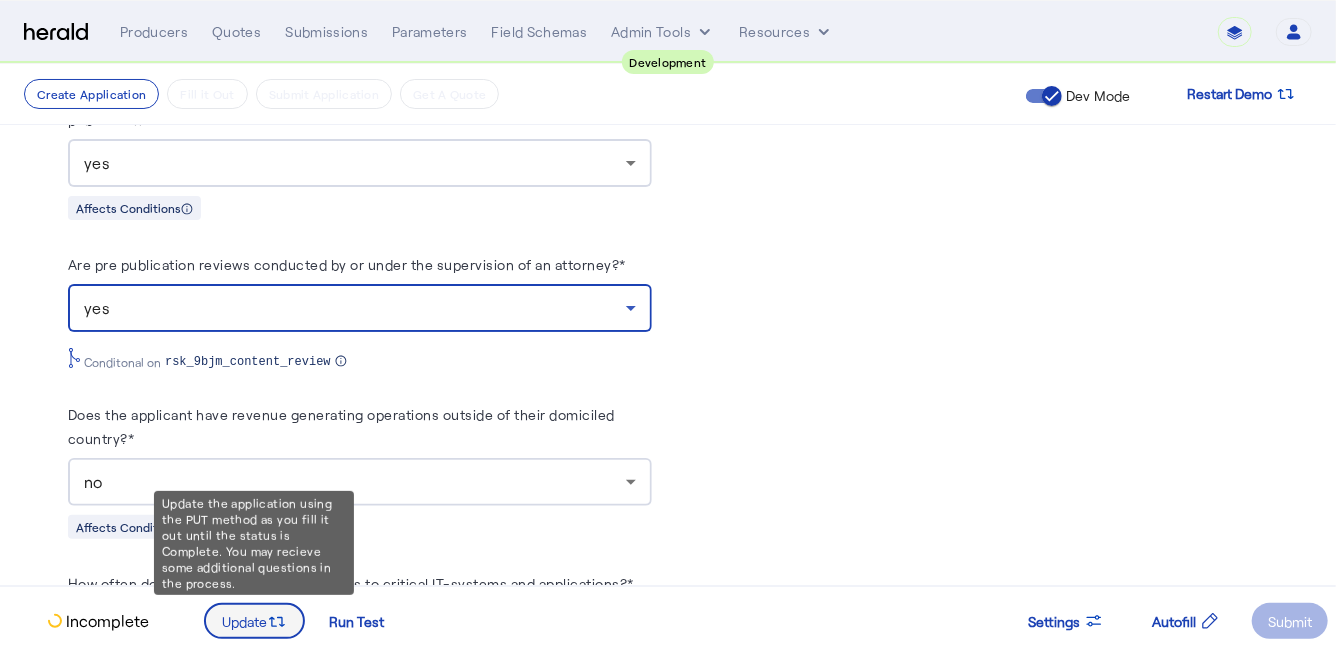 click 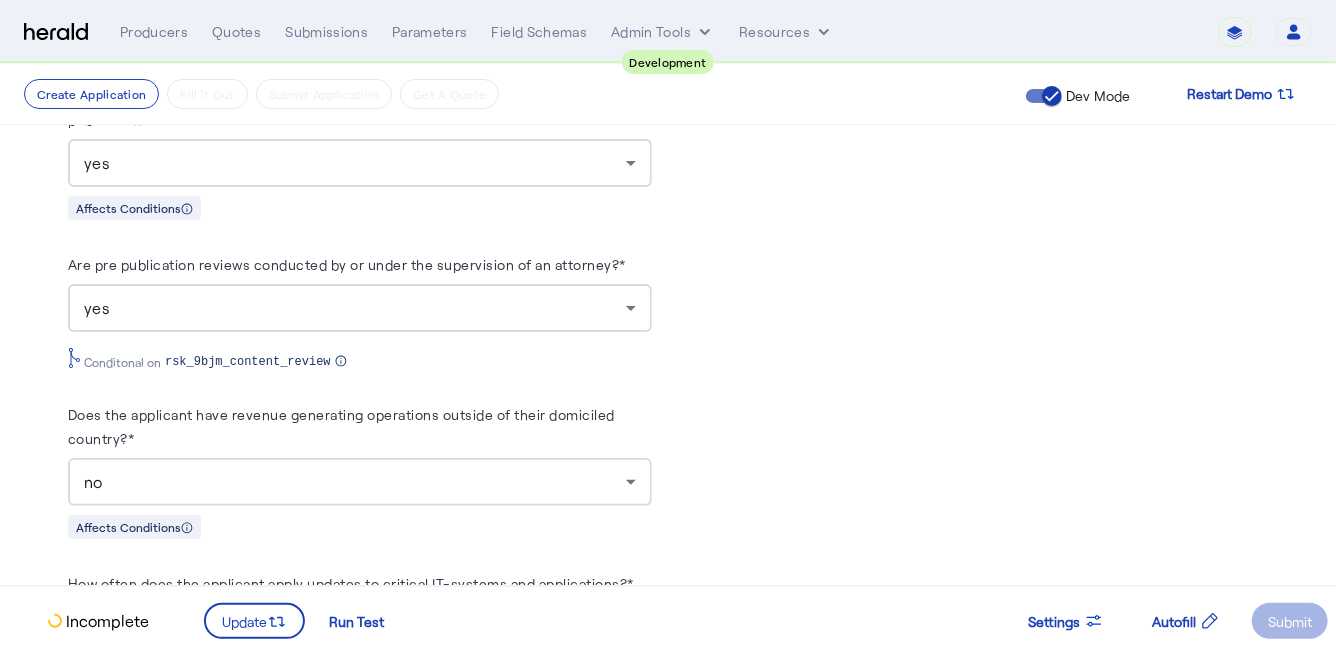 scroll, scrollTop: 0, scrollLeft: 0, axis: both 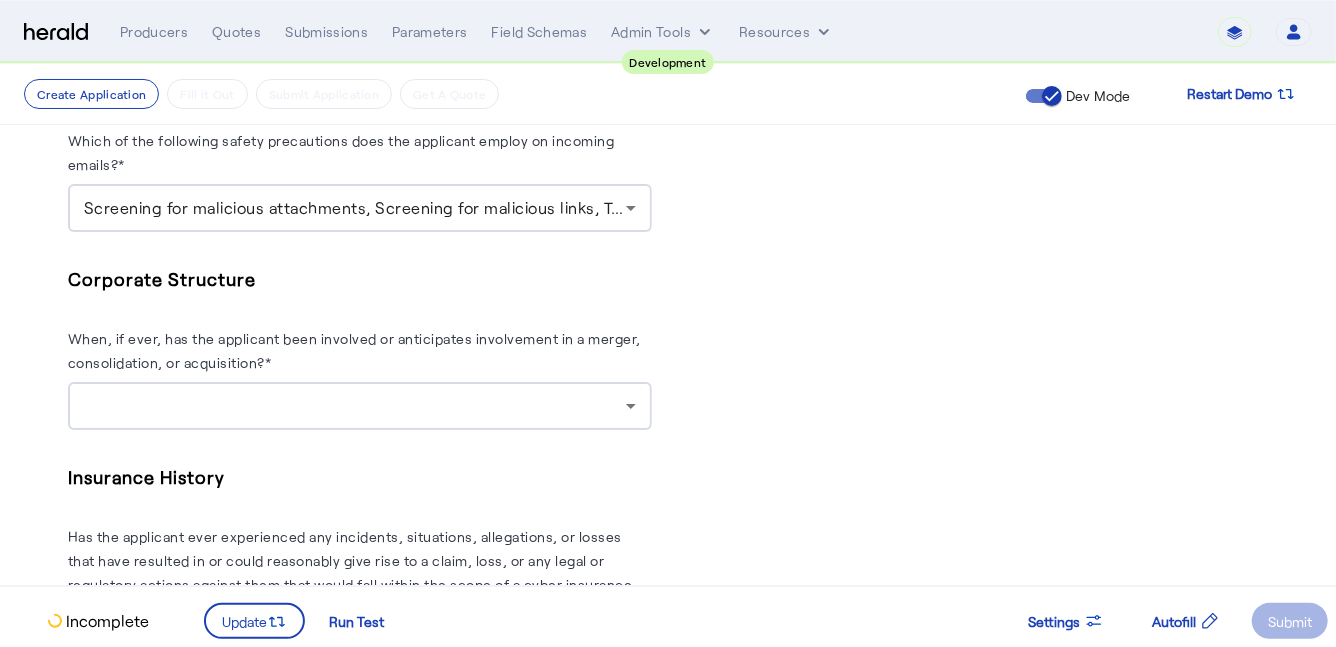 click at bounding box center (360, 406) 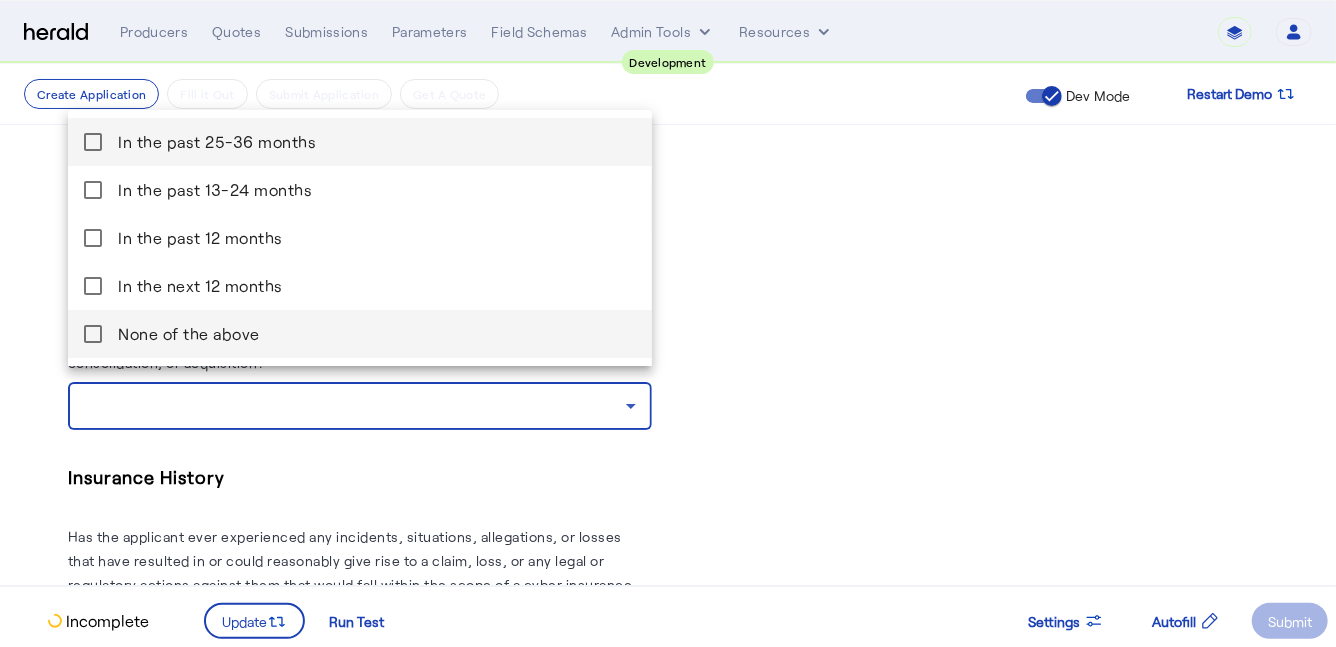 click on "None of the above" at bounding box center (377, 334) 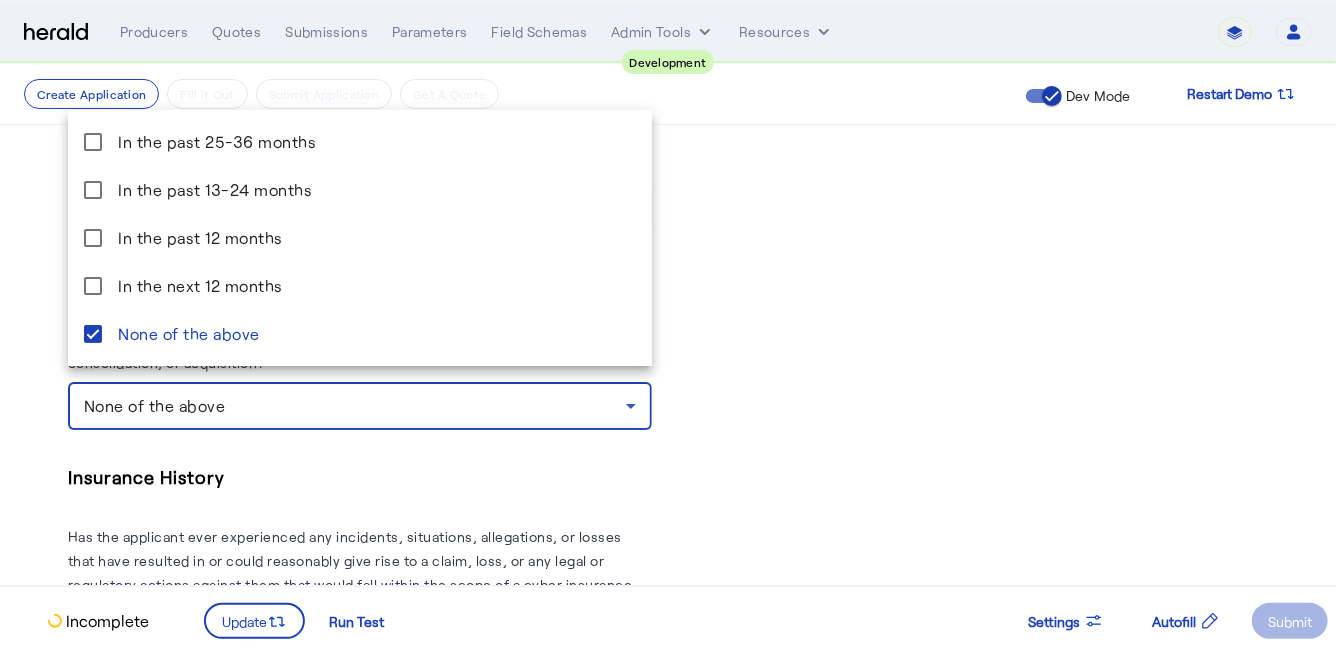 click at bounding box center [668, 323] 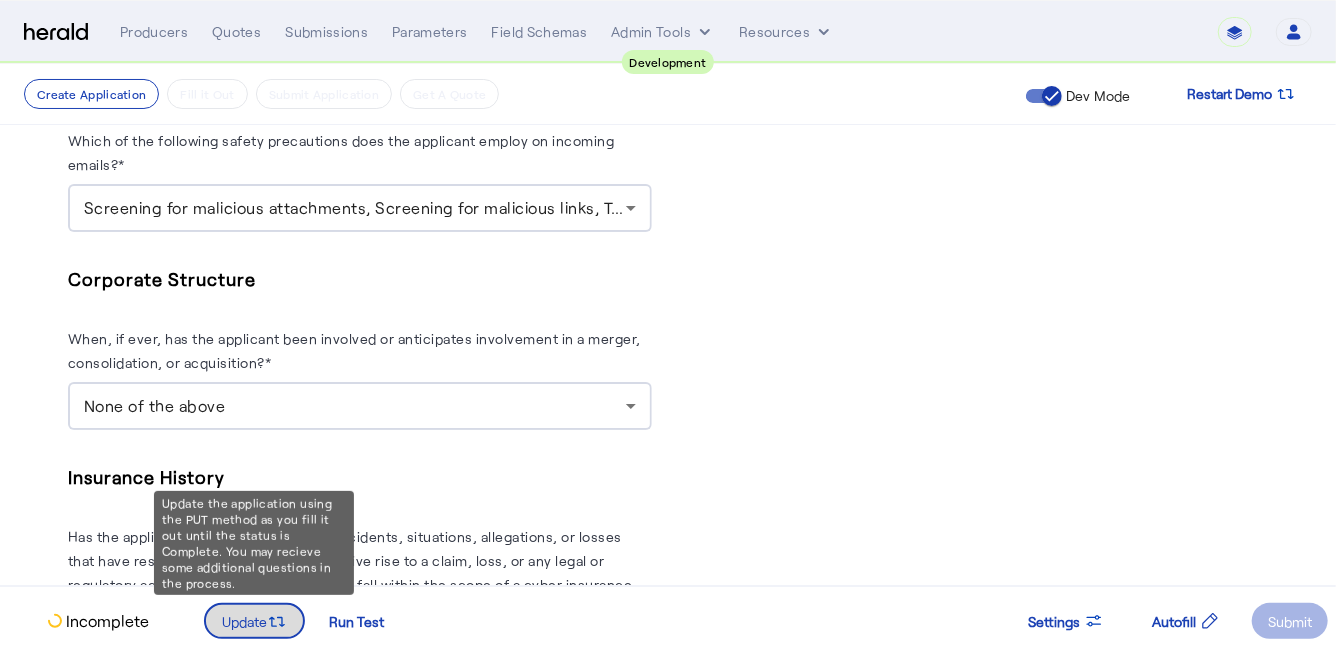 click 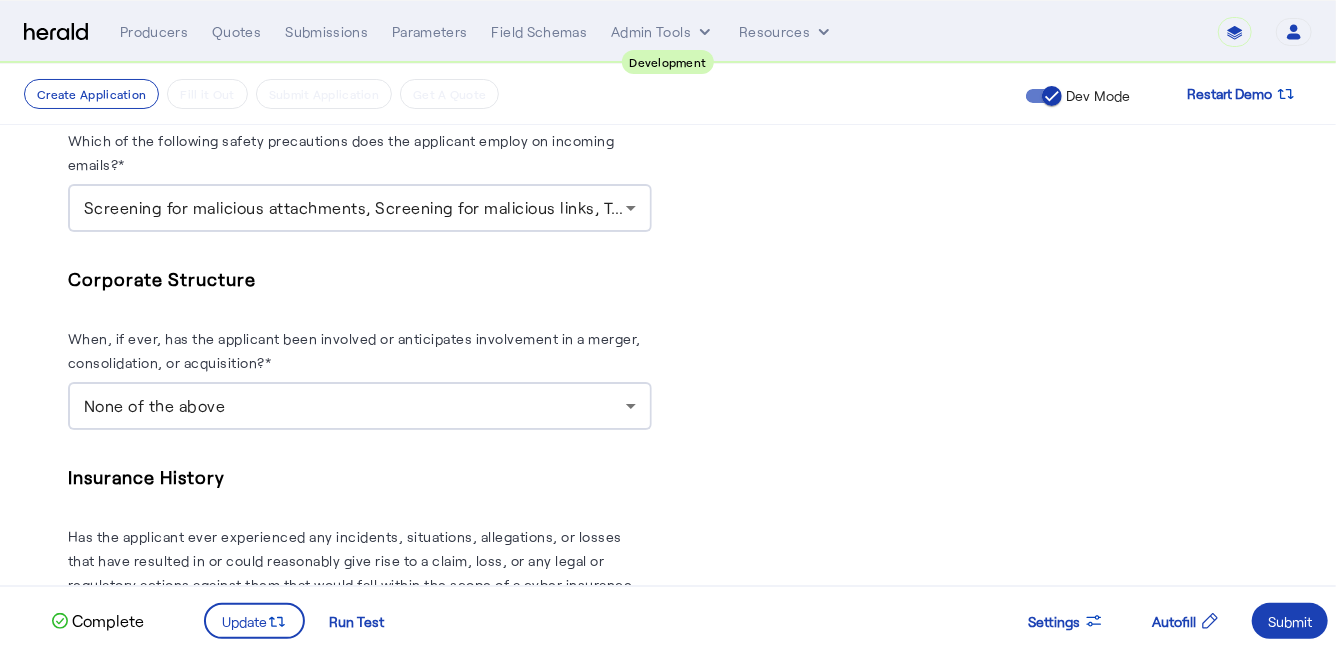 scroll, scrollTop: 0, scrollLeft: 0, axis: both 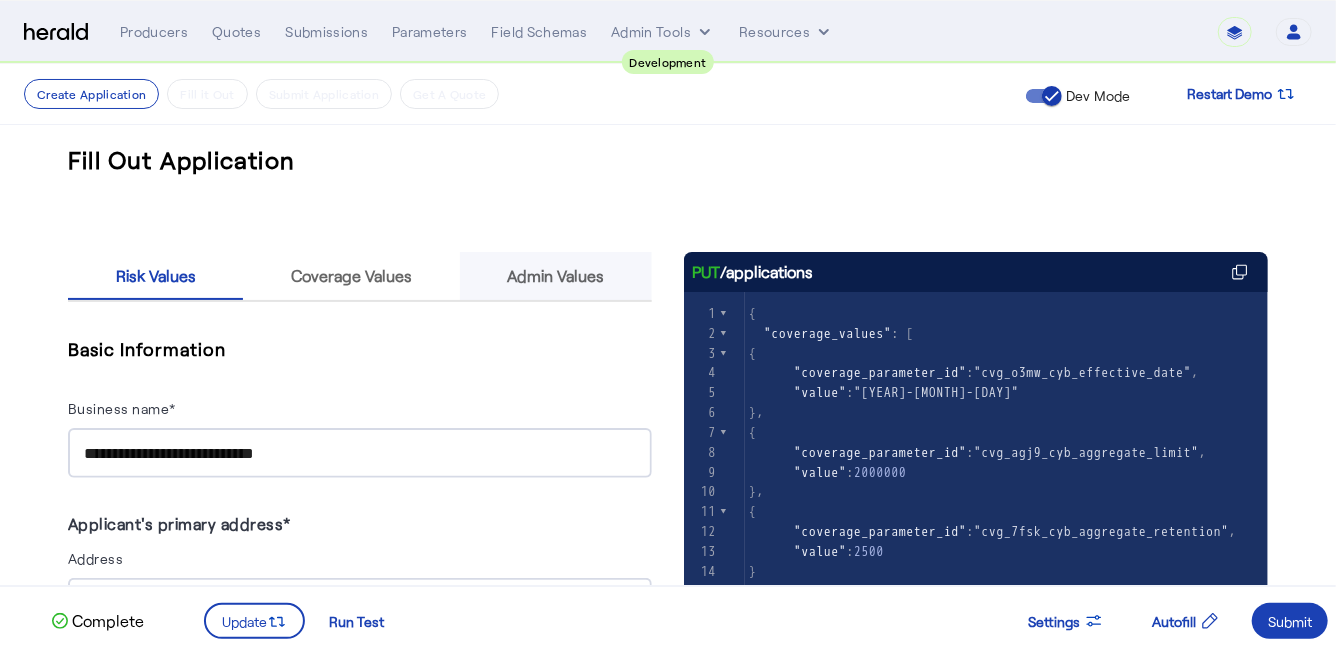 click on "Admin Values" at bounding box center [555, 276] 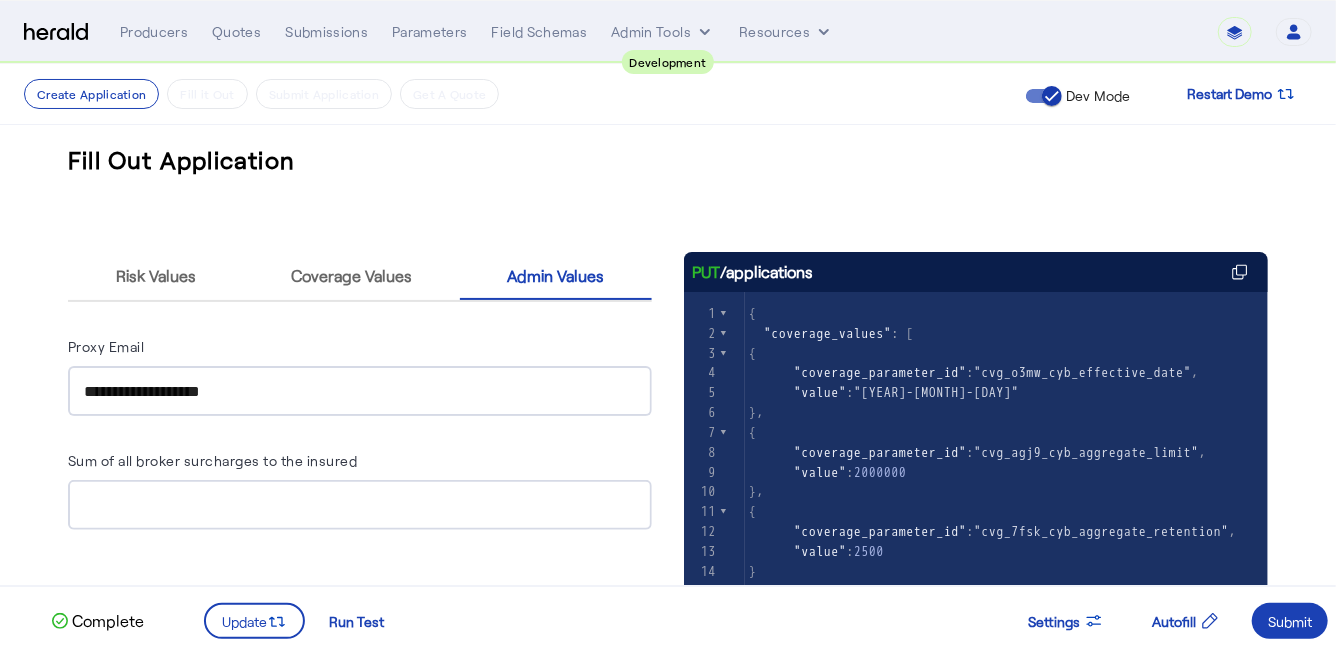 click on "**********" at bounding box center [360, 392] 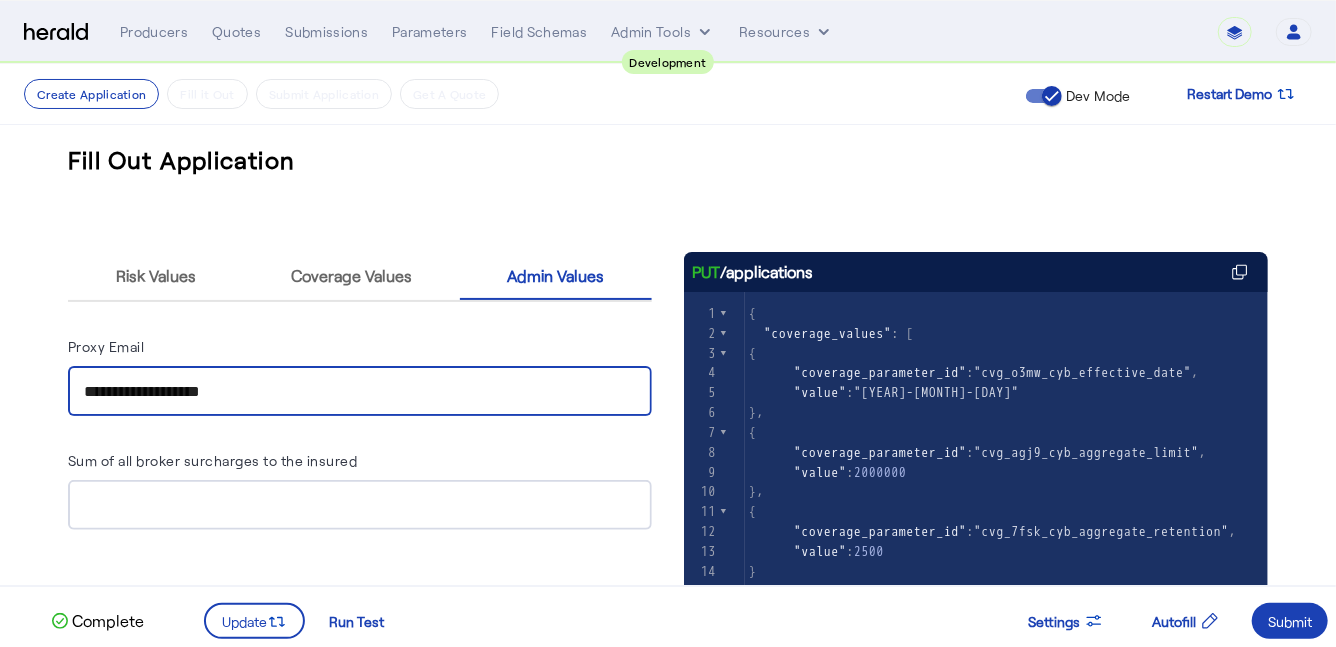 click on "**********" at bounding box center (360, 392) 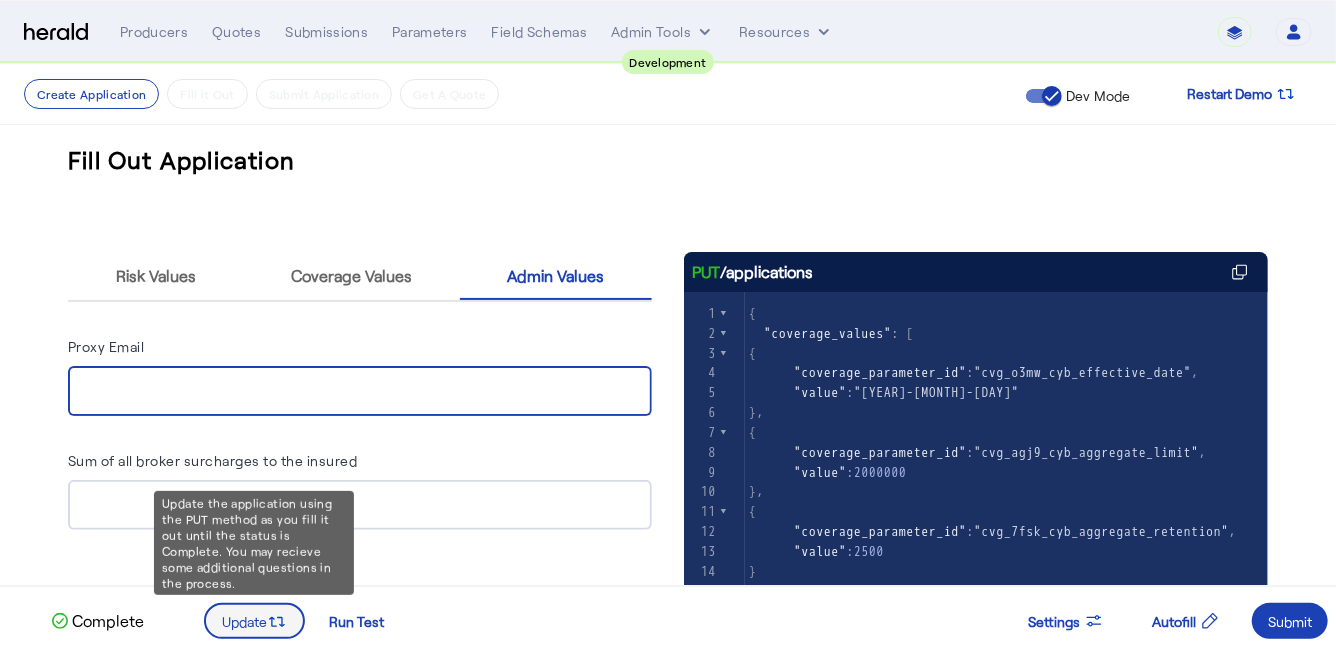 type 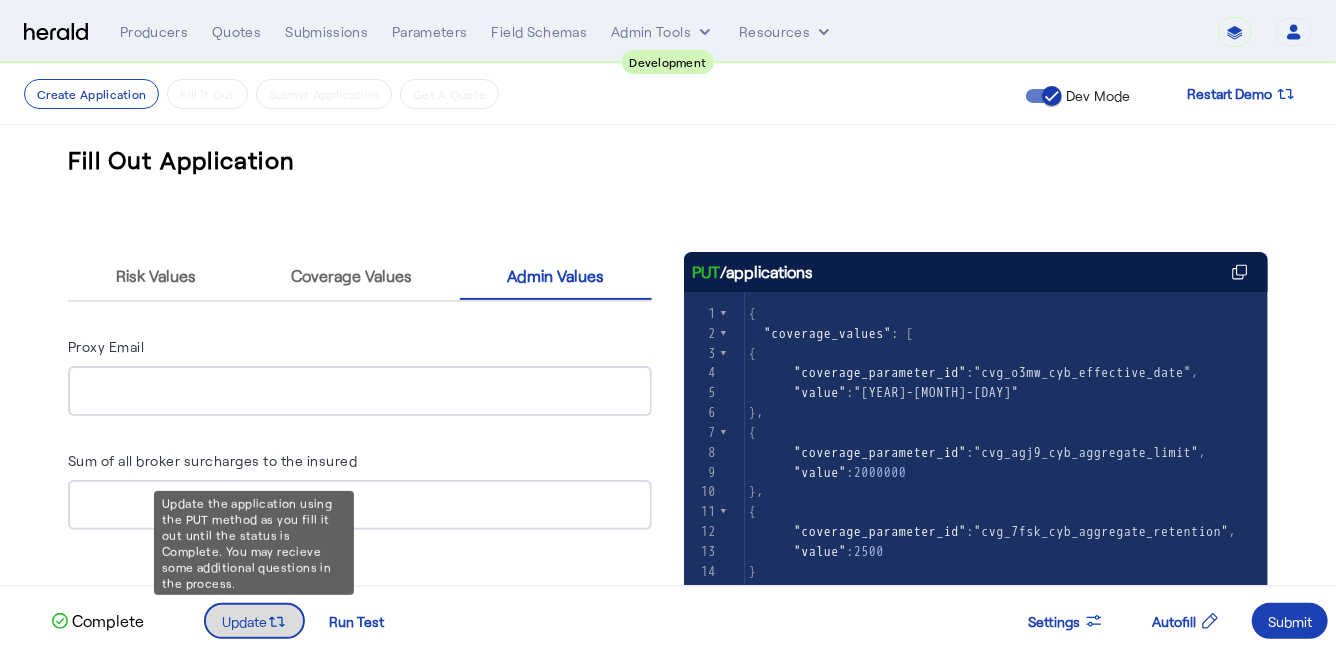 click at bounding box center (254, 621) 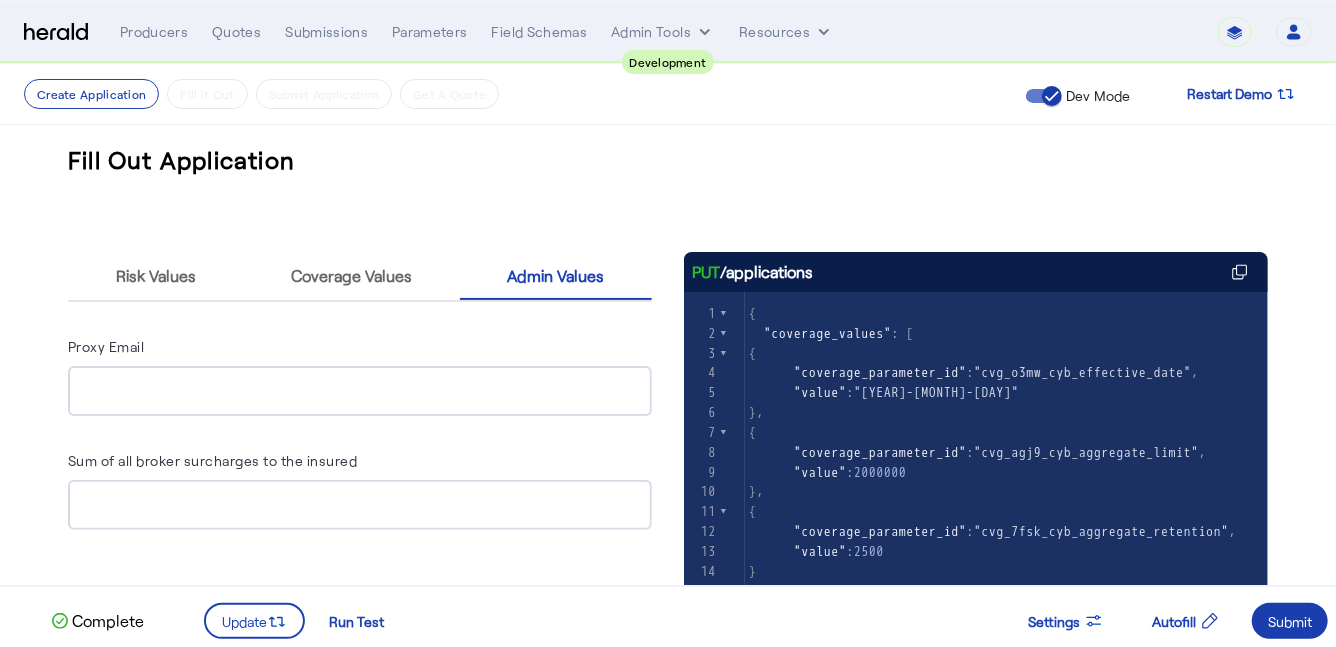 click on "Submit" at bounding box center (1290, 621) 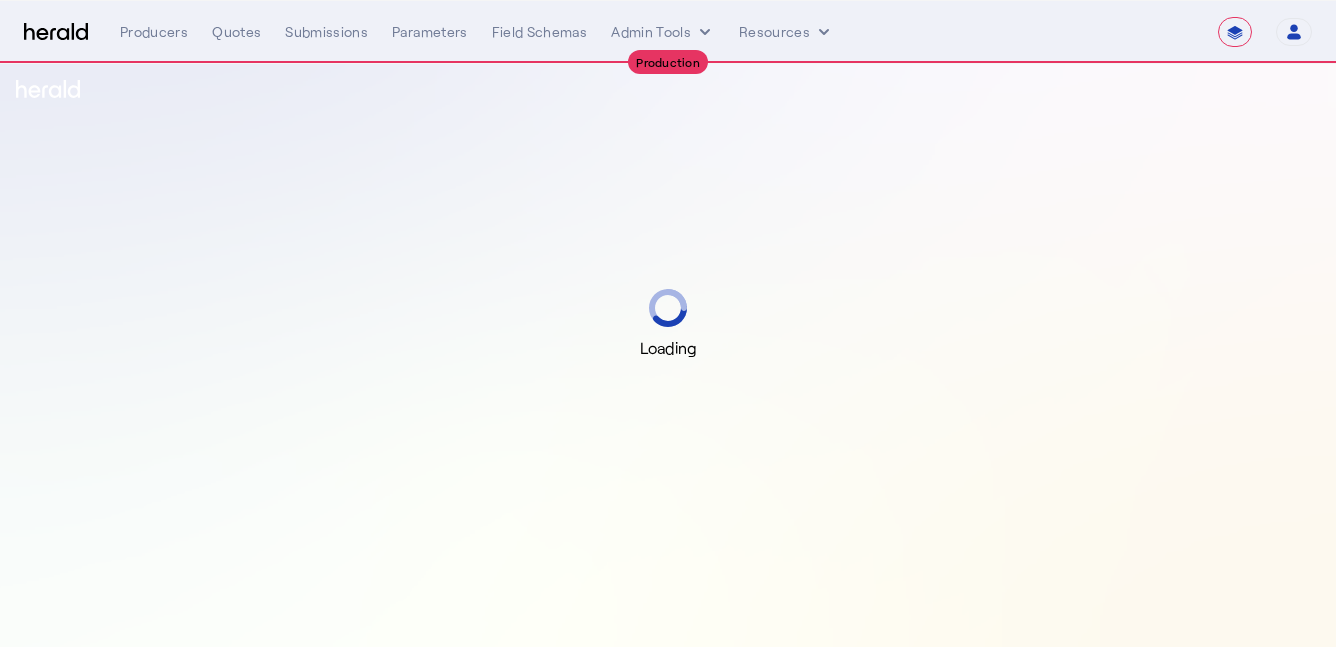 select on "**********" 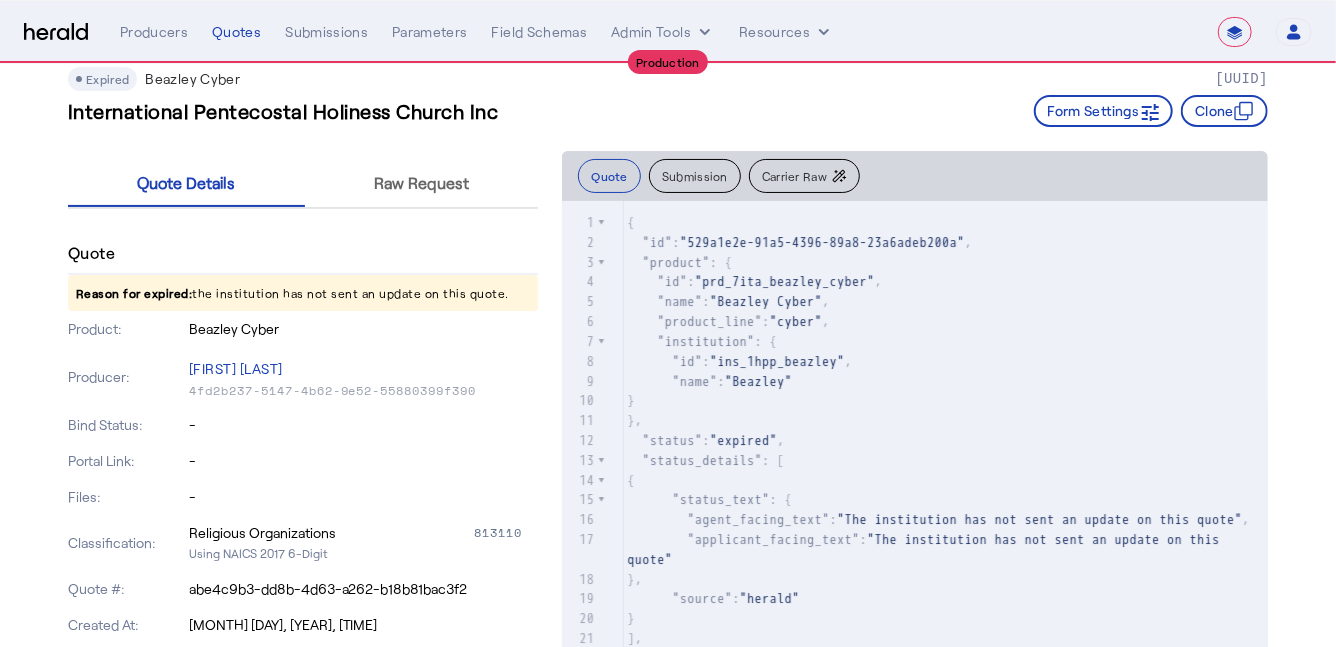 scroll, scrollTop: 54, scrollLeft: 0, axis: vertical 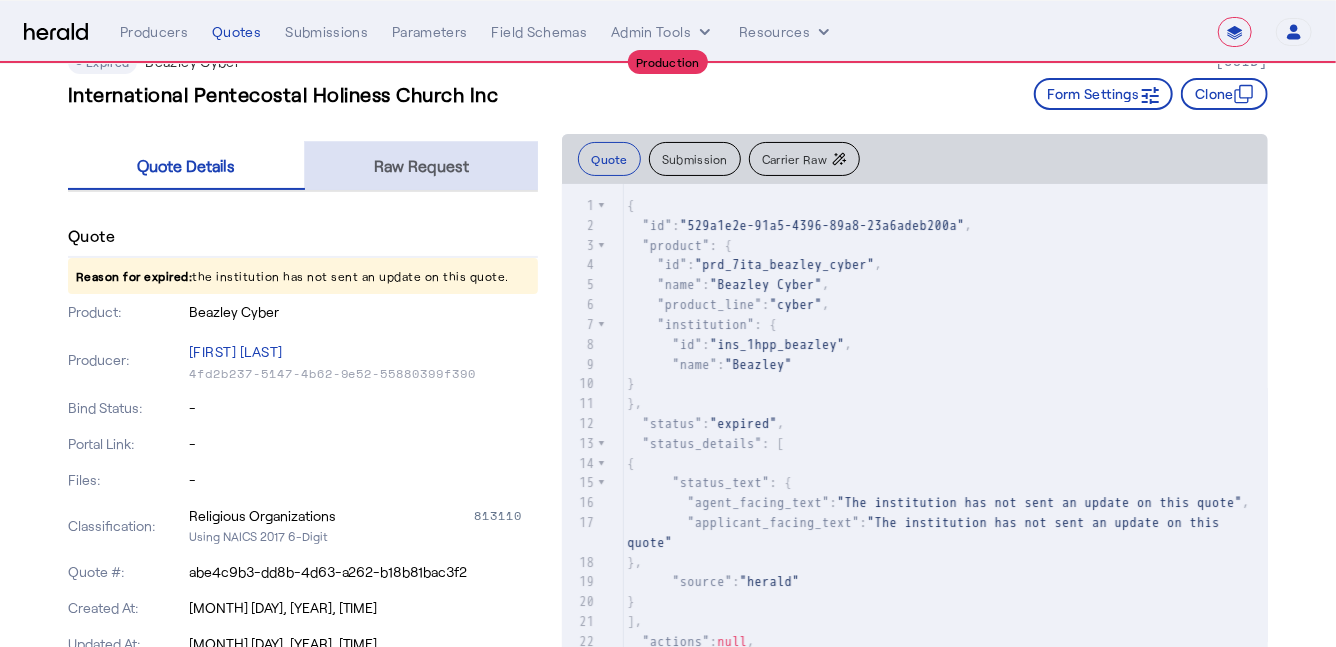 click on "Raw Request" at bounding box center [421, 166] 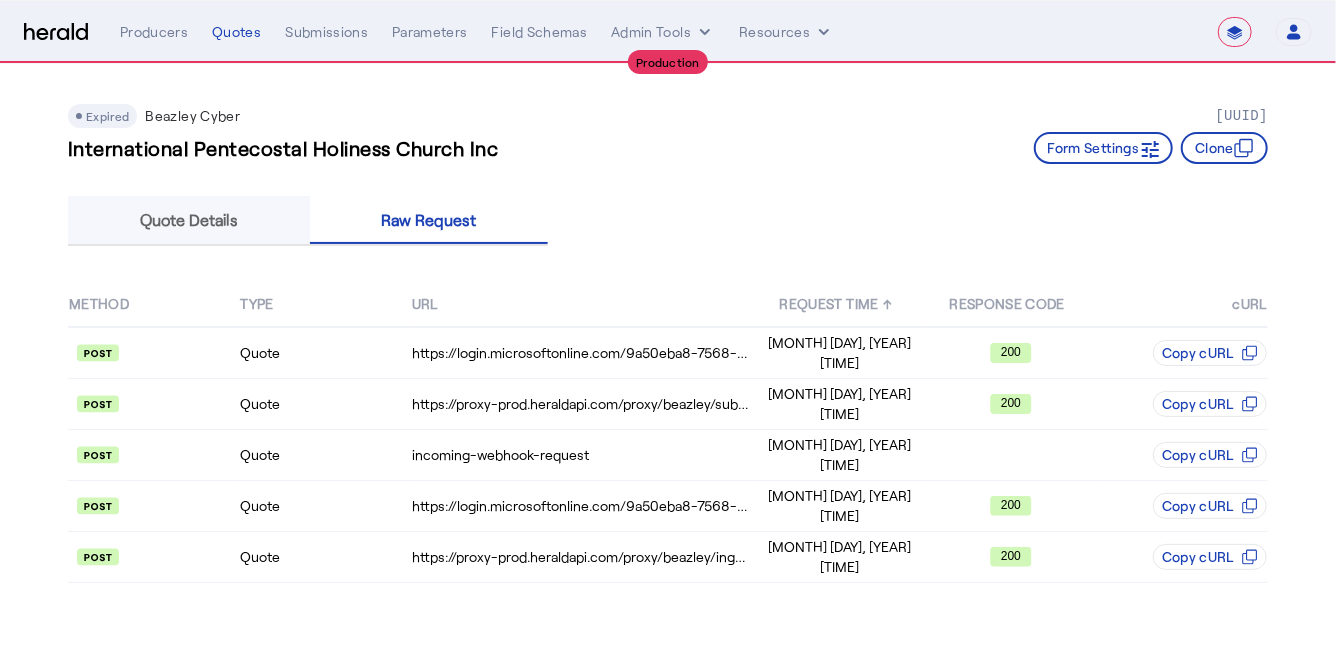 click on "Quote Details" at bounding box center (189, 220) 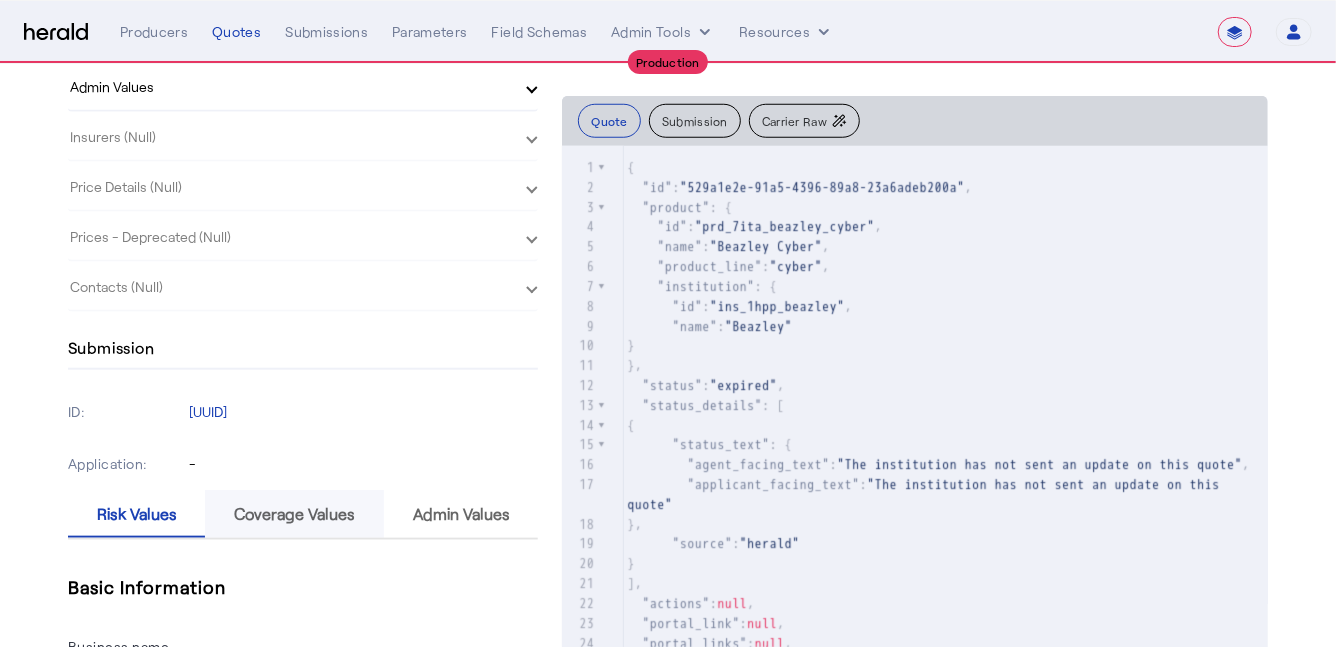 click on "Coverage Values" at bounding box center [294, 514] 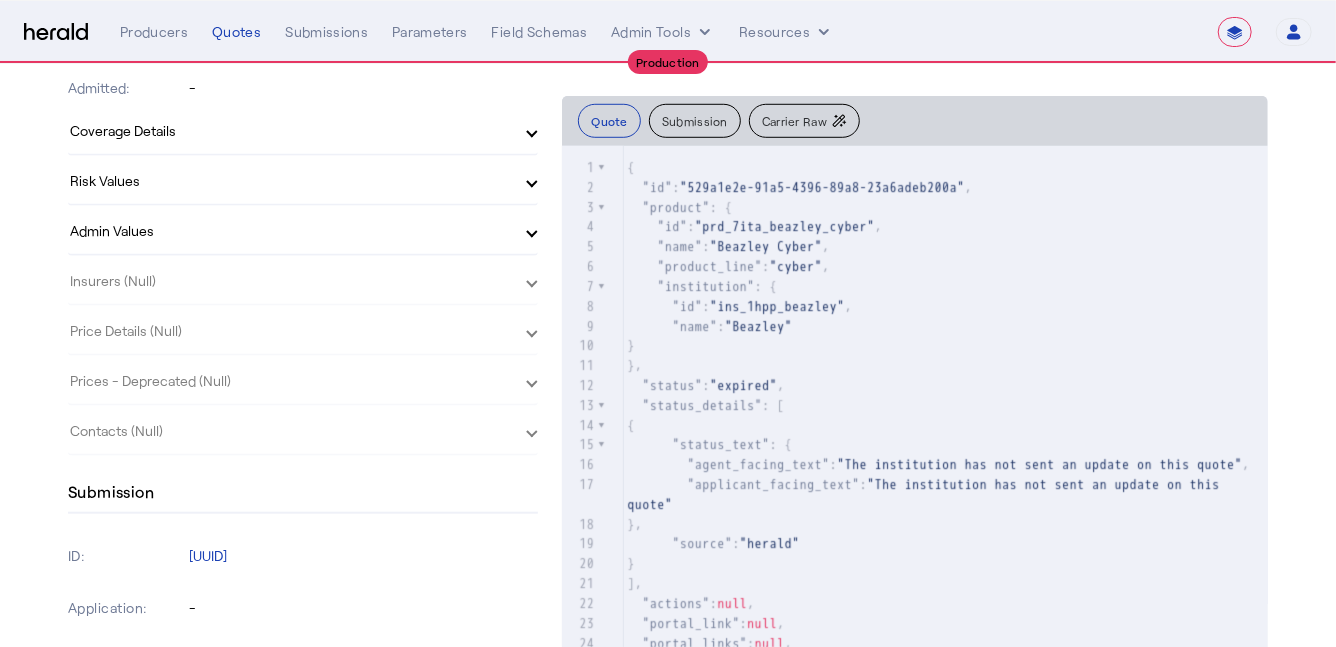 scroll, scrollTop: 0, scrollLeft: 0, axis: both 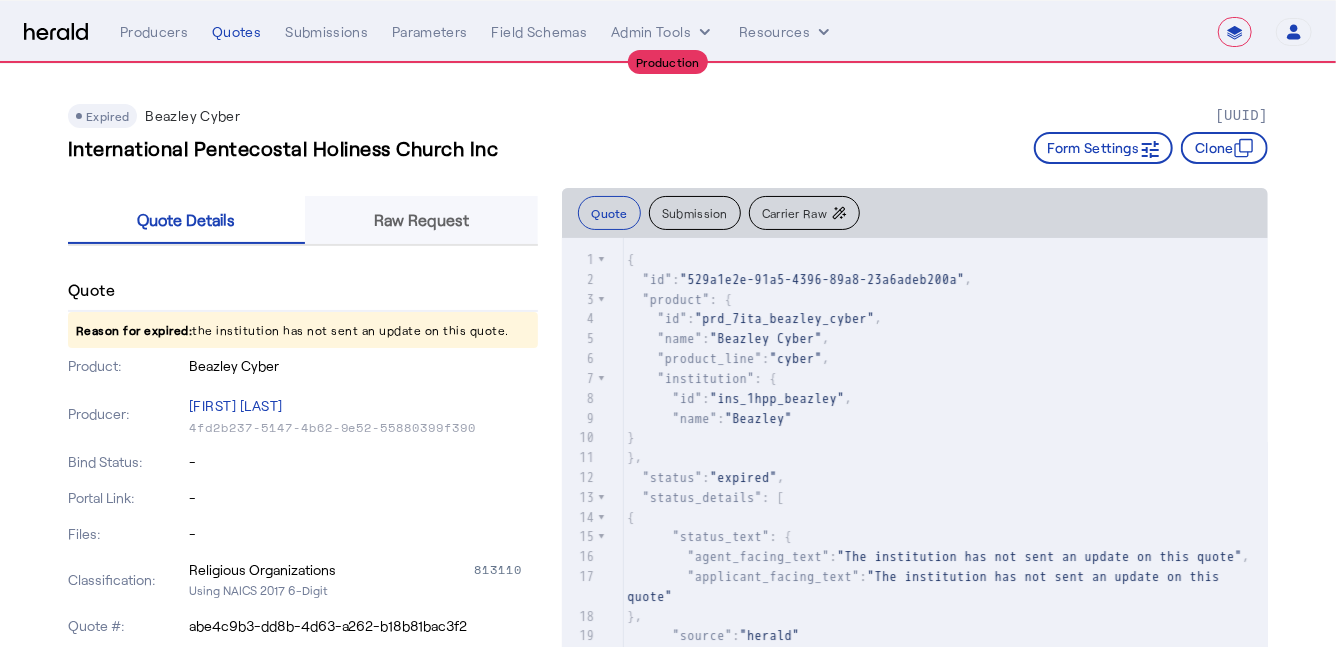 click on "Raw Request" at bounding box center [421, 220] 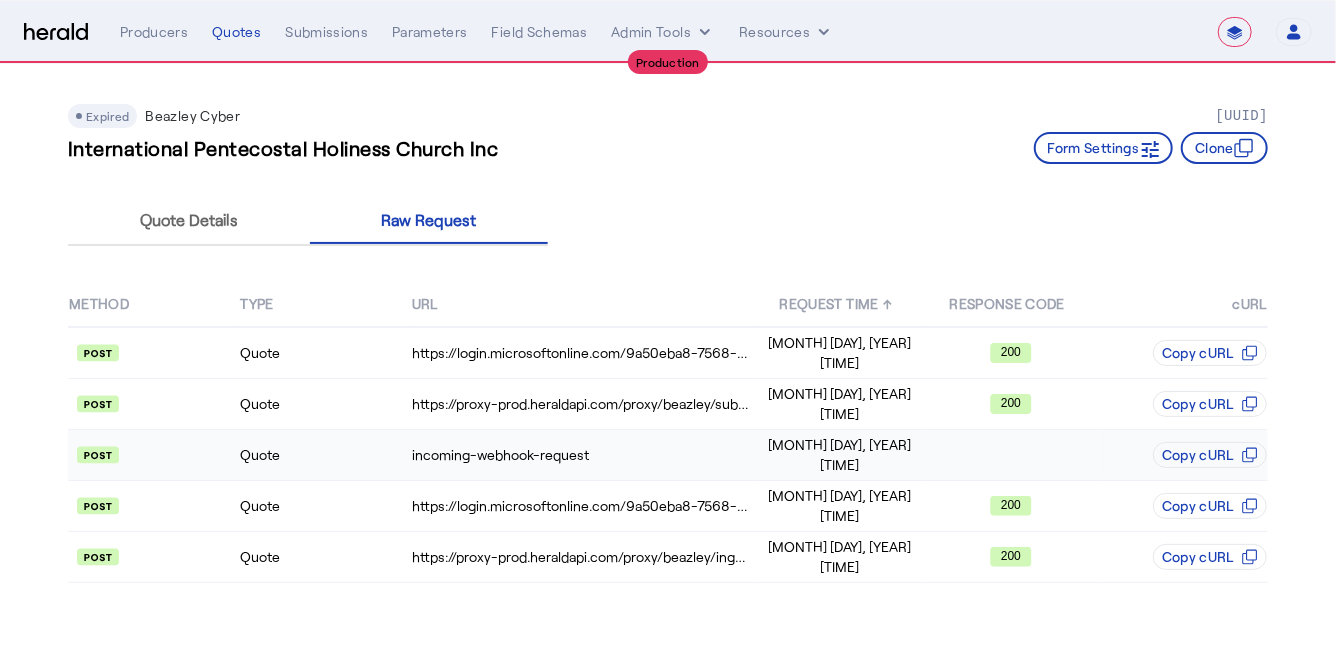 click on "Quote" 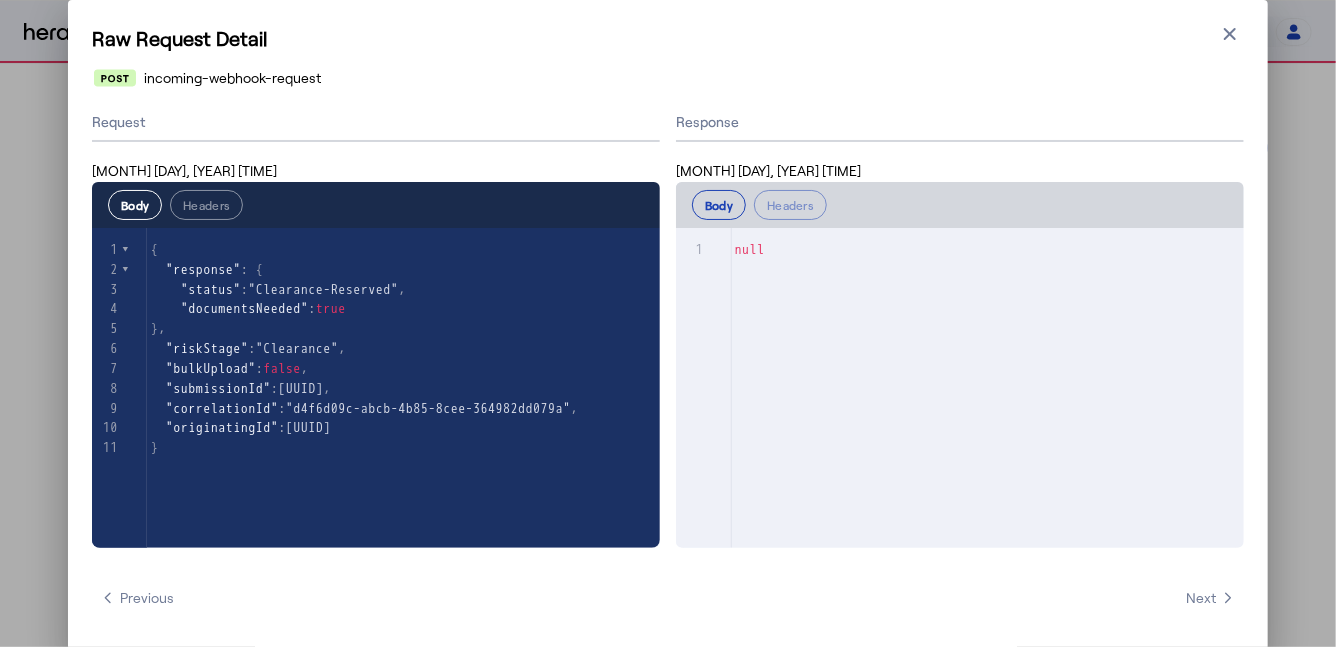 click on "Raw Request Detail" at bounding box center [668, 38] 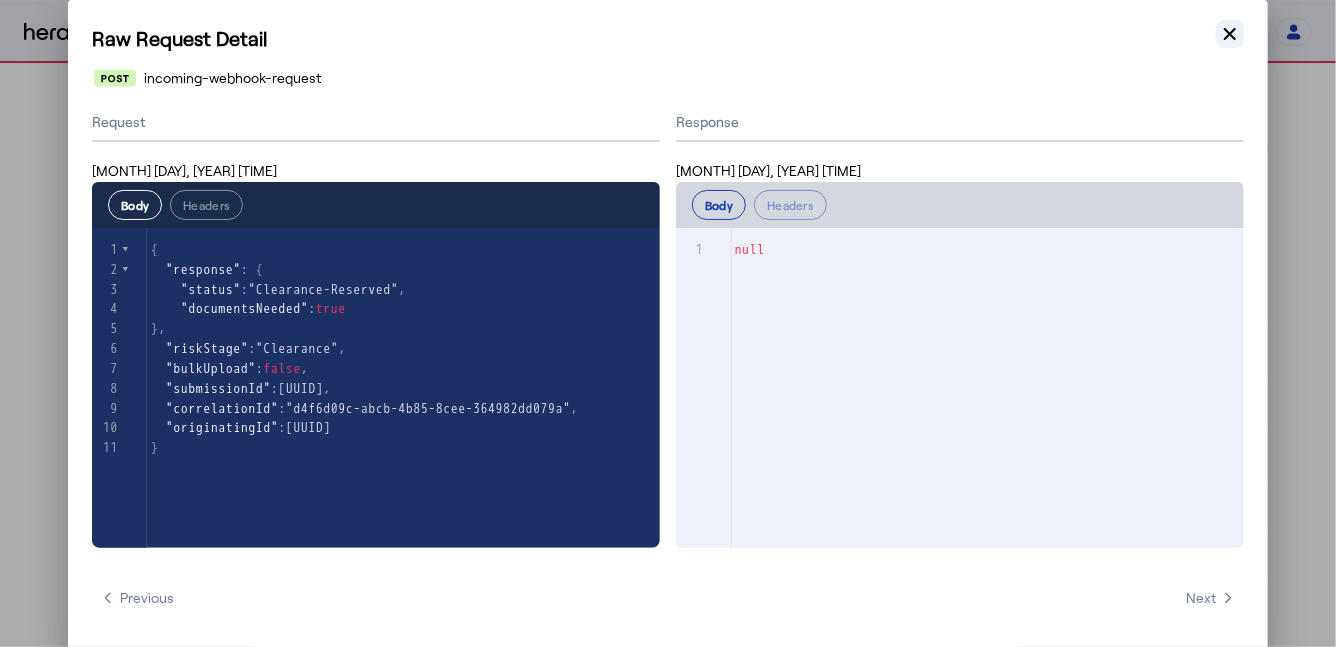 click 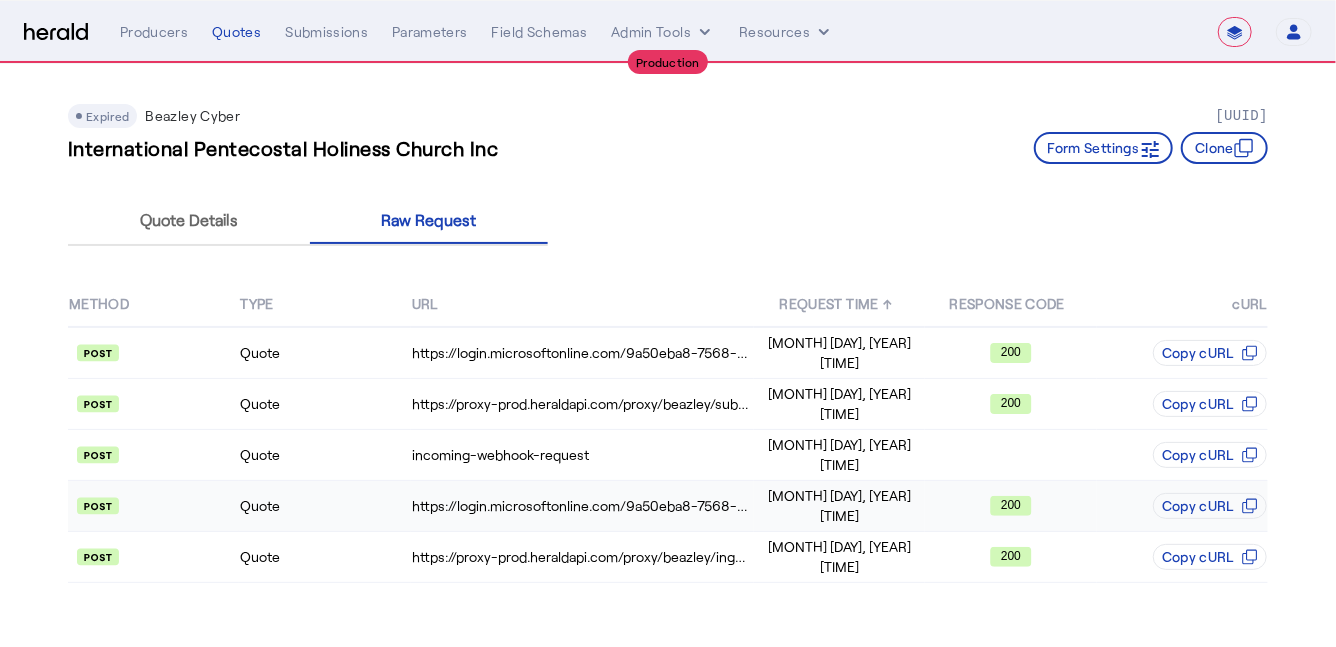 click on "Quote" 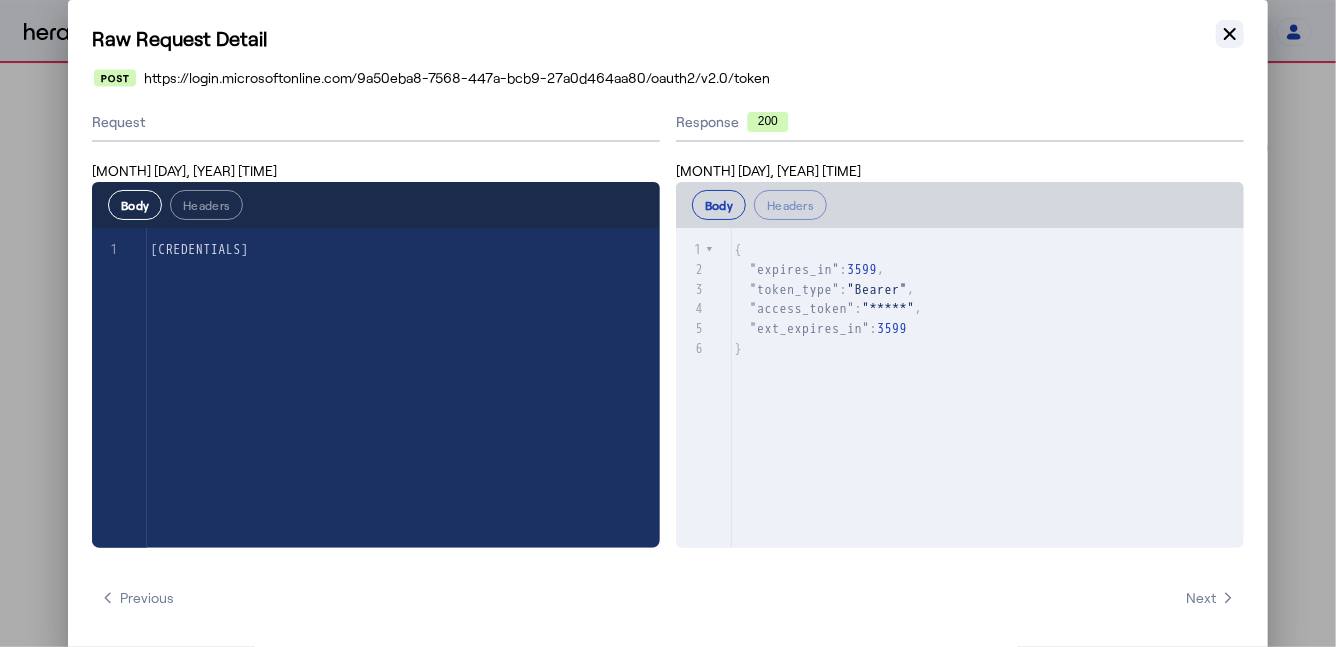 click on "Close modal" at bounding box center (1230, 34) 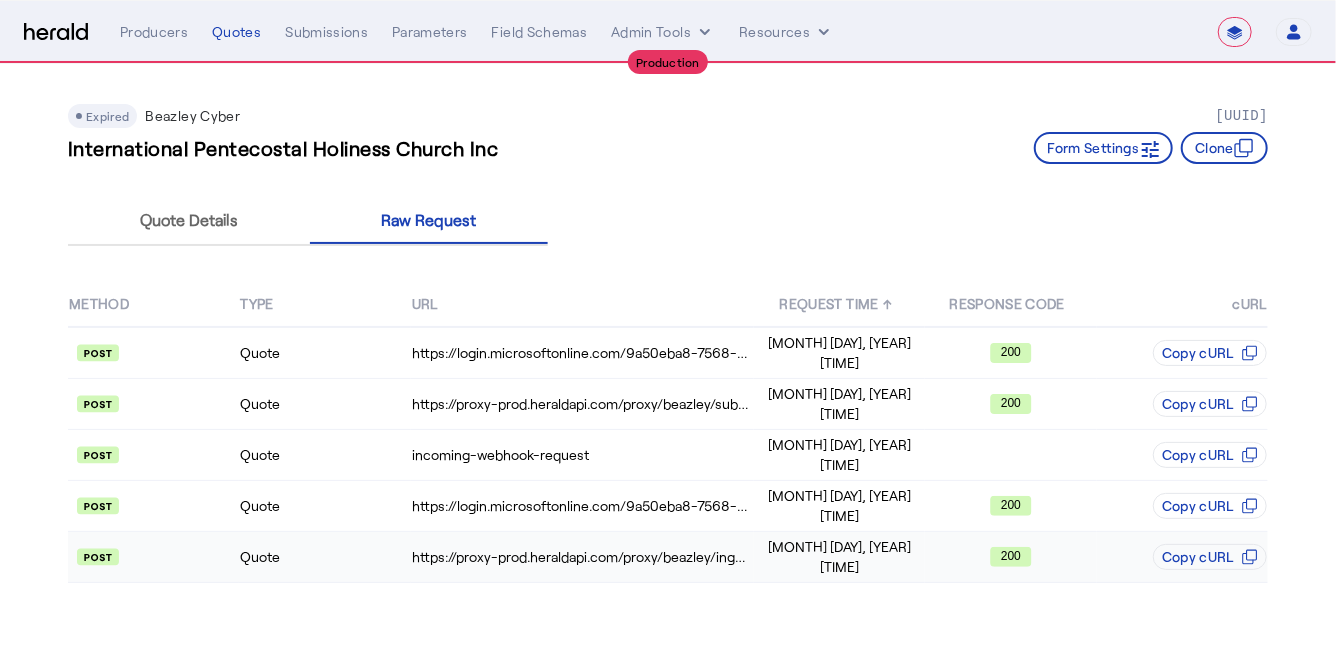 click on "Quote" 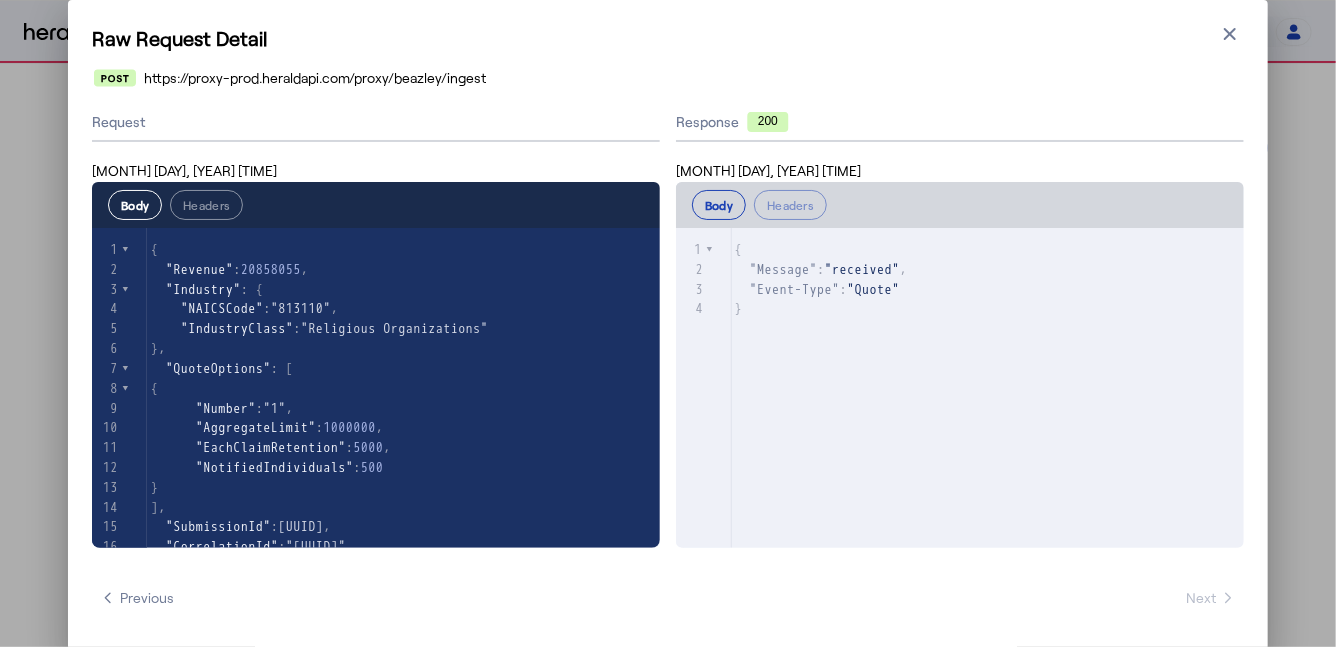 scroll, scrollTop: 48, scrollLeft: 0, axis: vertical 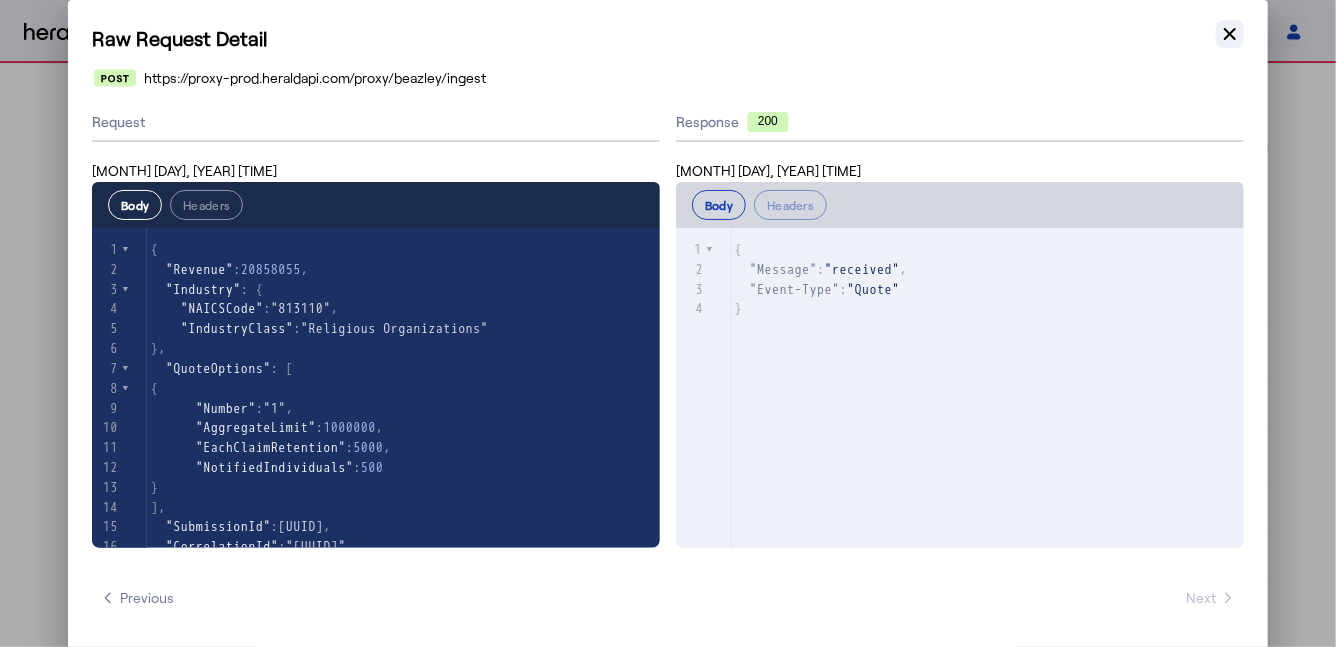 click 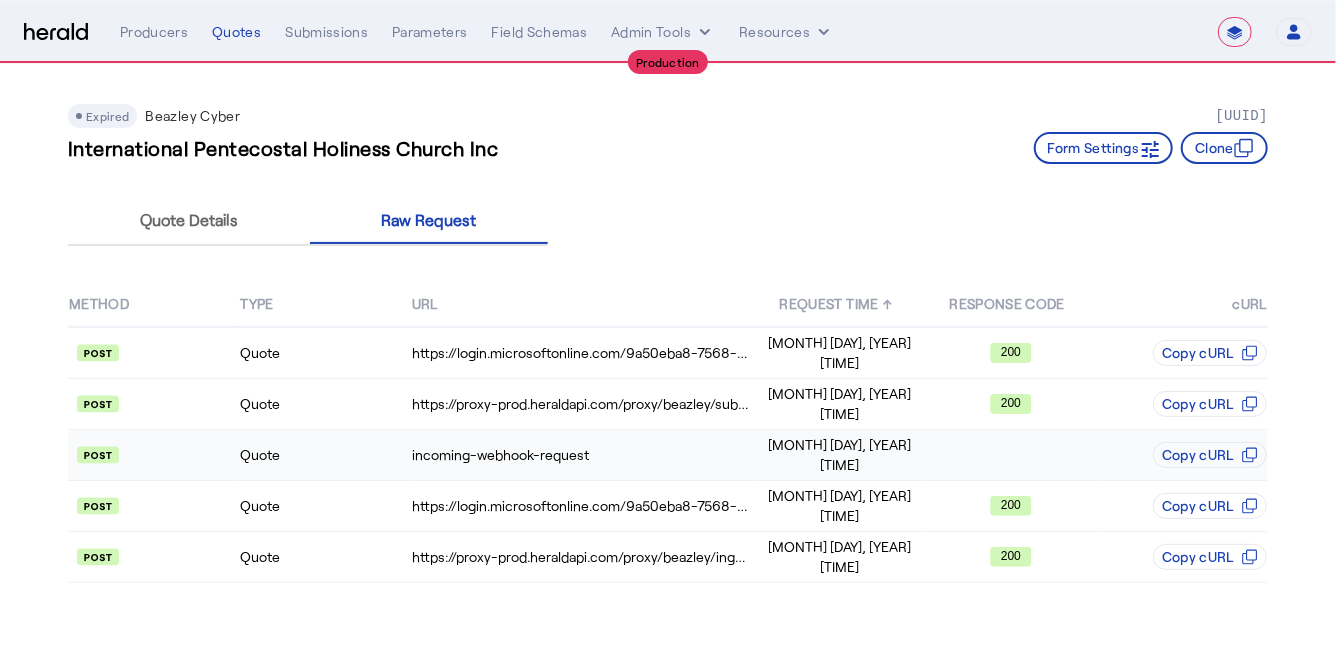 click on "Quote" 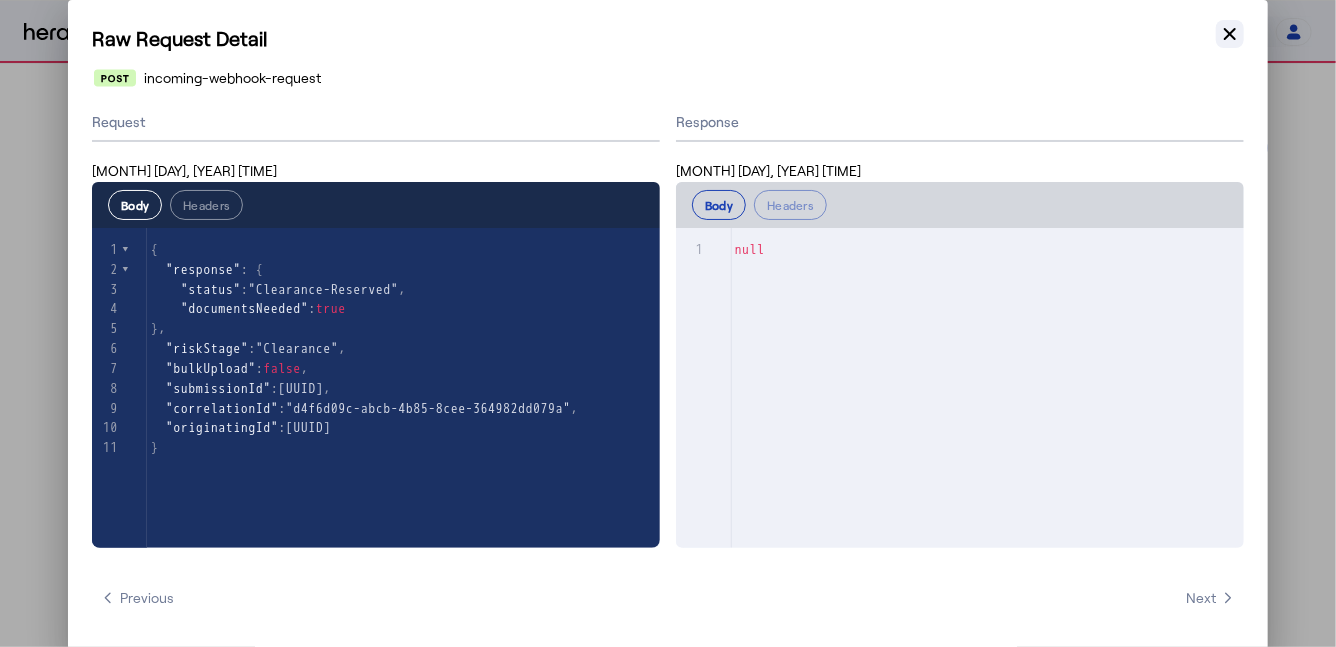 click 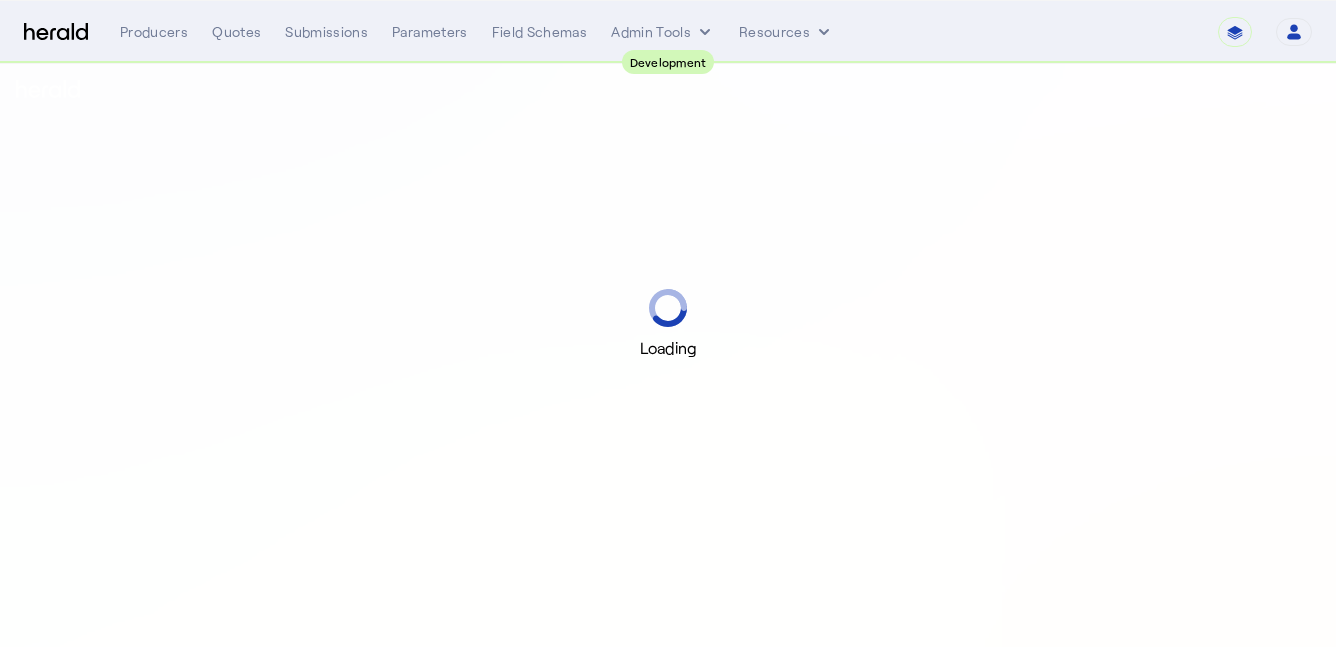 scroll, scrollTop: 0, scrollLeft: 0, axis: both 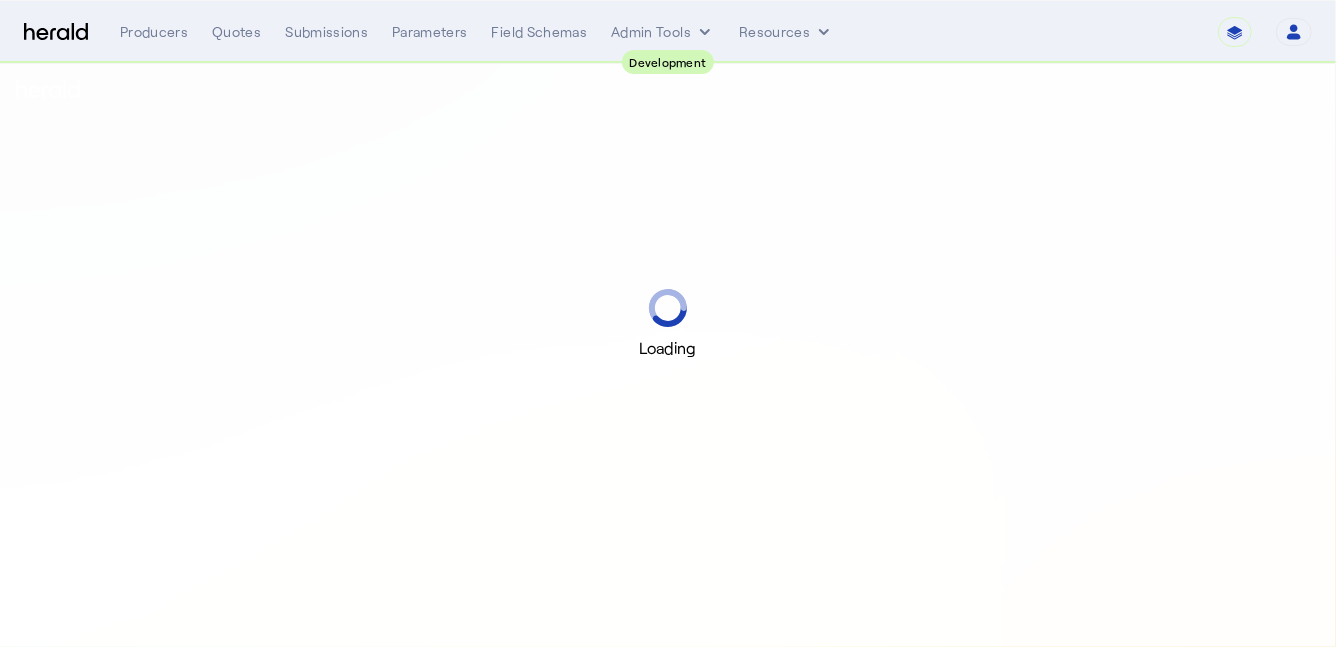 select on "pfm_2v8p_herald_api" 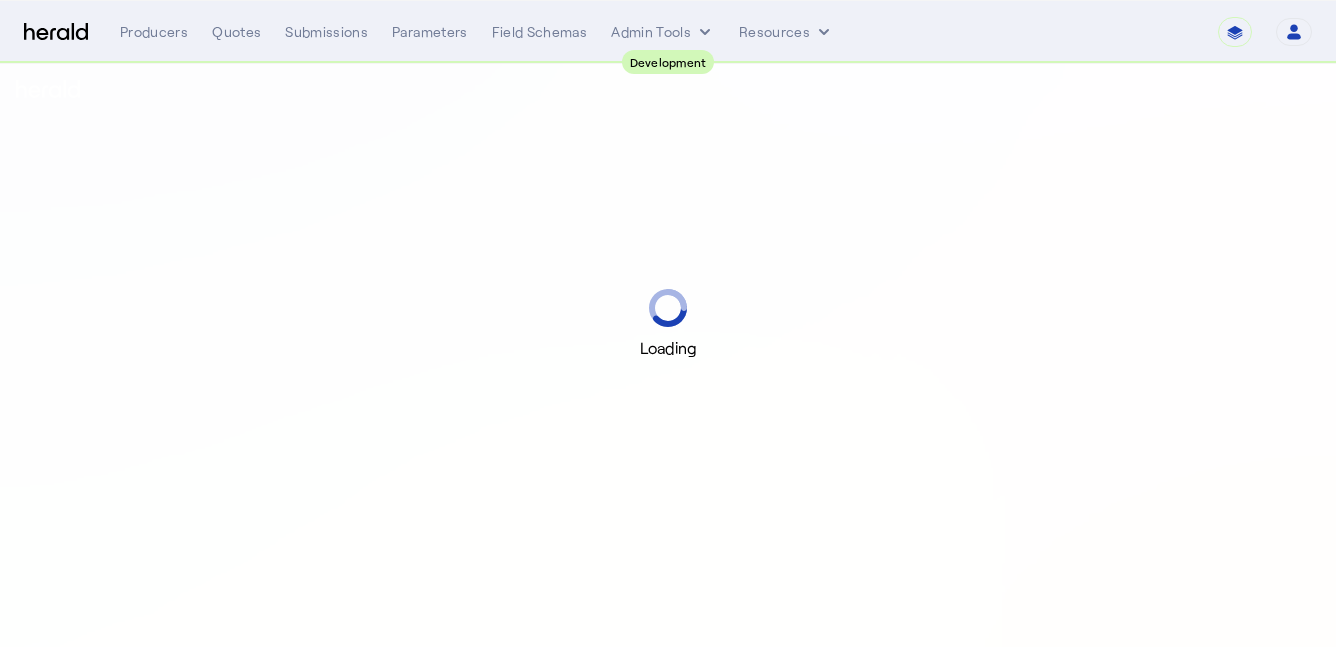 scroll, scrollTop: 0, scrollLeft: 0, axis: both 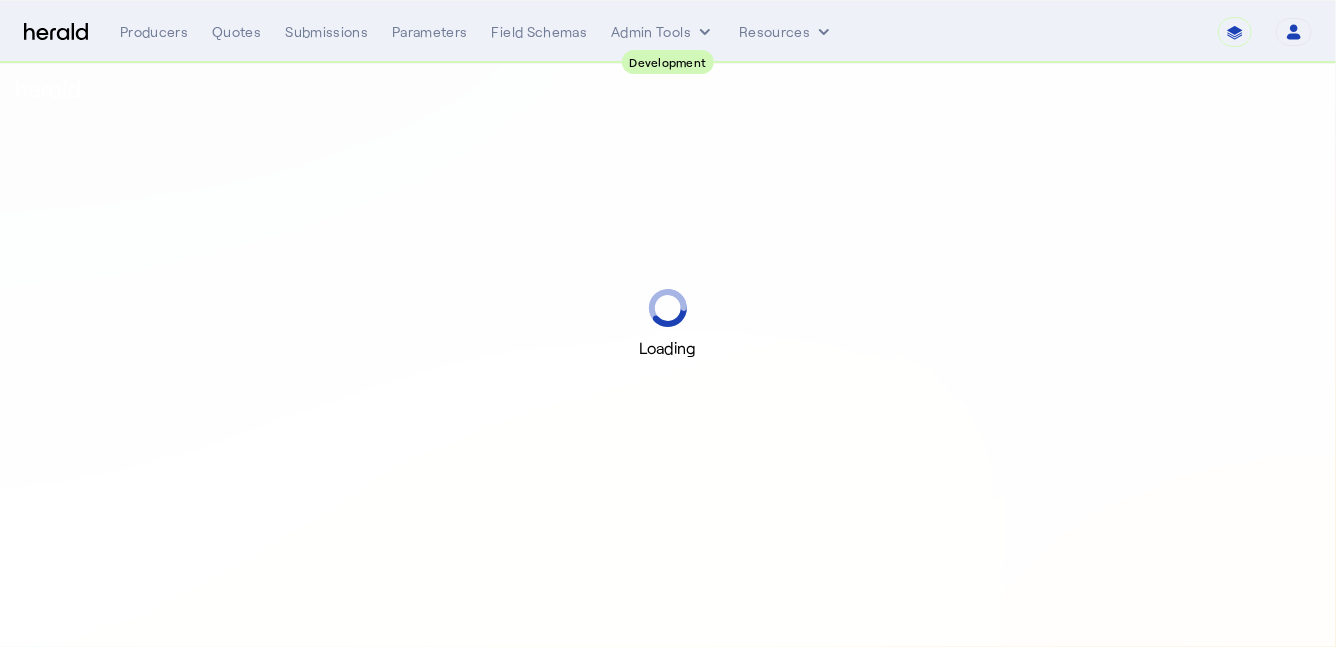 select on "pfm_2v8p_herald_api" 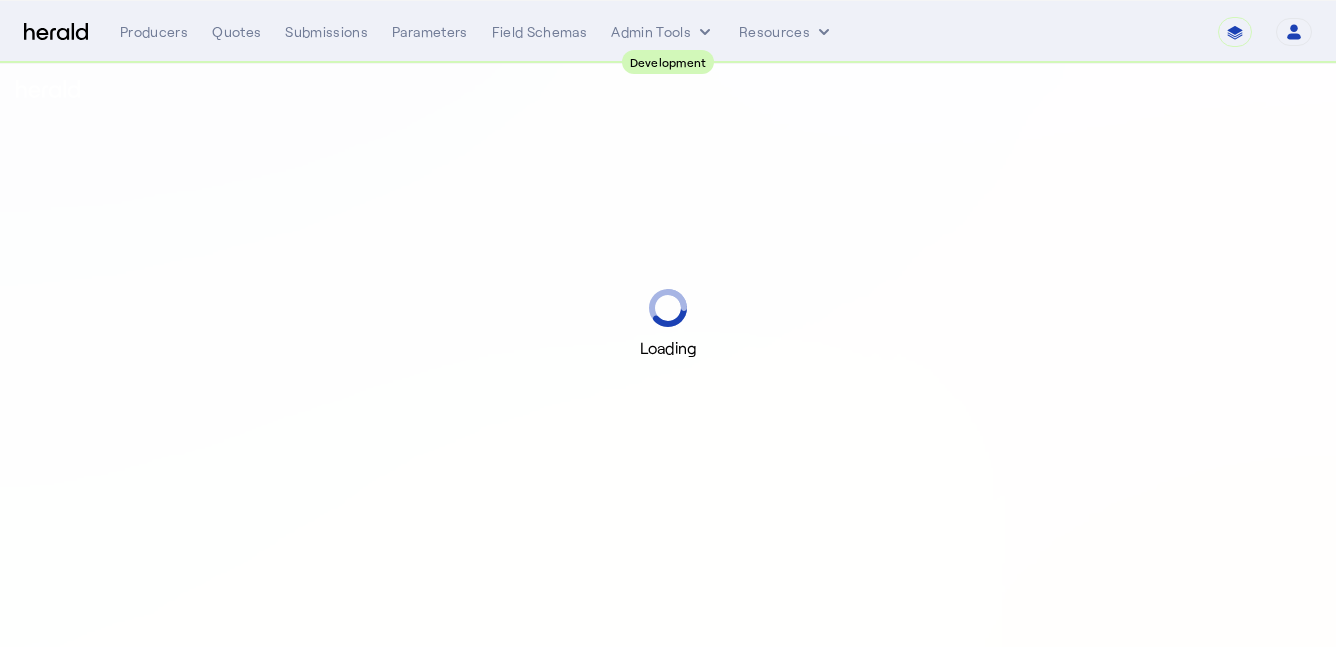 scroll, scrollTop: 0, scrollLeft: 0, axis: both 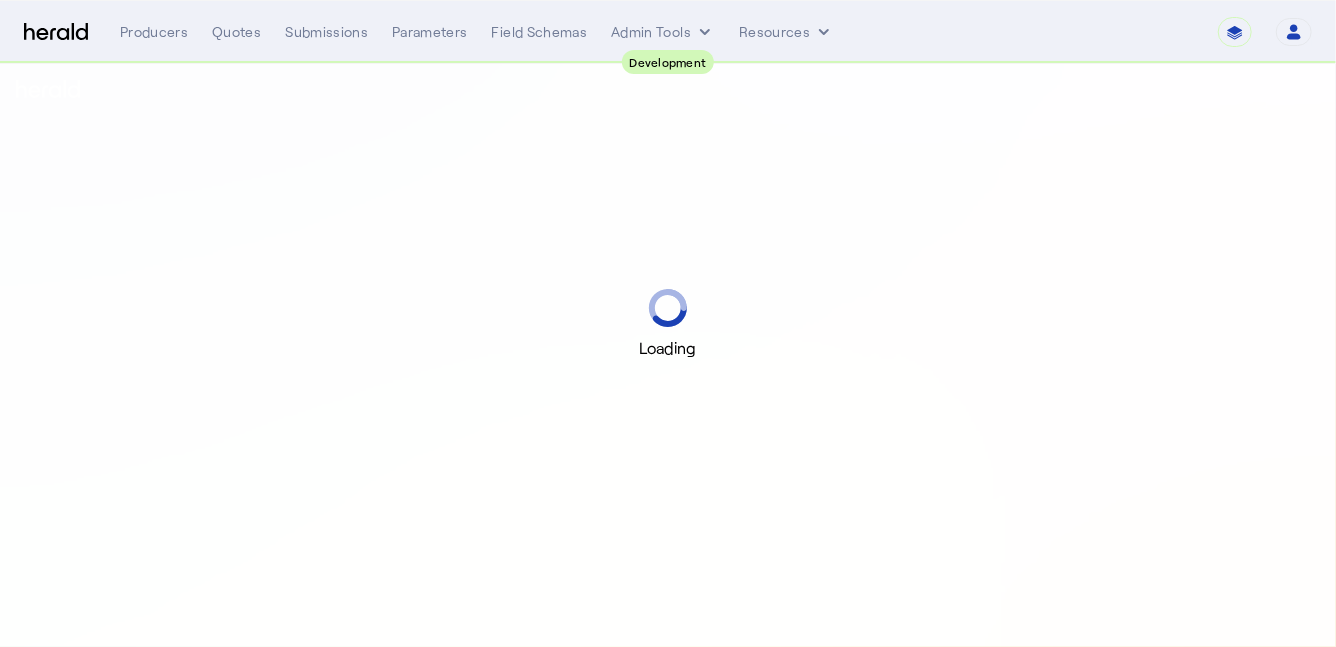 select on "pfm_2v8p_herald_api" 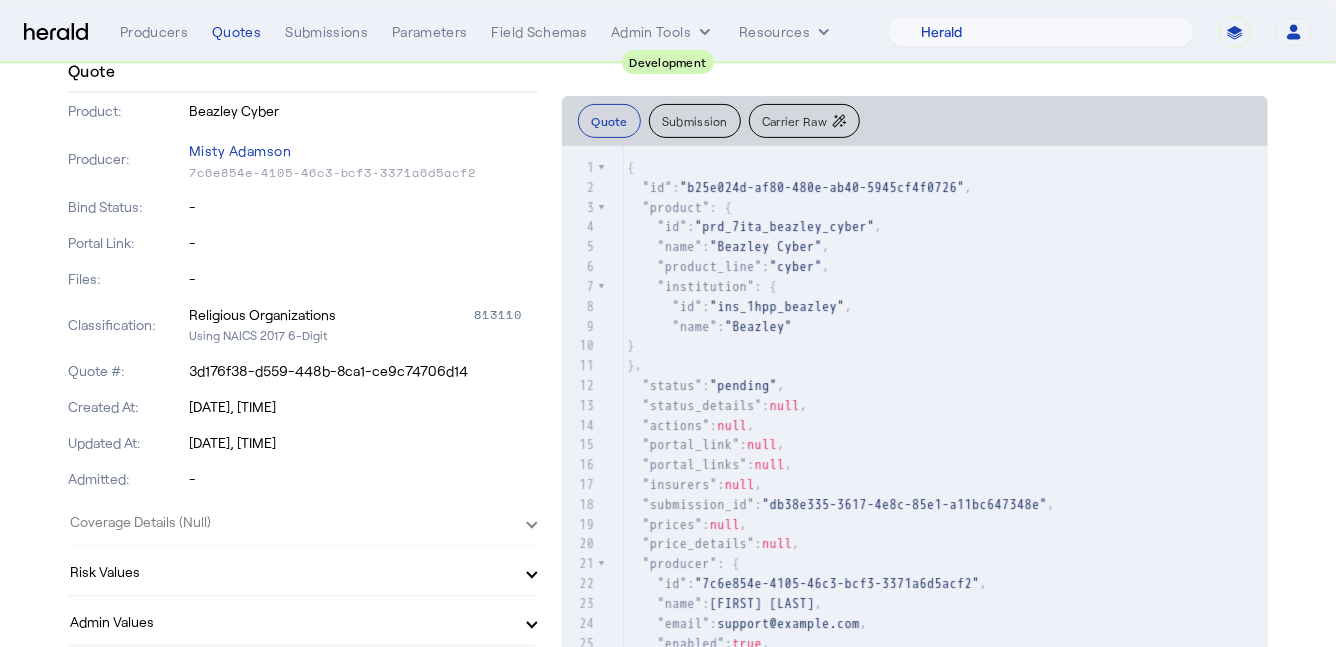 scroll, scrollTop: 0, scrollLeft: 0, axis: both 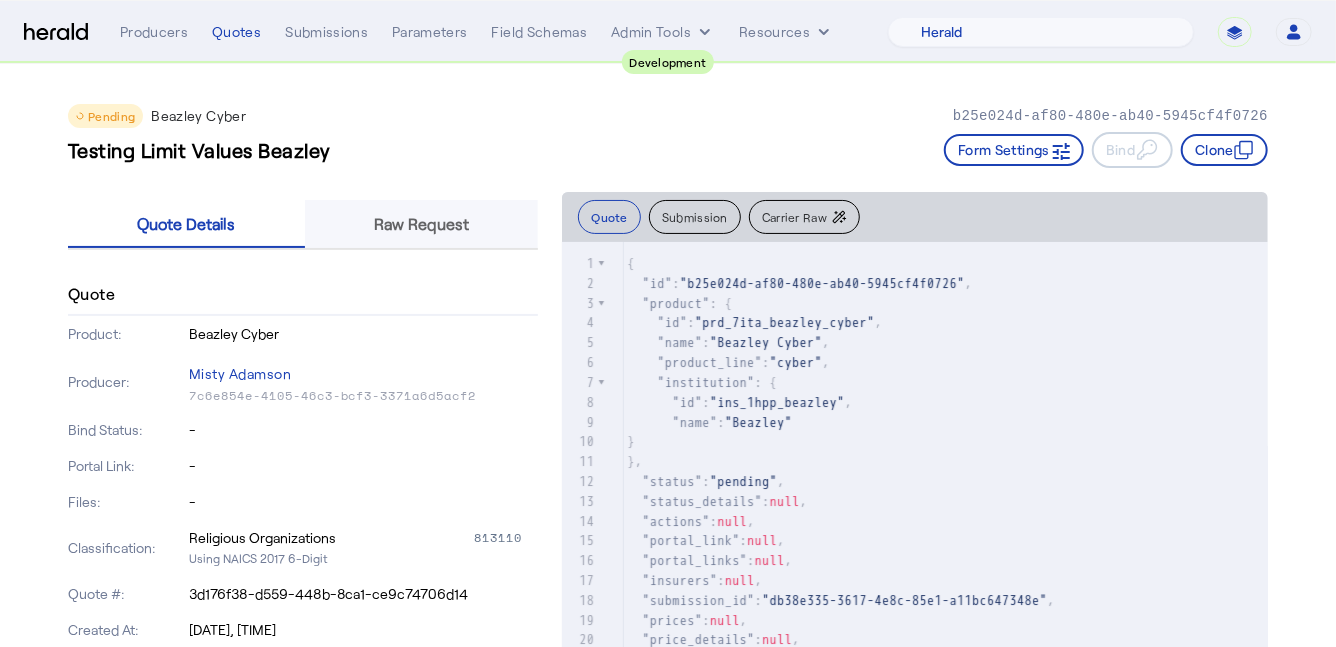 click on "Raw Request" at bounding box center (421, 224) 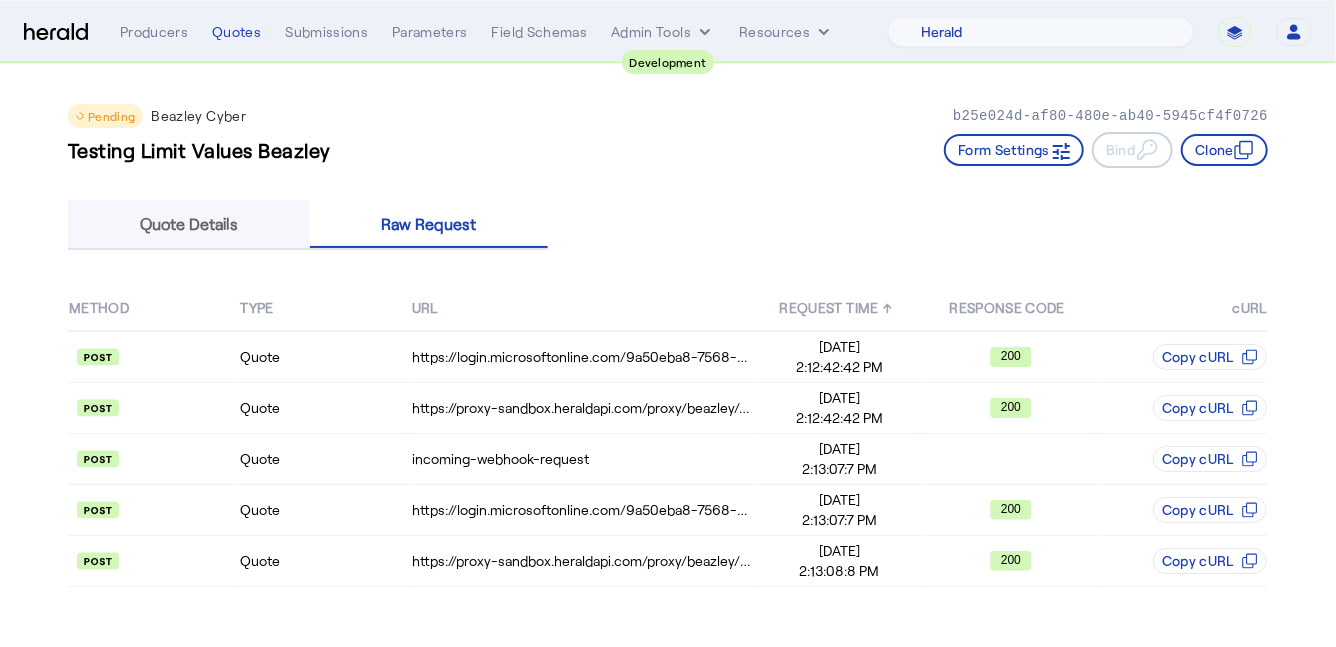 click on "Quote Details" at bounding box center (189, 224) 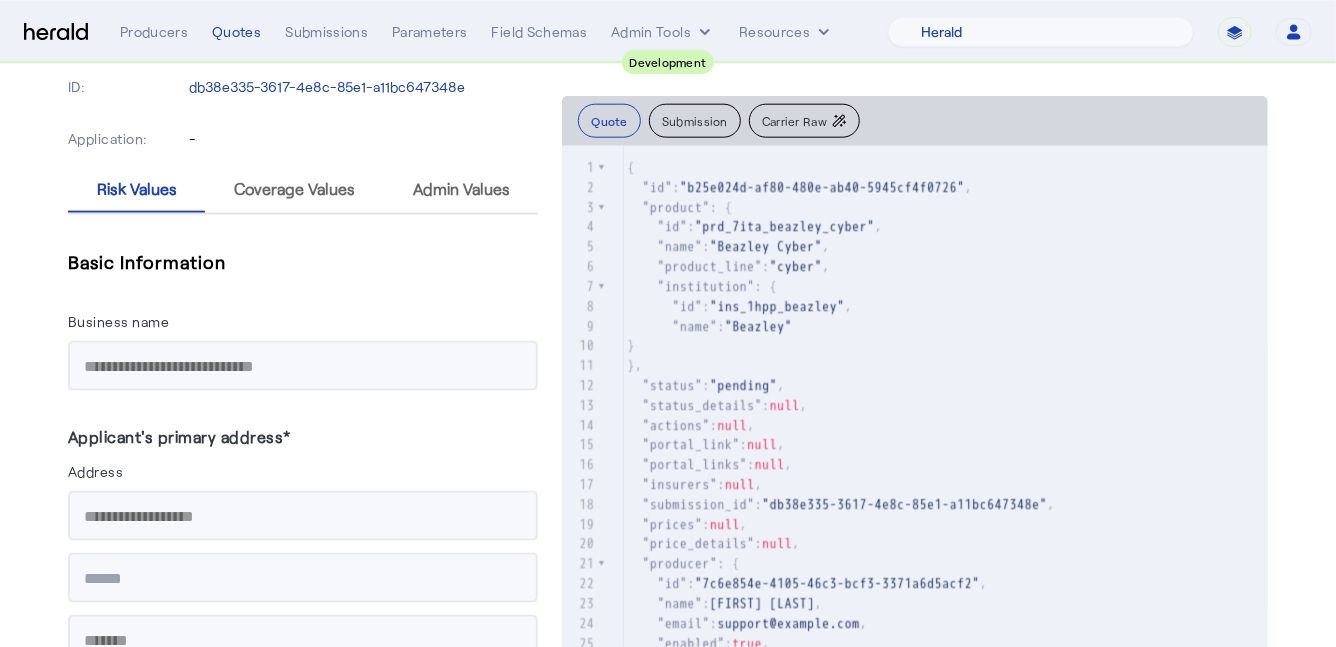 scroll, scrollTop: 1077, scrollLeft: 0, axis: vertical 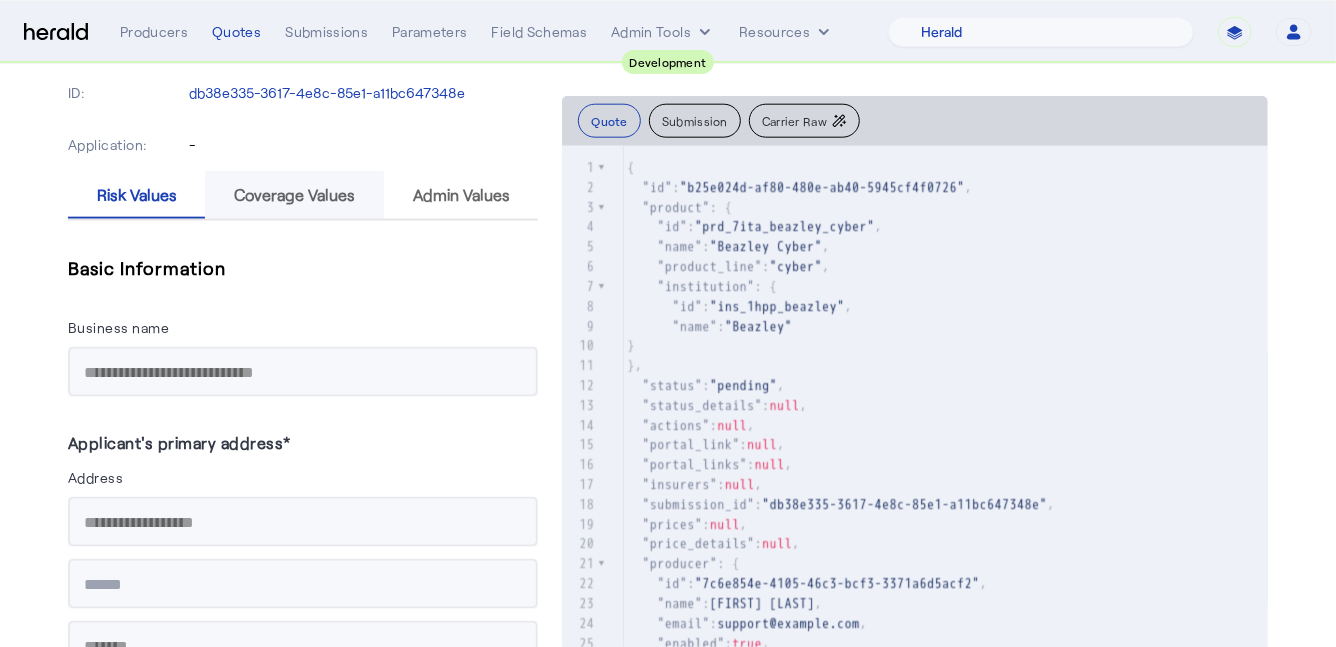 click on "Coverage Values" at bounding box center (294, 195) 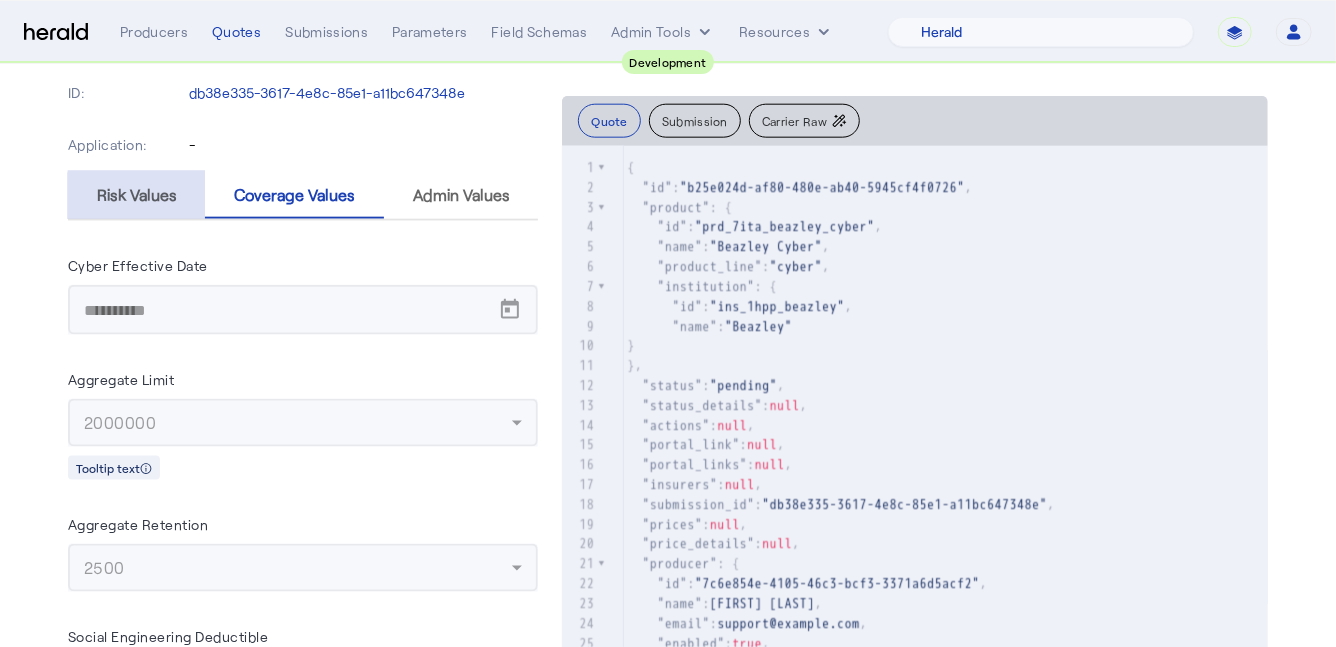 click on "Risk Values" at bounding box center (137, 195) 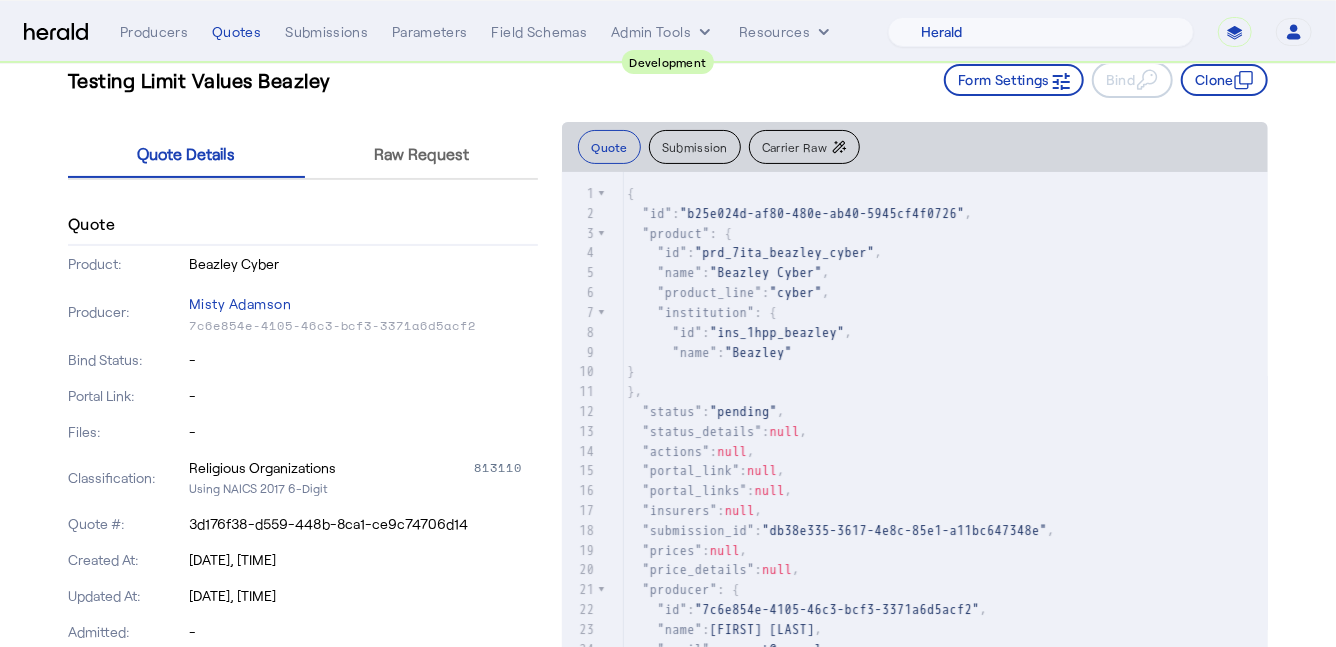 scroll, scrollTop: 0, scrollLeft: 0, axis: both 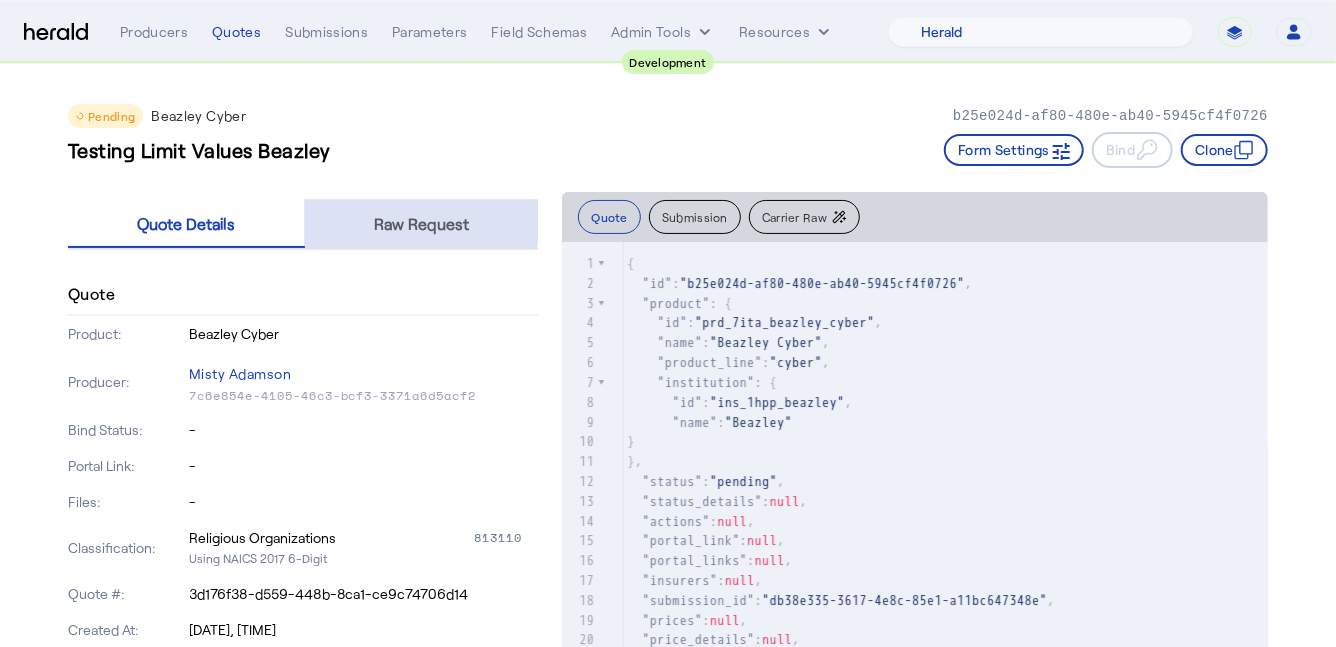 click on "Raw Request" at bounding box center (421, 224) 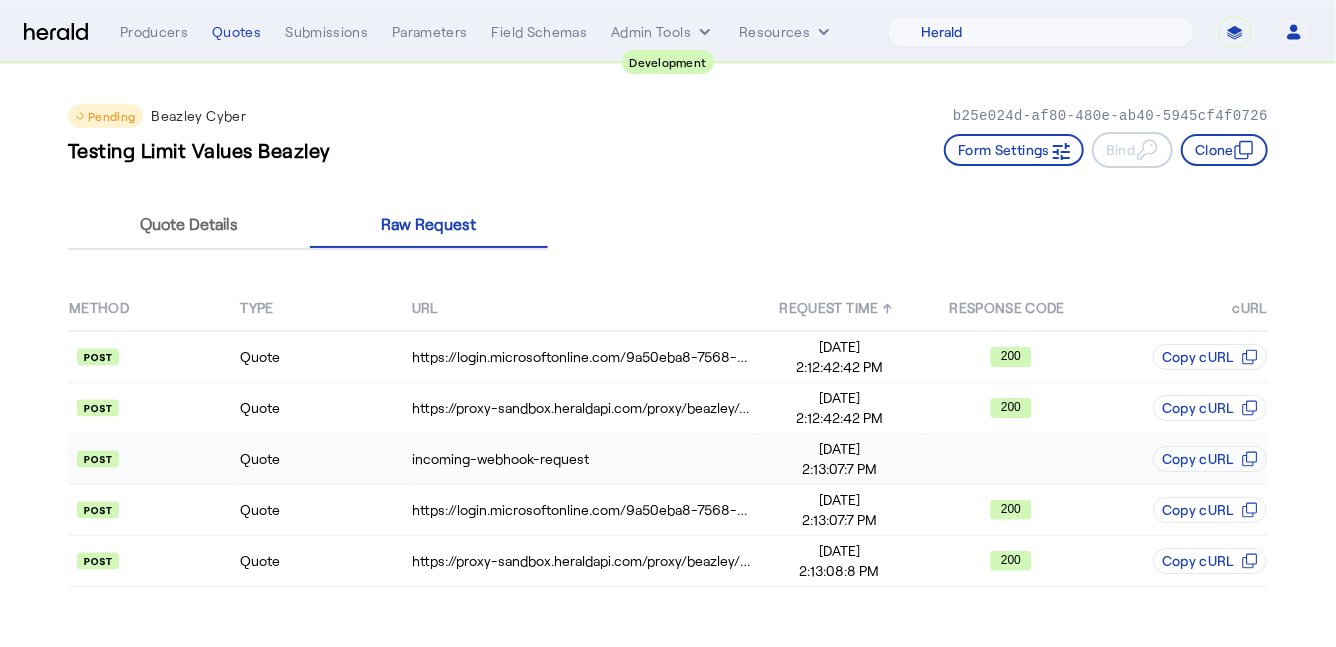 click on "Quote" 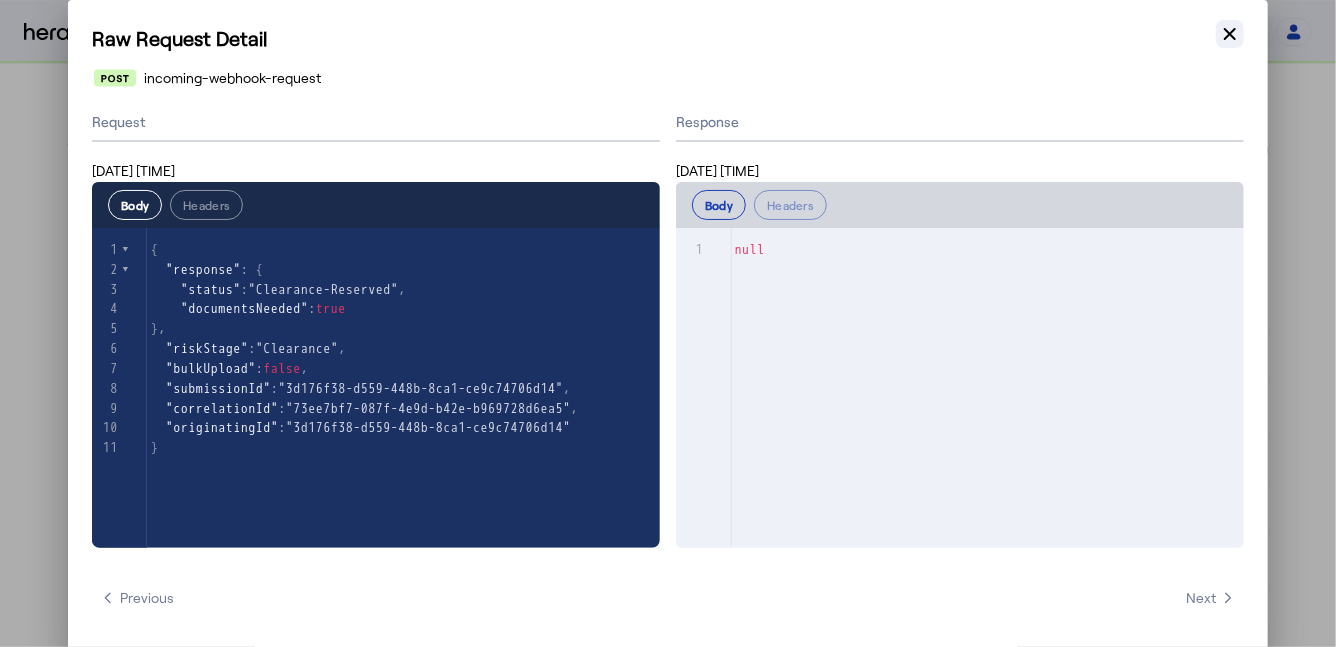 click 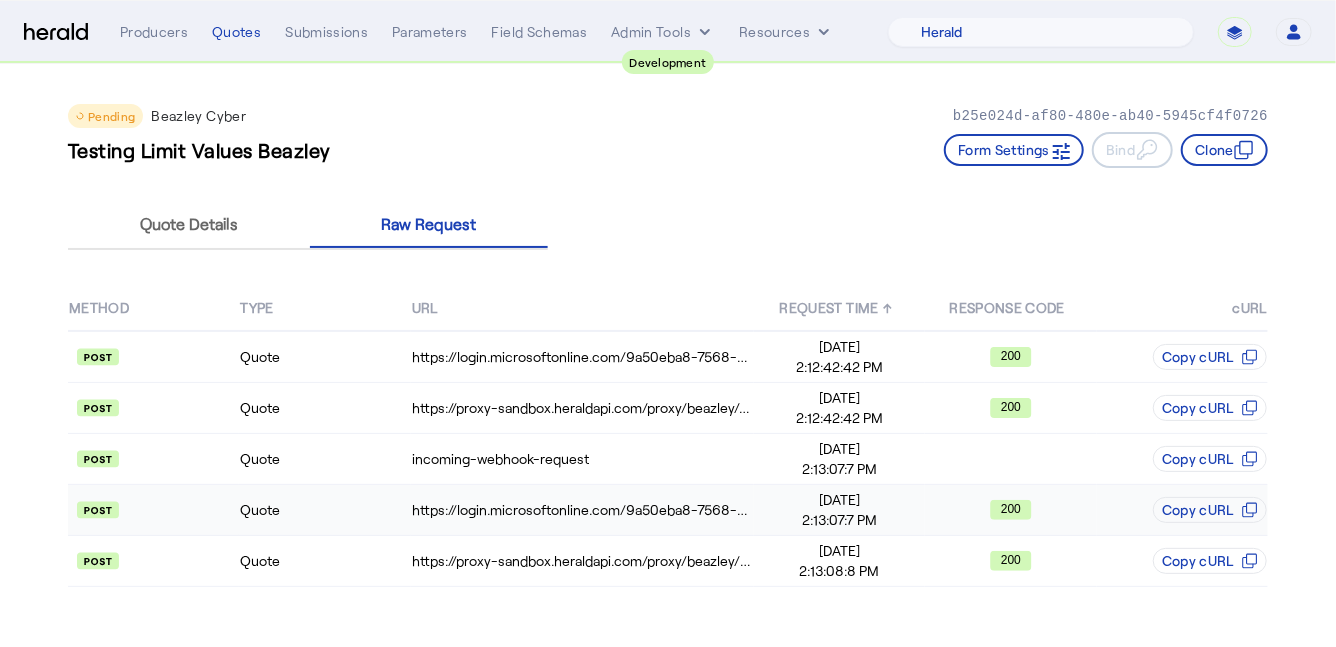 click on "Quote" 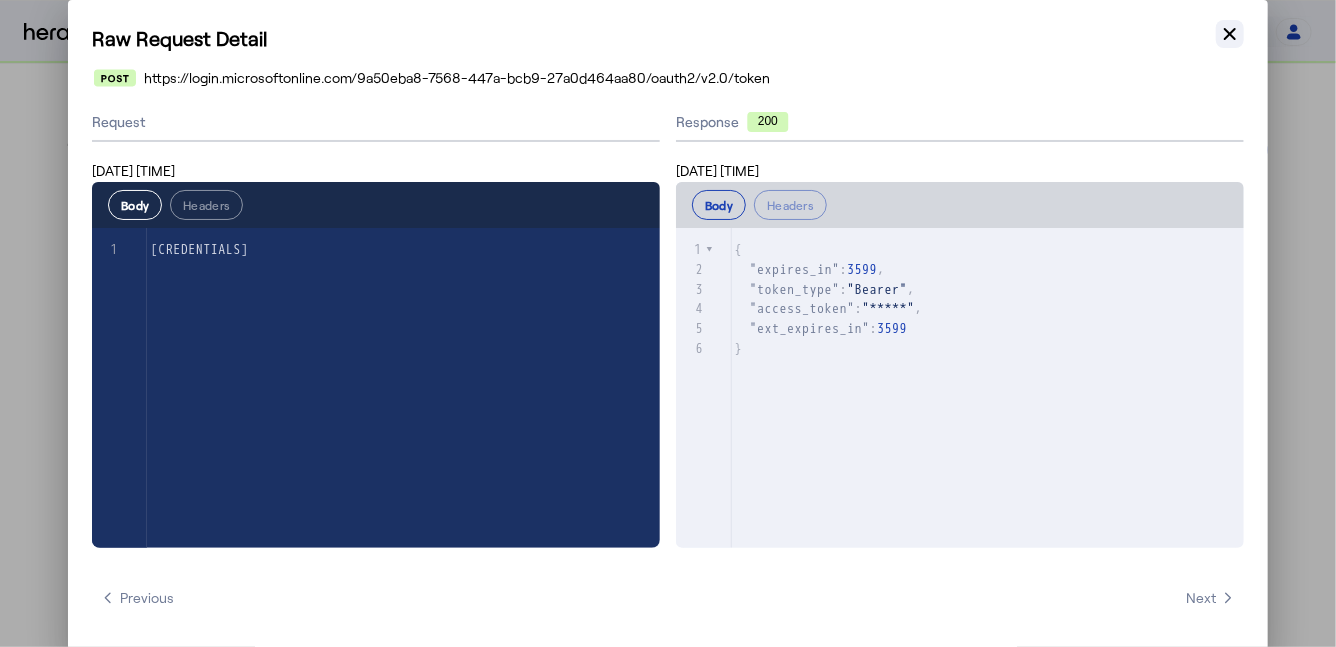 click 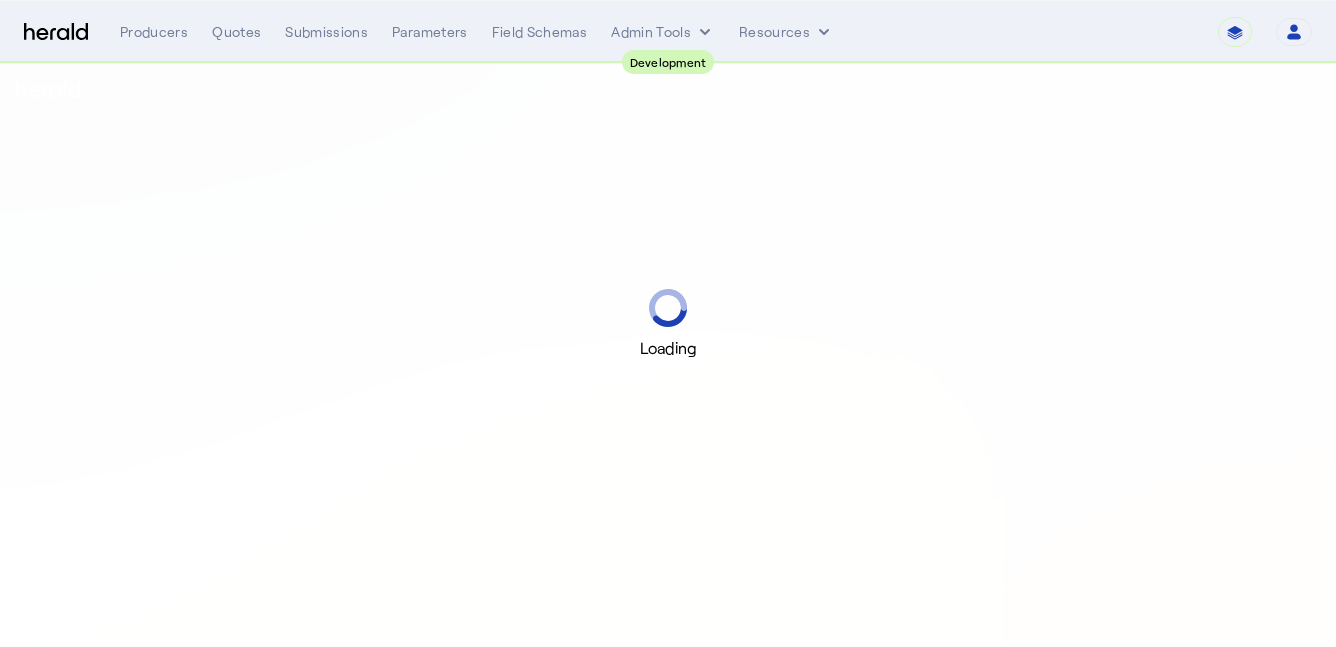 scroll, scrollTop: 0, scrollLeft: 0, axis: both 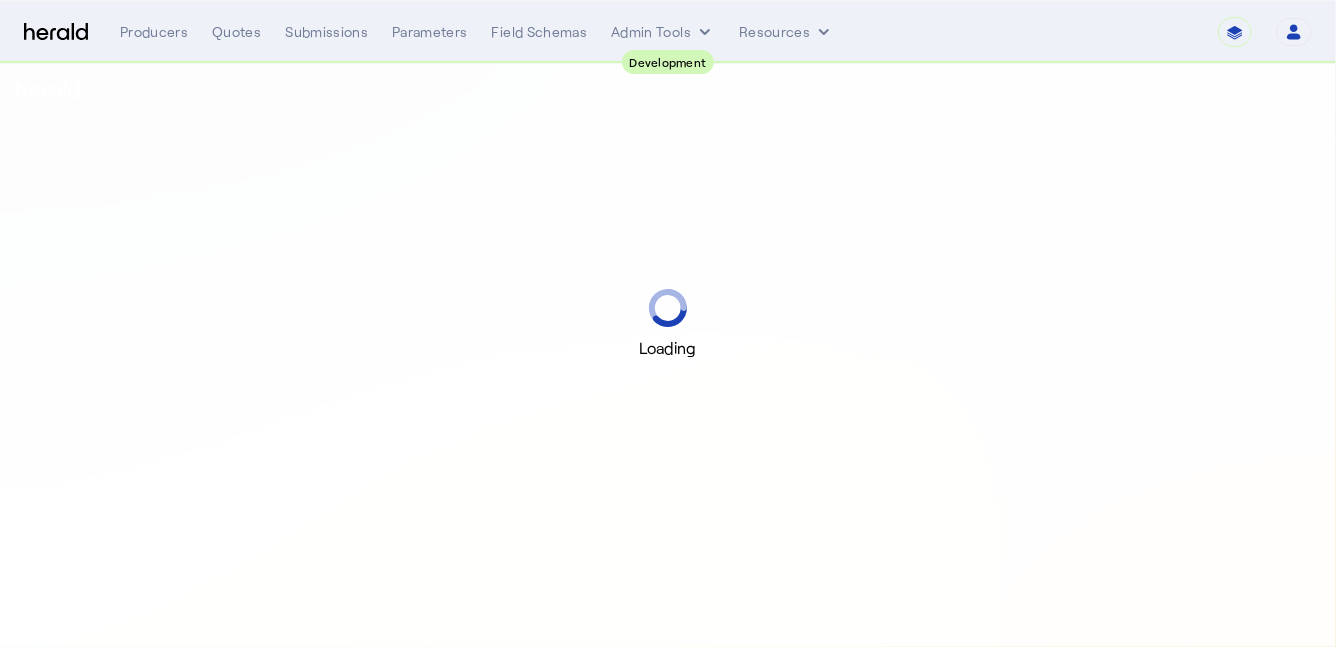 select on "pfm_2v8p_herald_api" 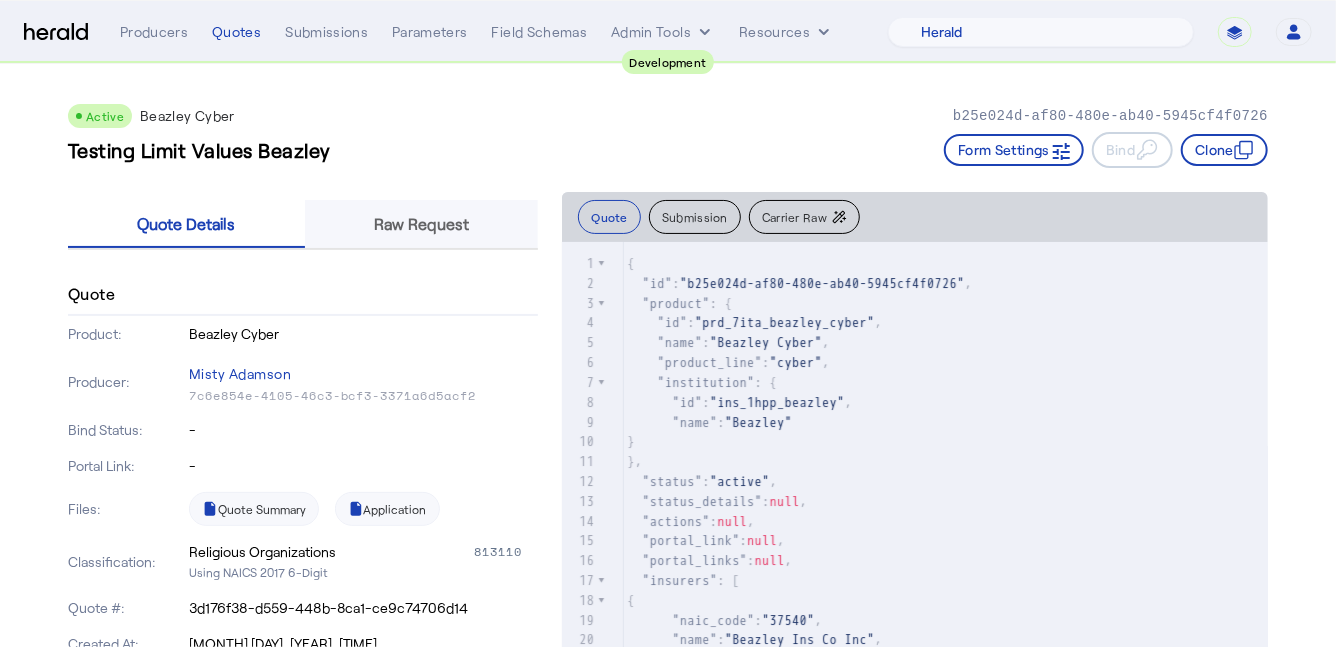 click on "Raw Request" at bounding box center [421, 224] 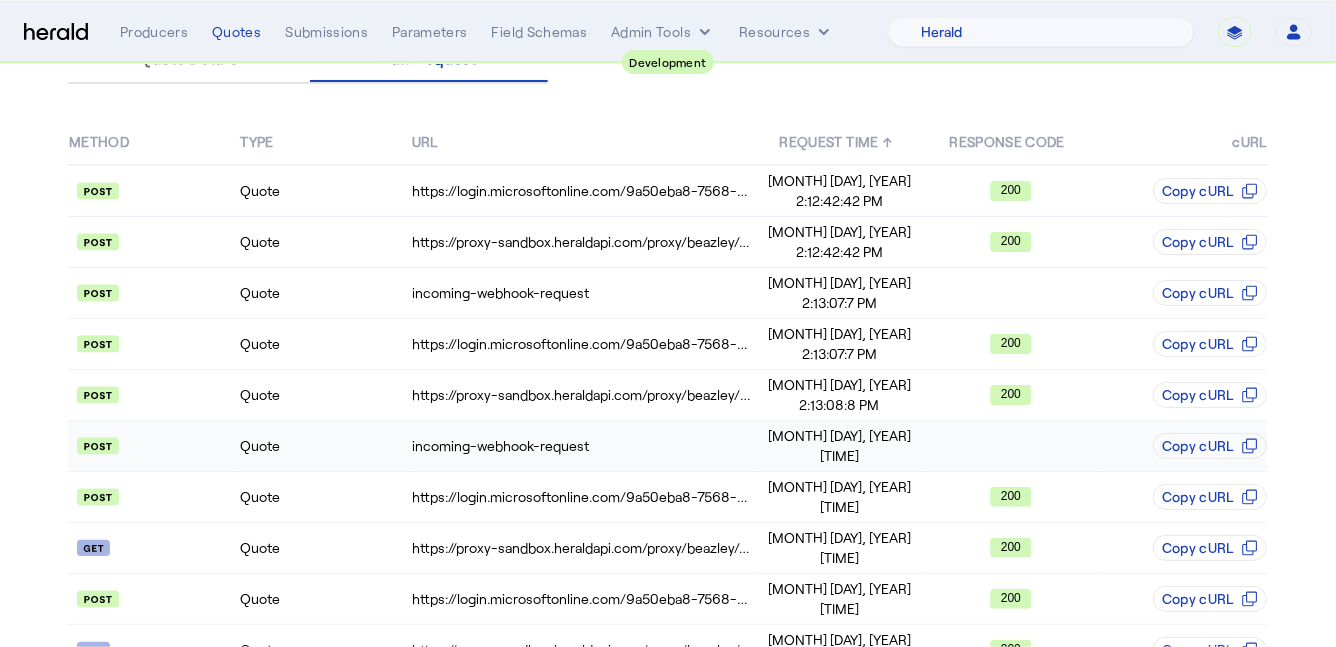 scroll, scrollTop: 219, scrollLeft: 0, axis: vertical 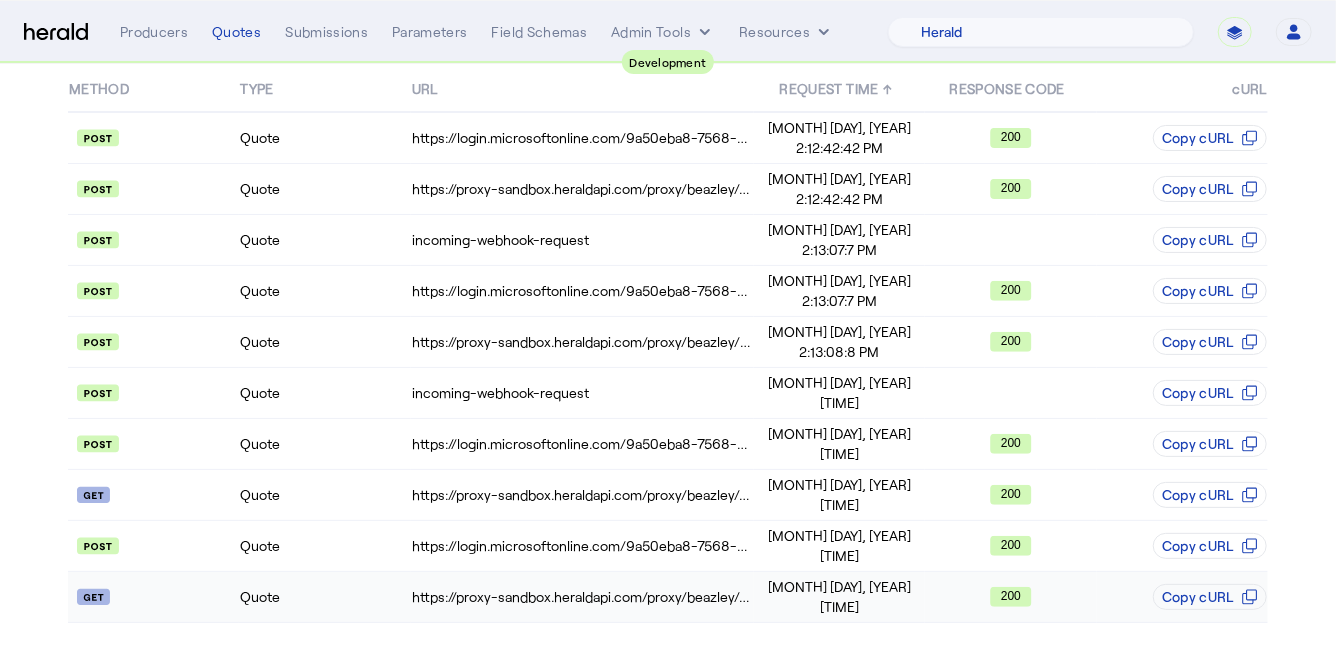 click on "Quote" 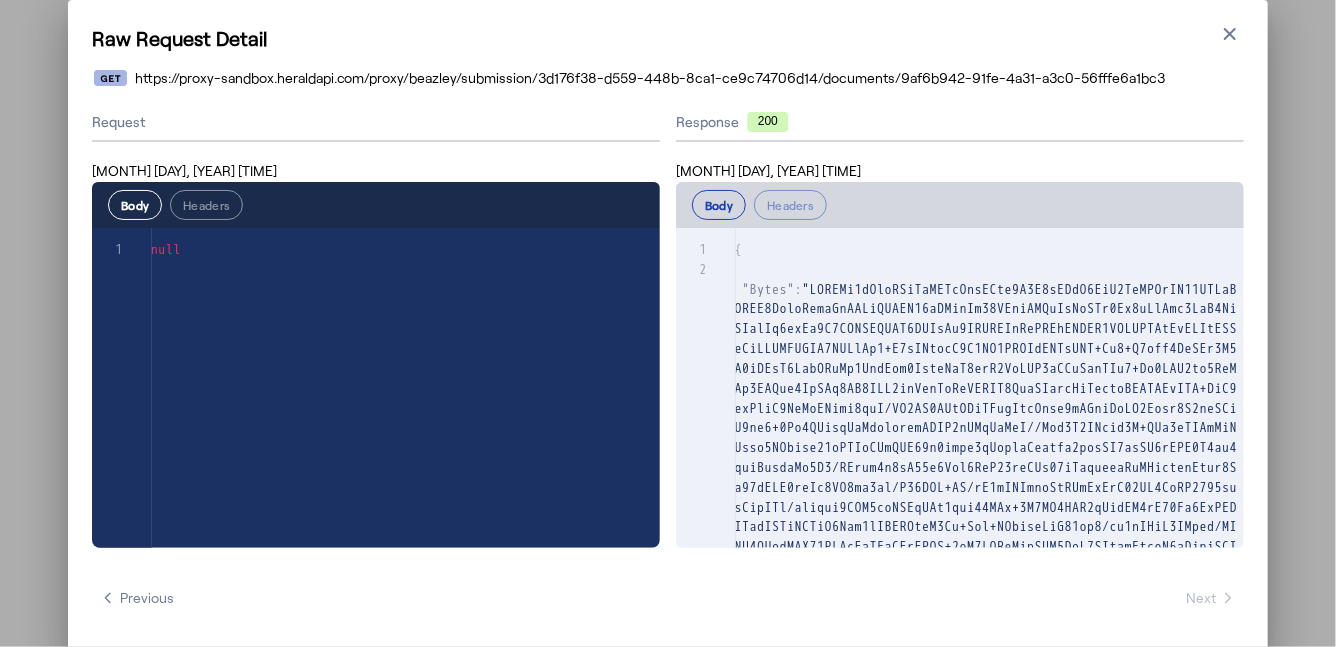 scroll, scrollTop: 0, scrollLeft: 0, axis: both 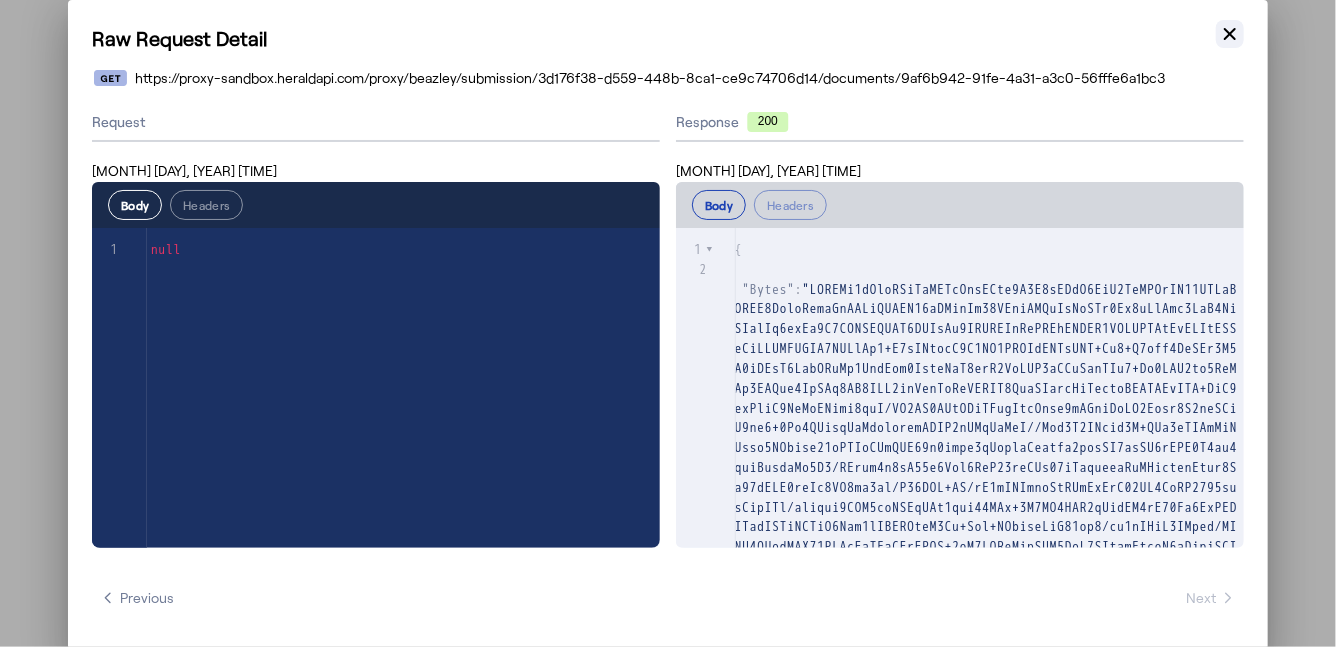 click 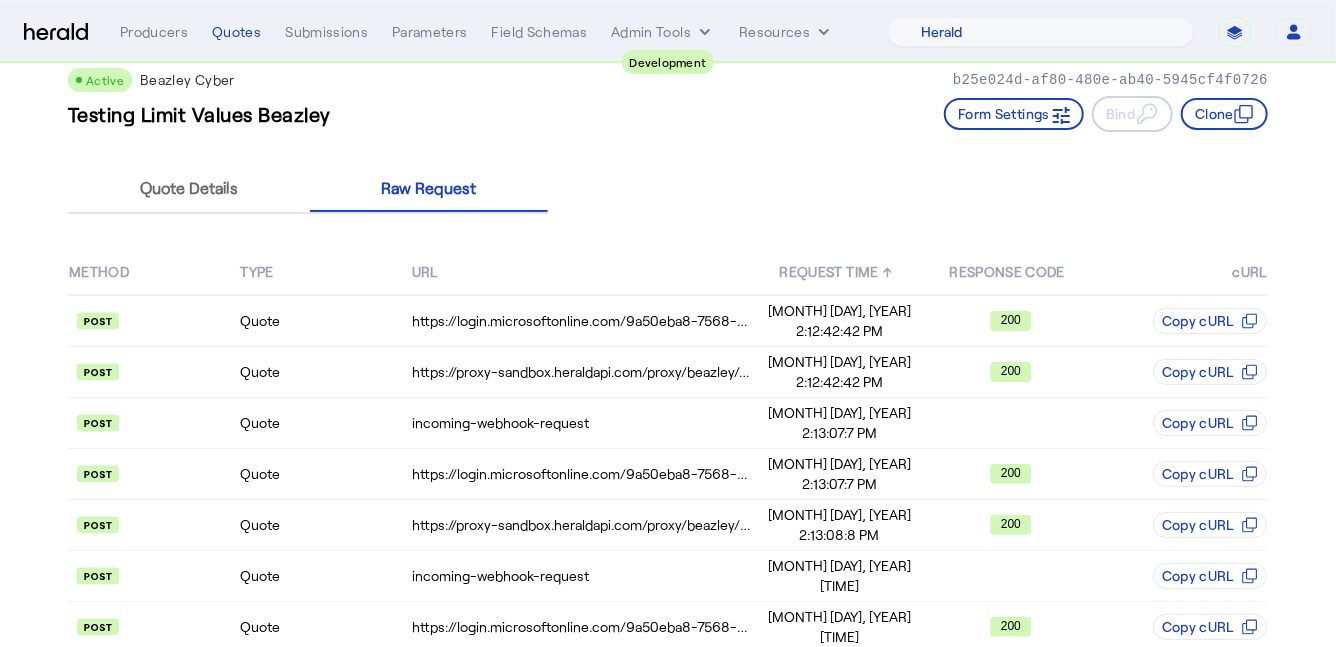 scroll, scrollTop: 0, scrollLeft: 0, axis: both 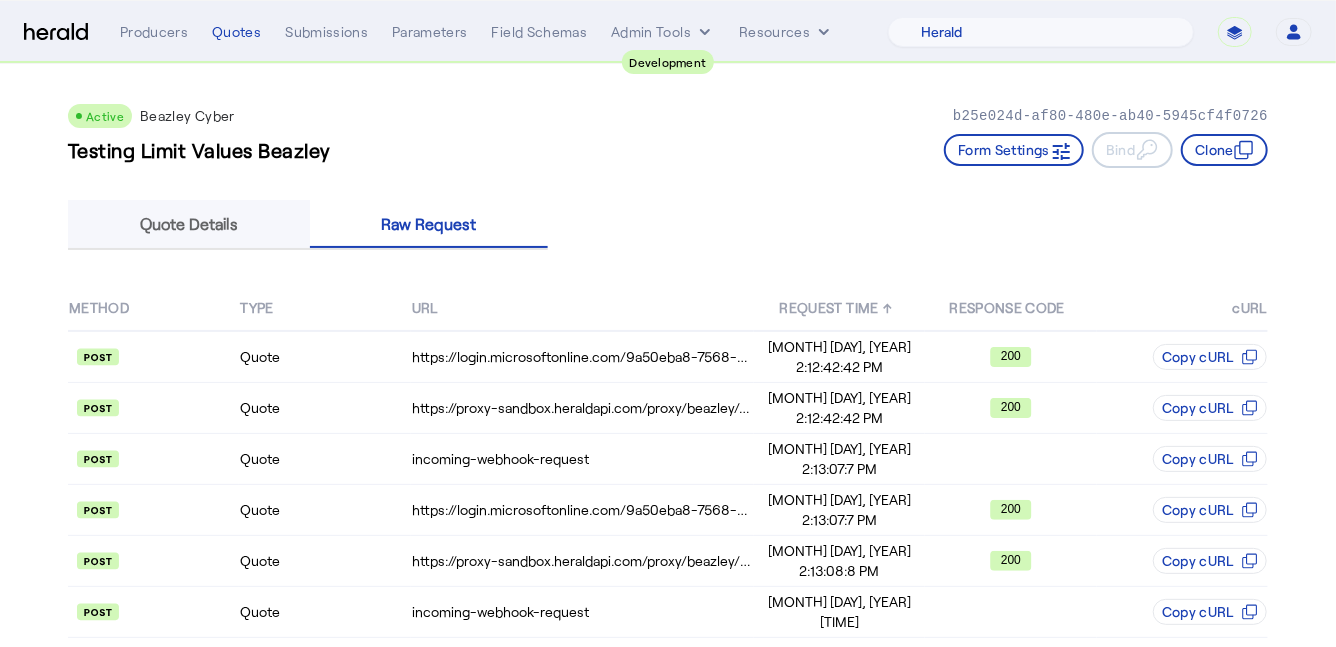 click on "Quote Details" at bounding box center [189, 224] 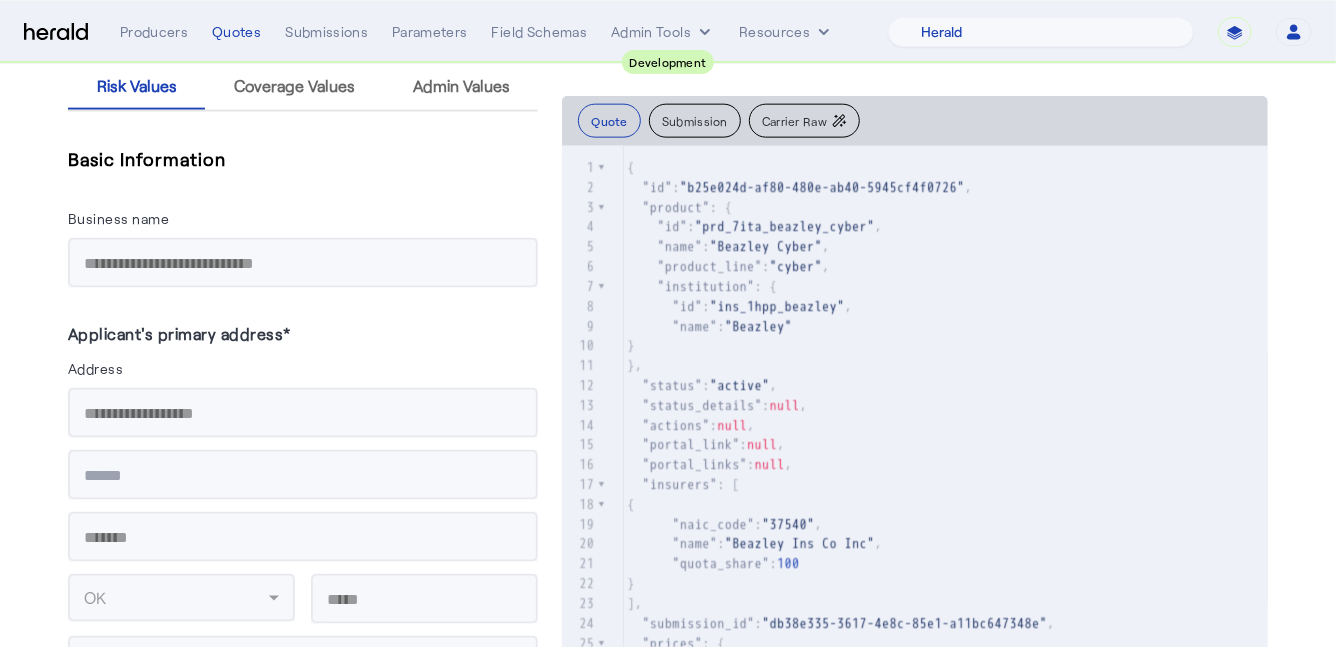 scroll, scrollTop: 1180, scrollLeft: 0, axis: vertical 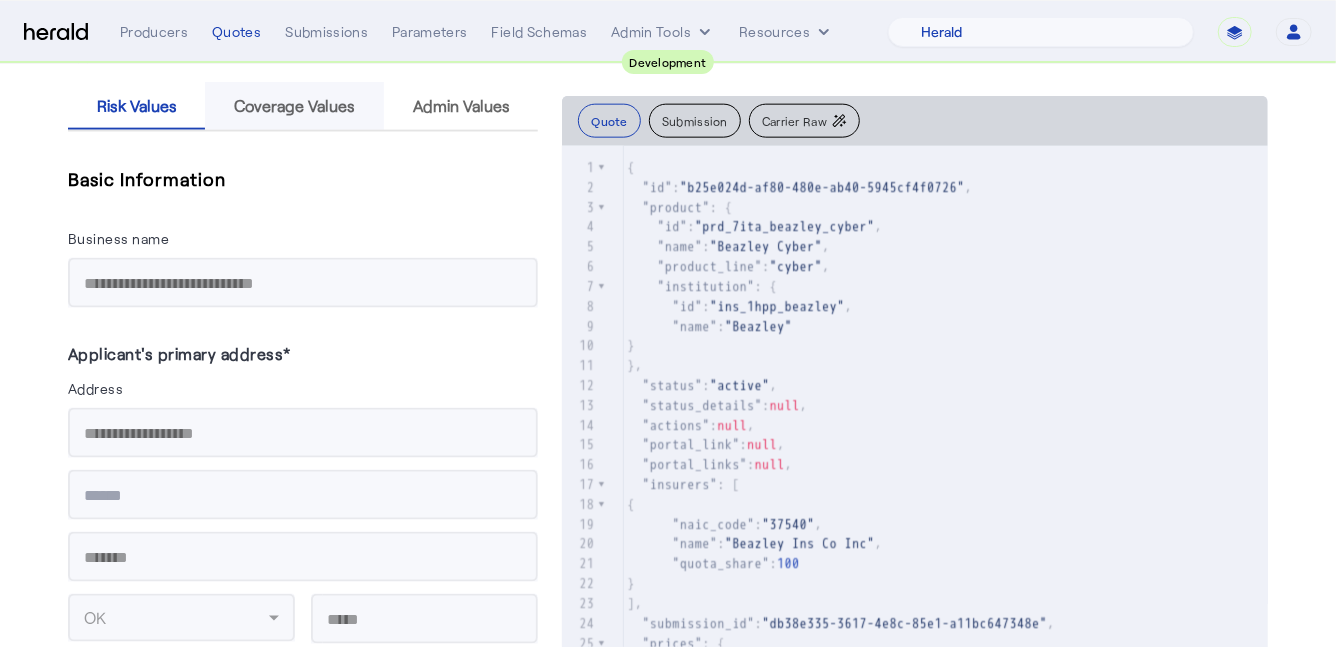 click on "Coverage Values" at bounding box center (294, 106) 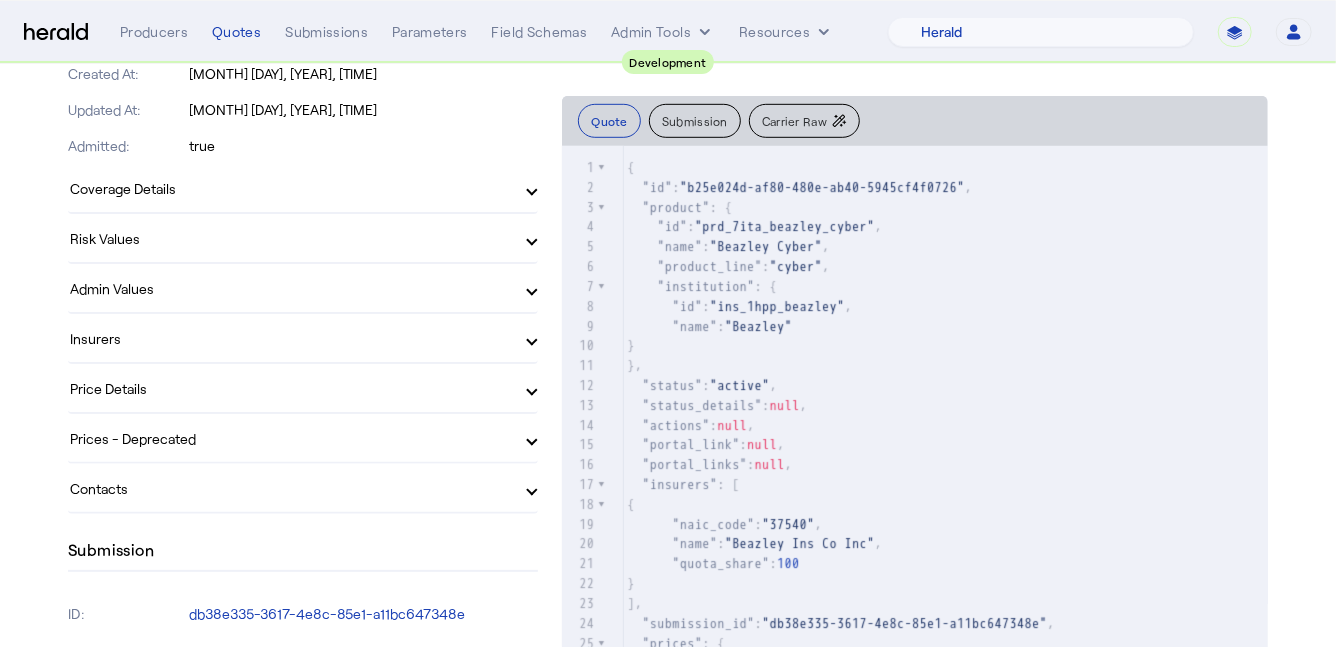 scroll, scrollTop: 568, scrollLeft: 0, axis: vertical 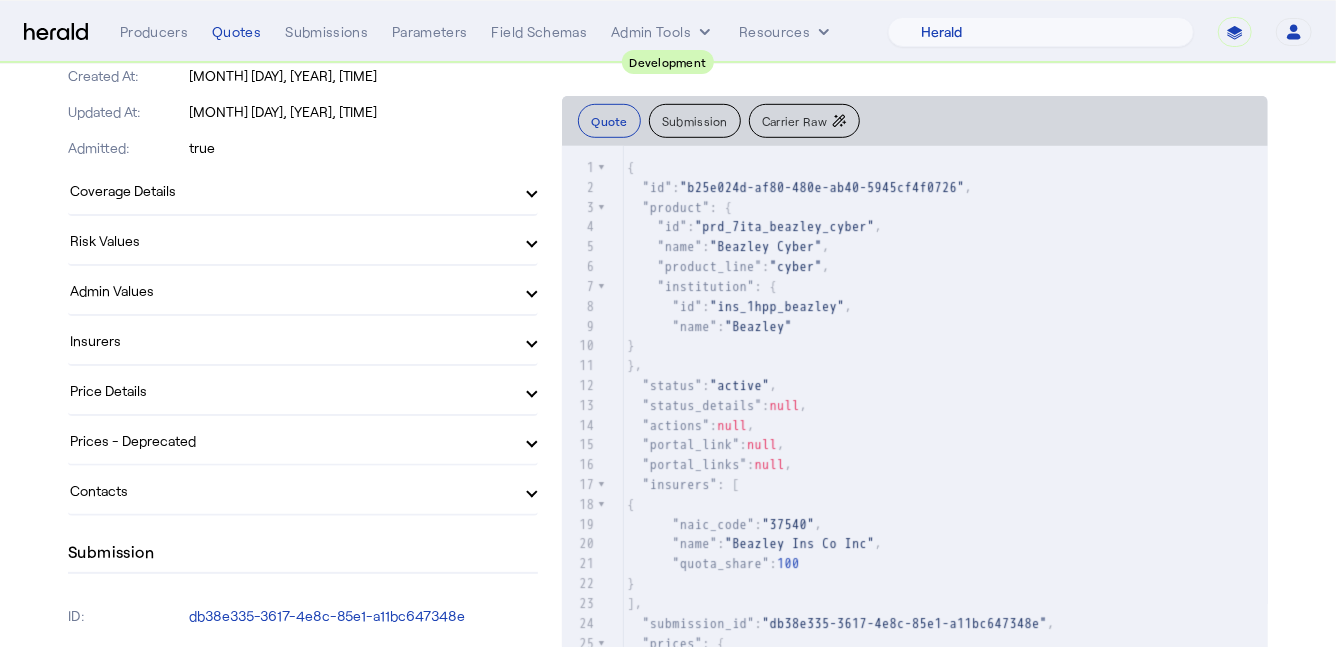 click on "Coverage Details" at bounding box center (291, 190) 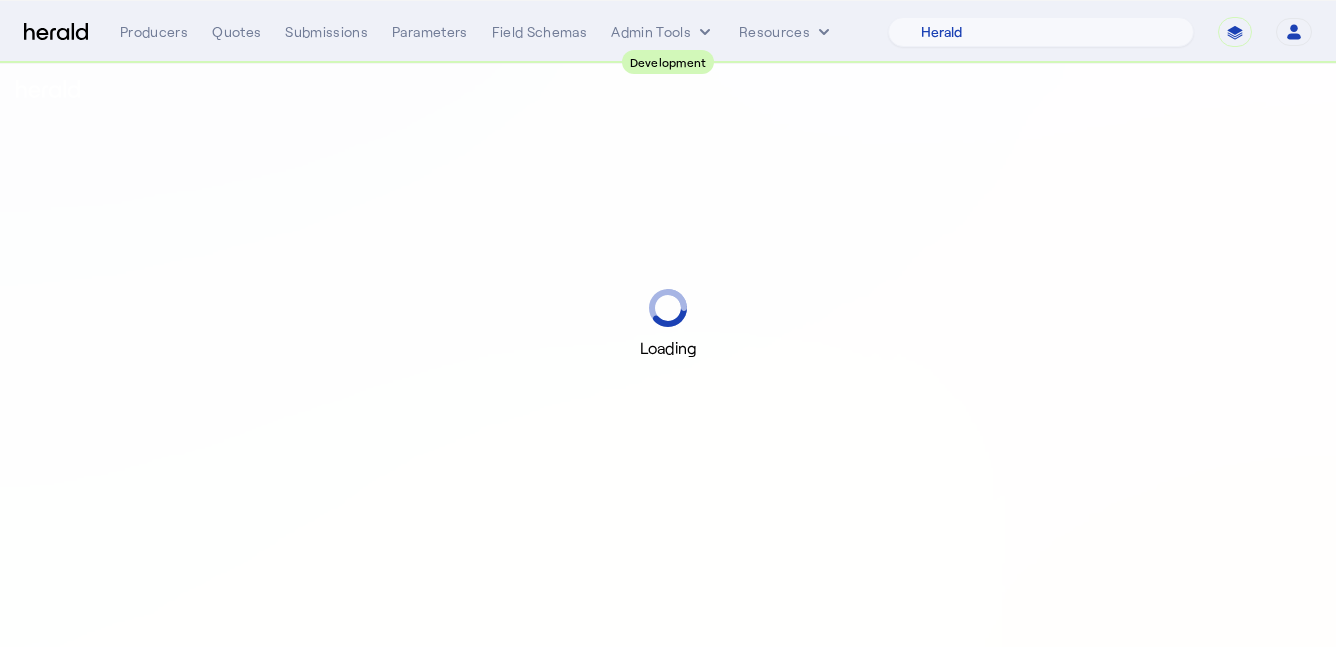 select on "pfm_2v8p_herald_api" 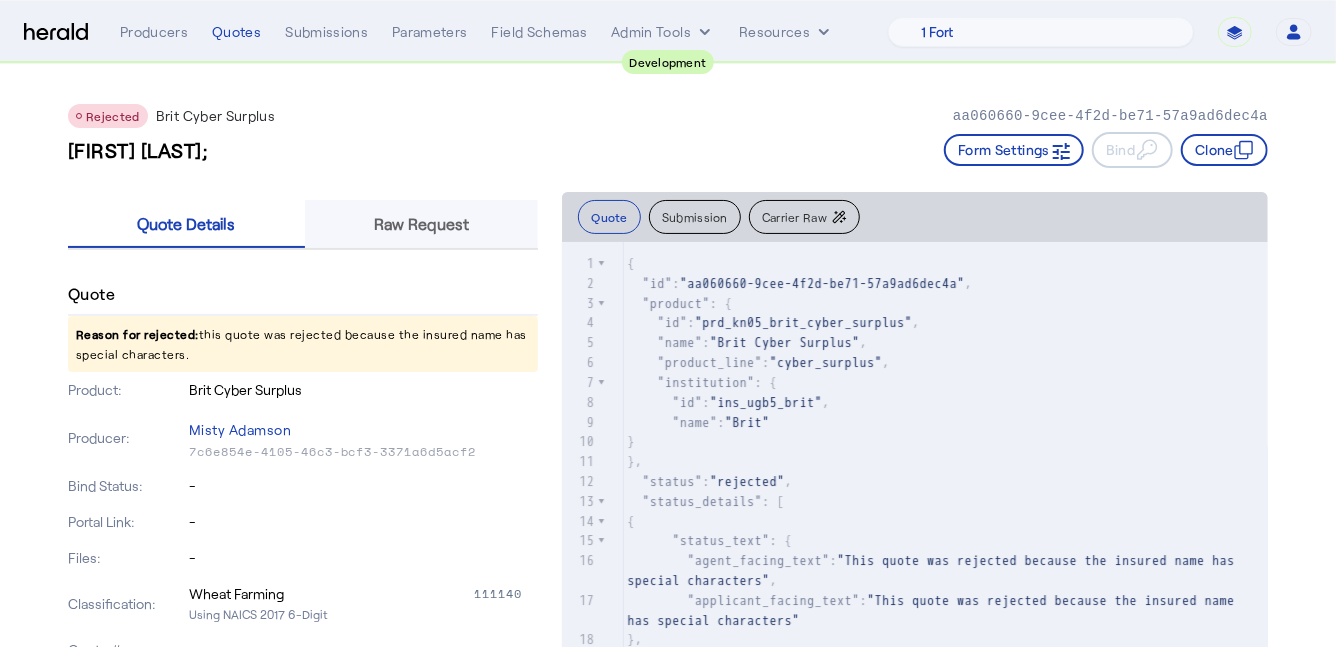 click on "Raw Request" at bounding box center [421, 224] 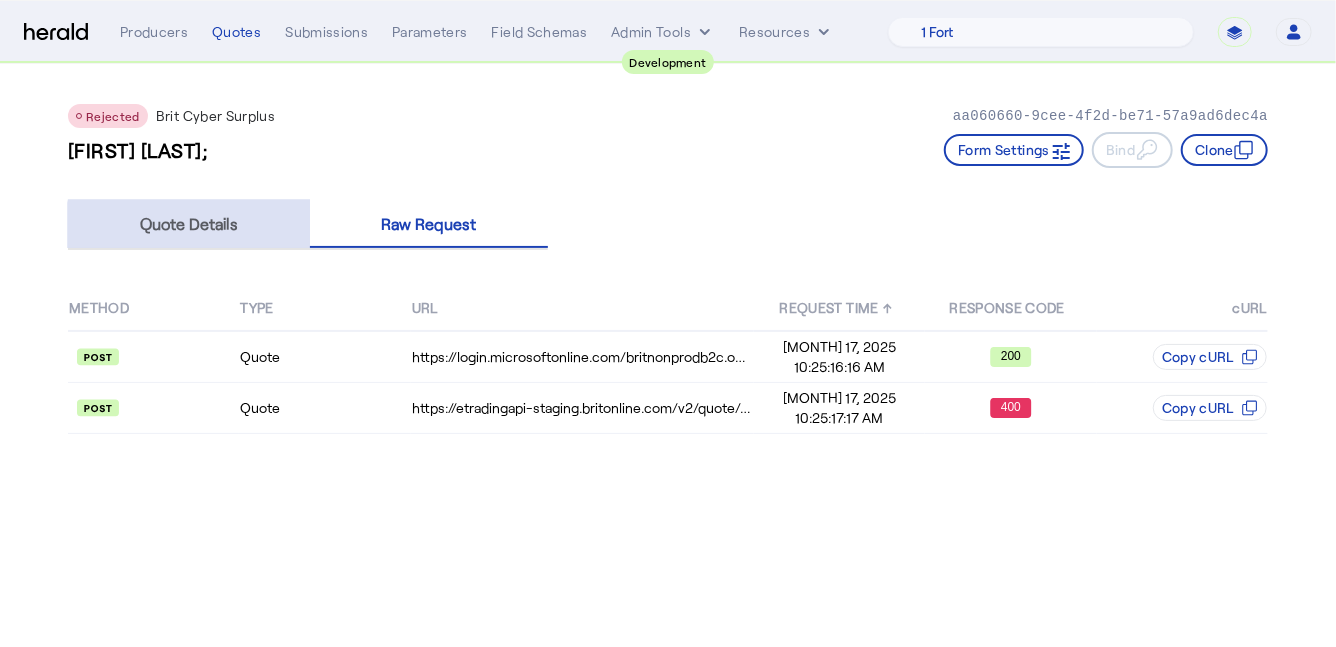 click on "Quote Details" at bounding box center (189, 224) 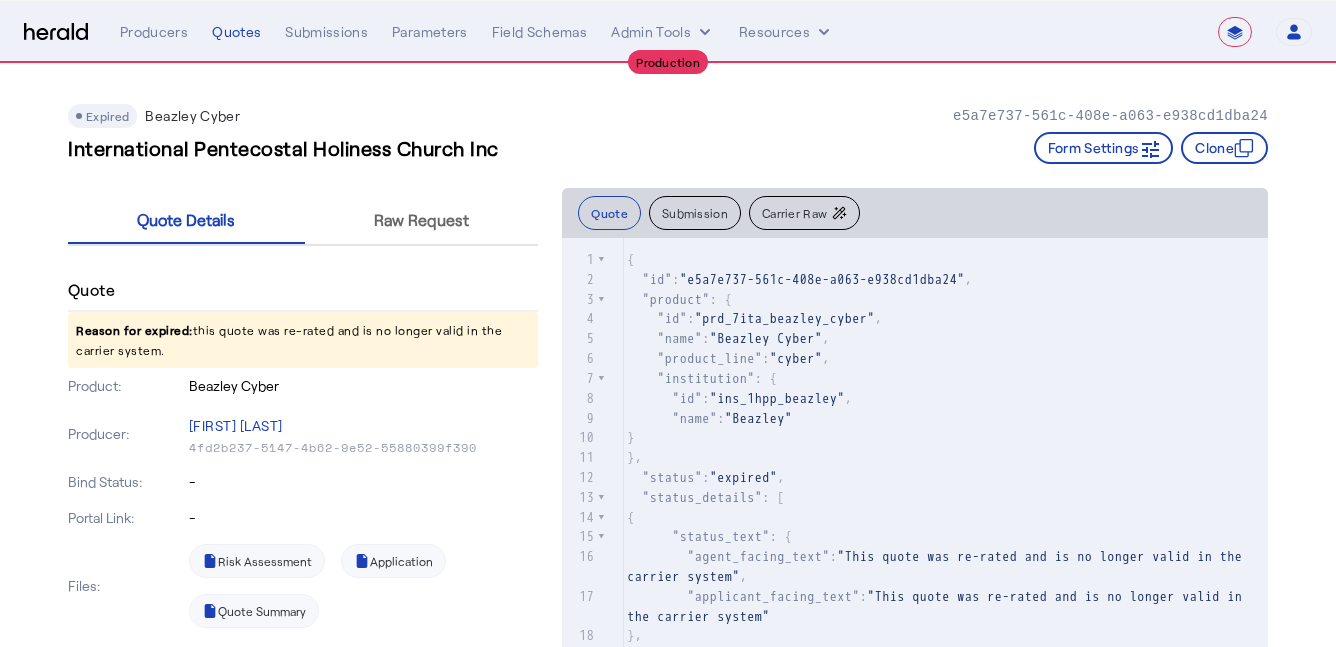 select on "**********" 